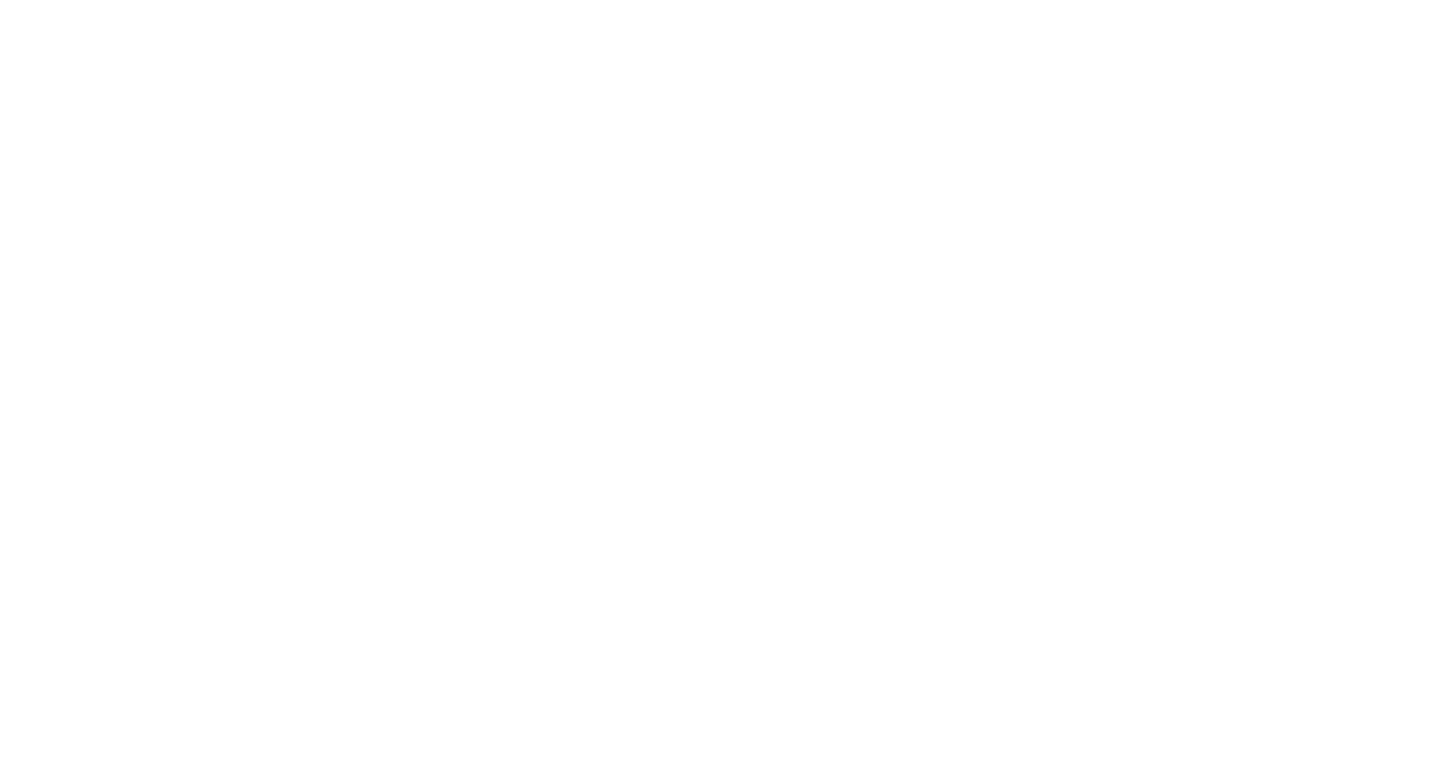 scroll, scrollTop: 0, scrollLeft: 0, axis: both 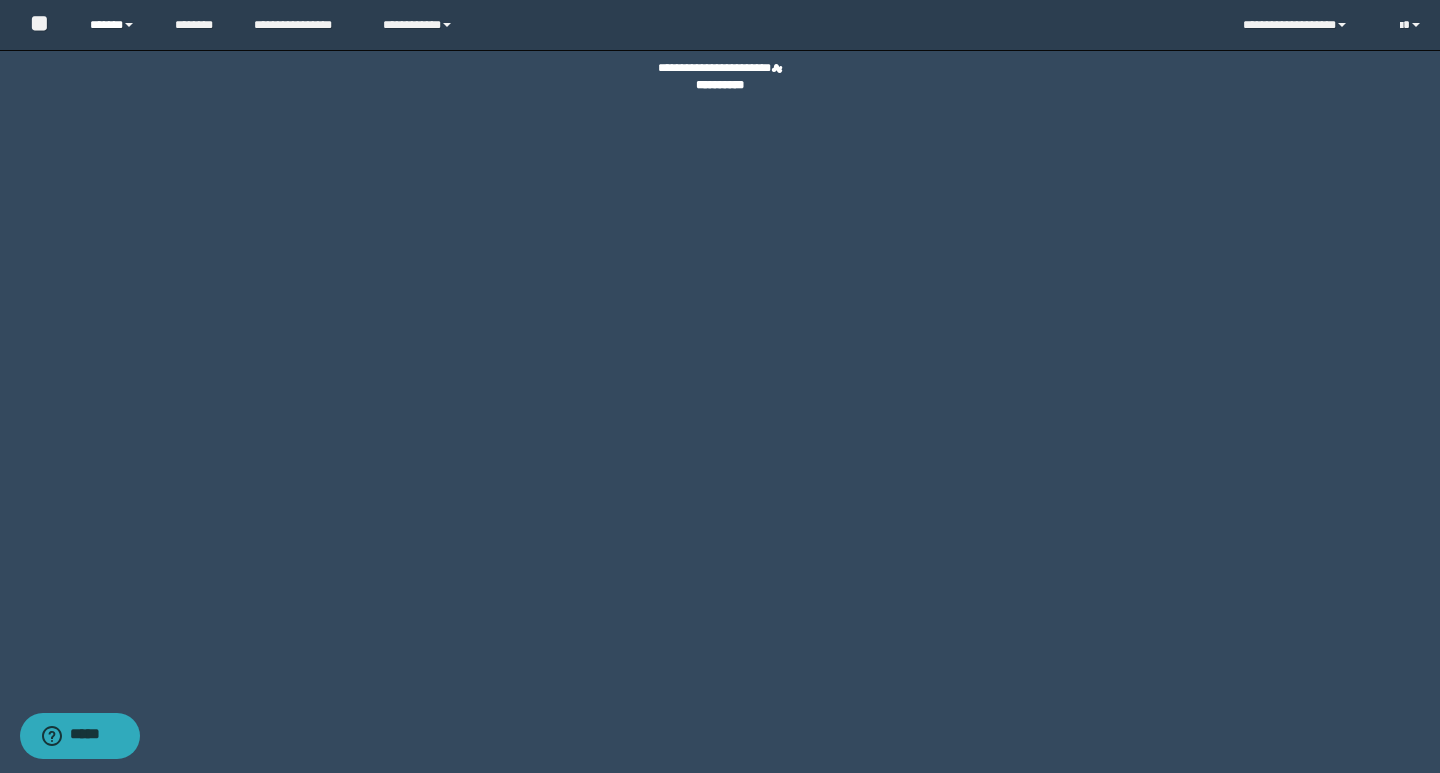 click on "******" at bounding box center [117, 25] 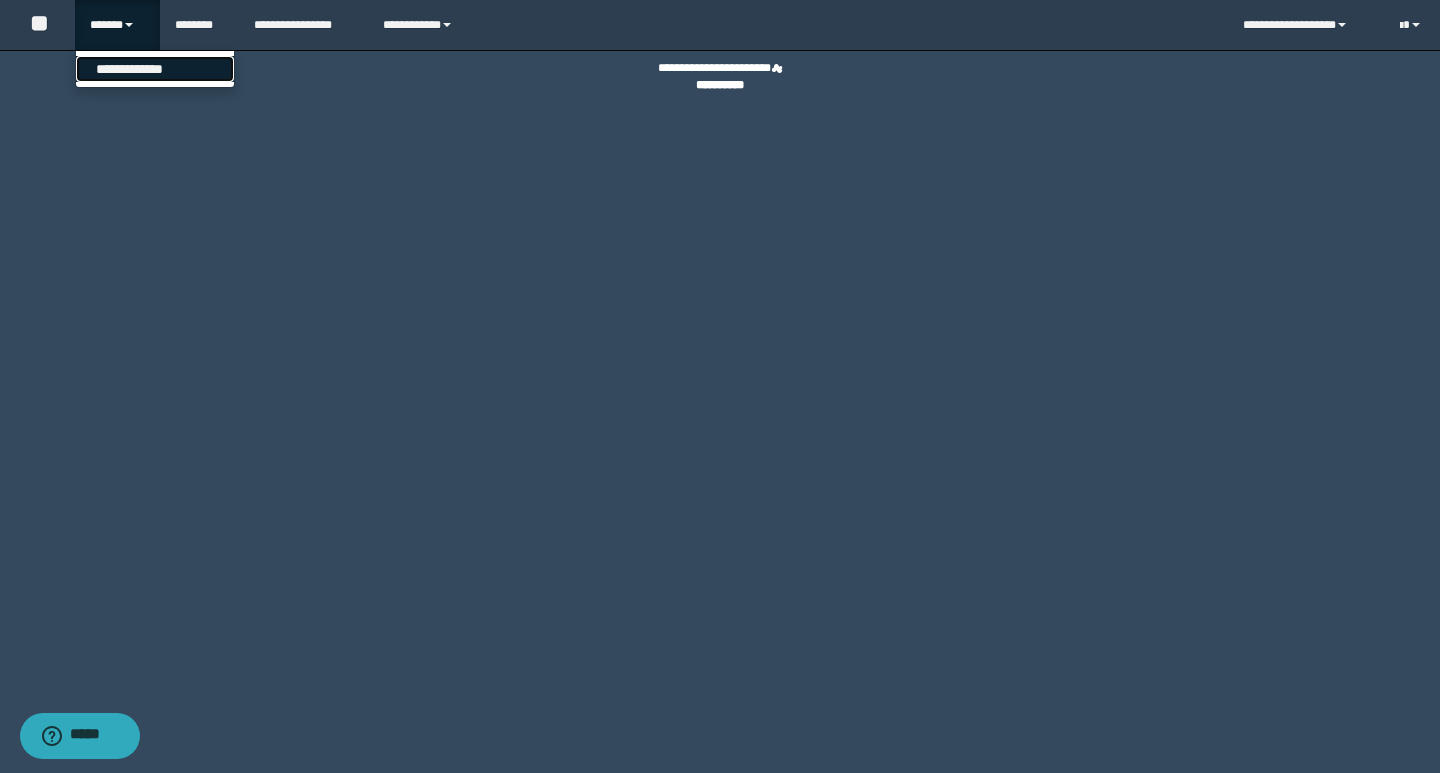 click on "**********" at bounding box center (155, 69) 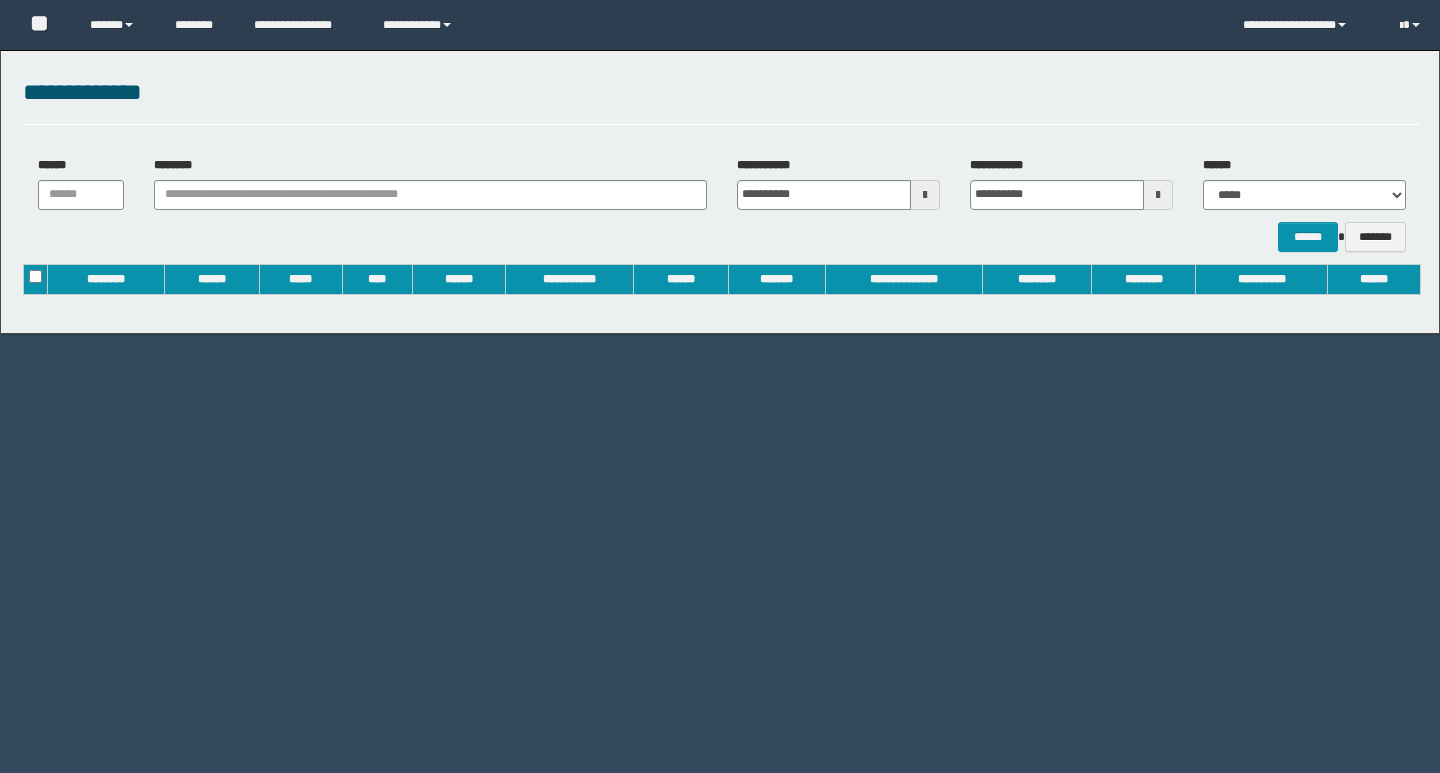 scroll, scrollTop: 0, scrollLeft: 0, axis: both 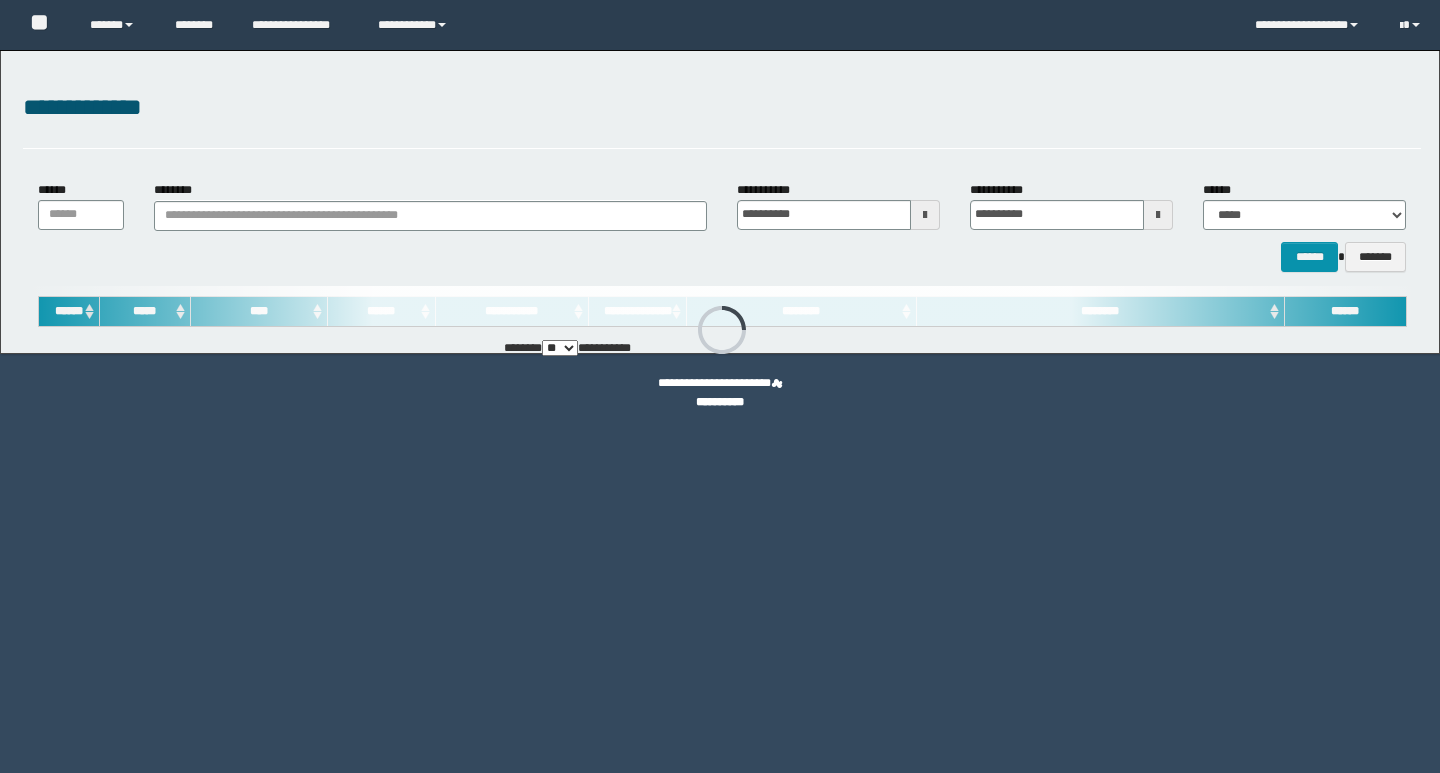 type on "**********" 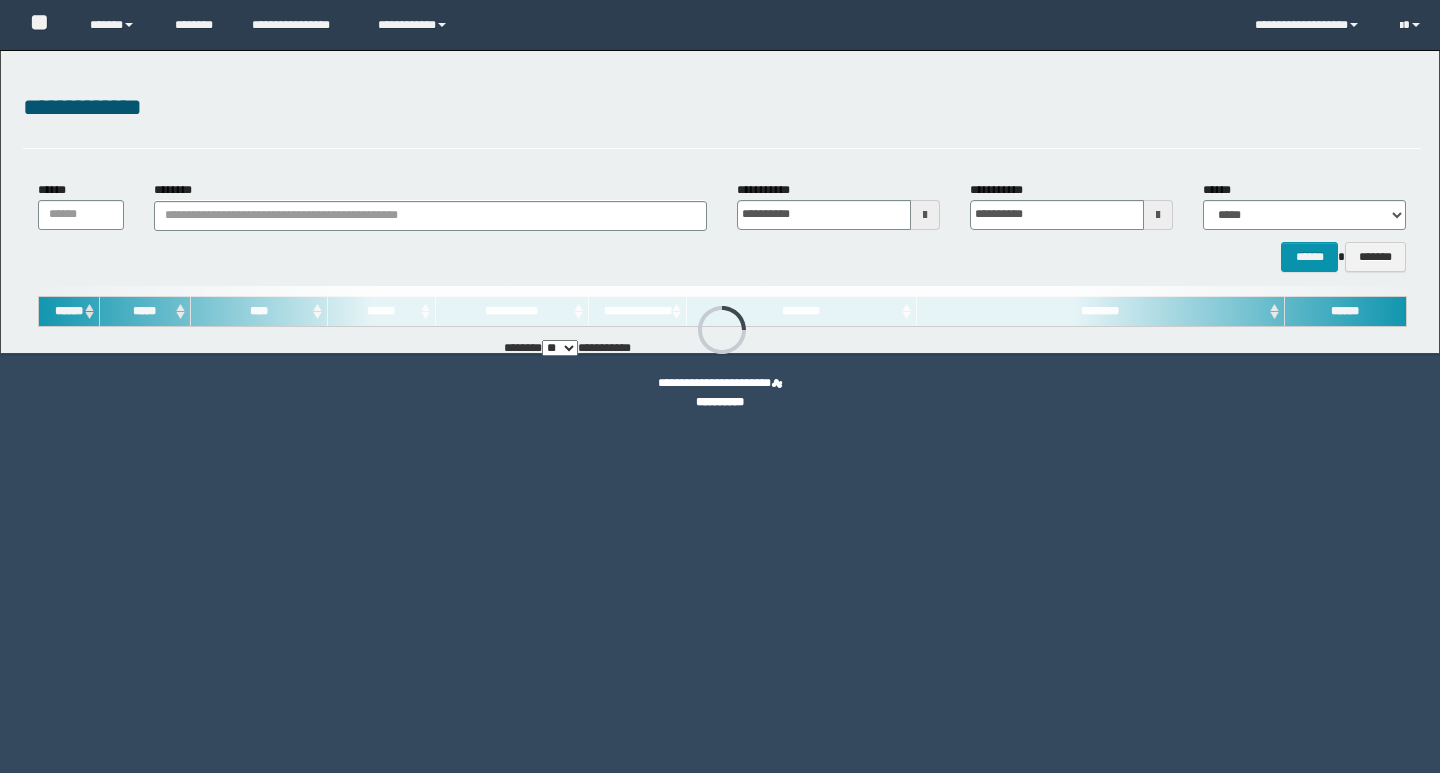 type on "**********" 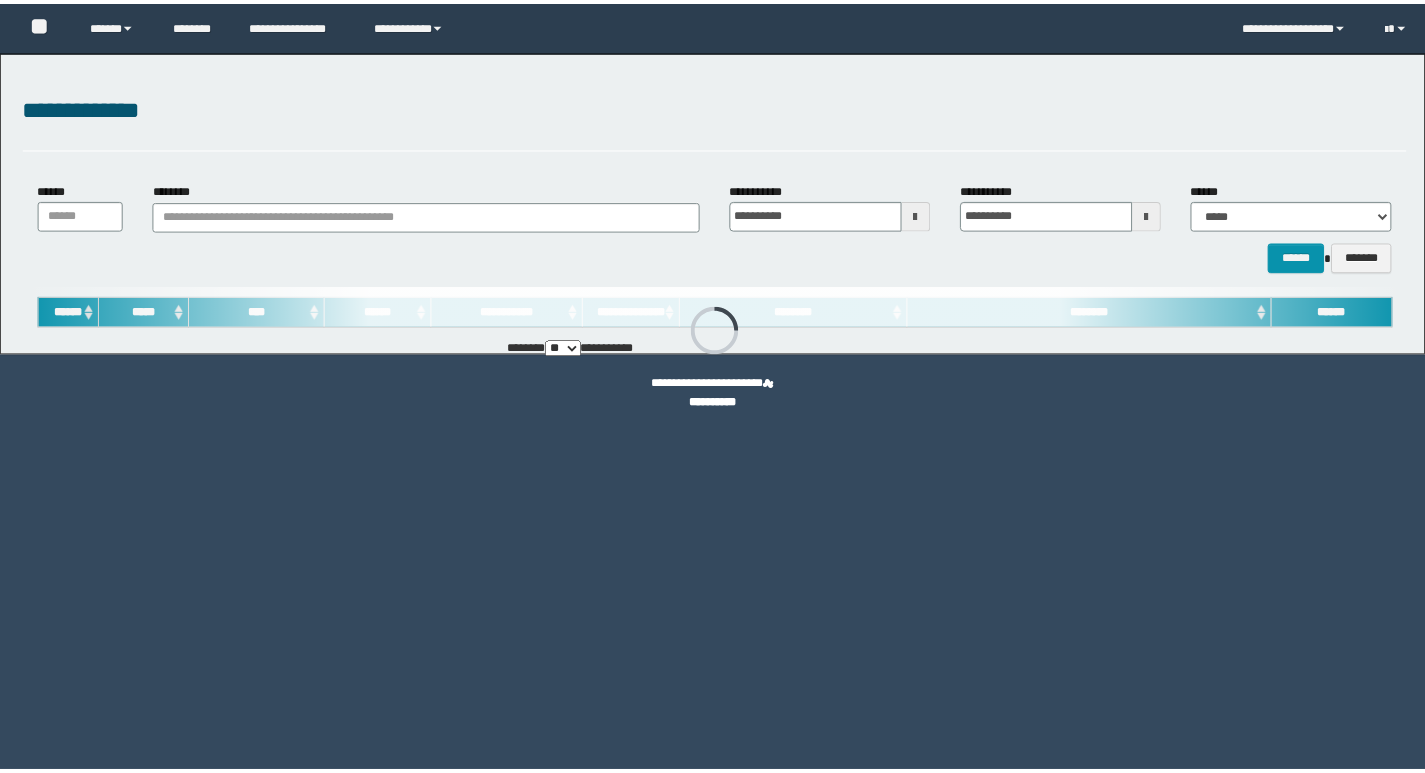scroll, scrollTop: 0, scrollLeft: 0, axis: both 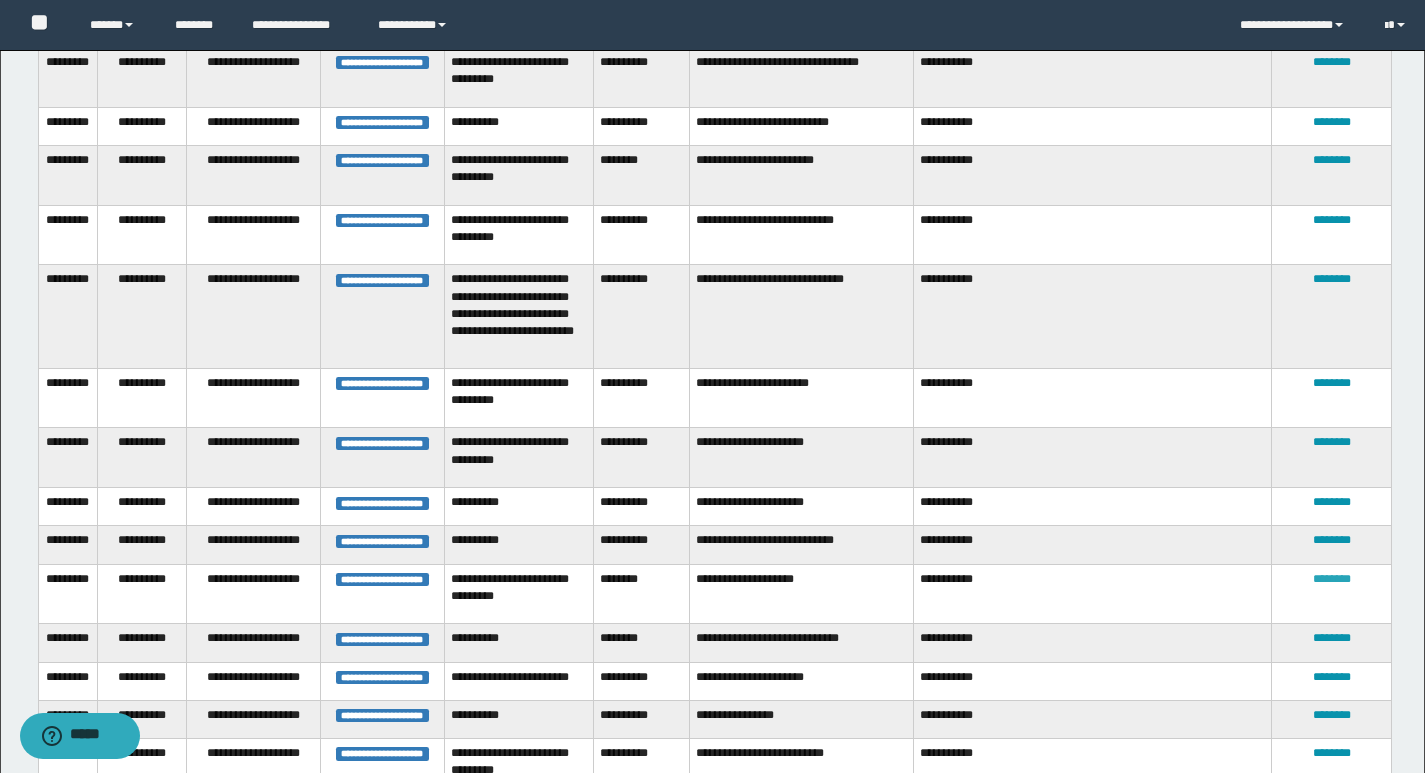 click on "********" at bounding box center (1332, 579) 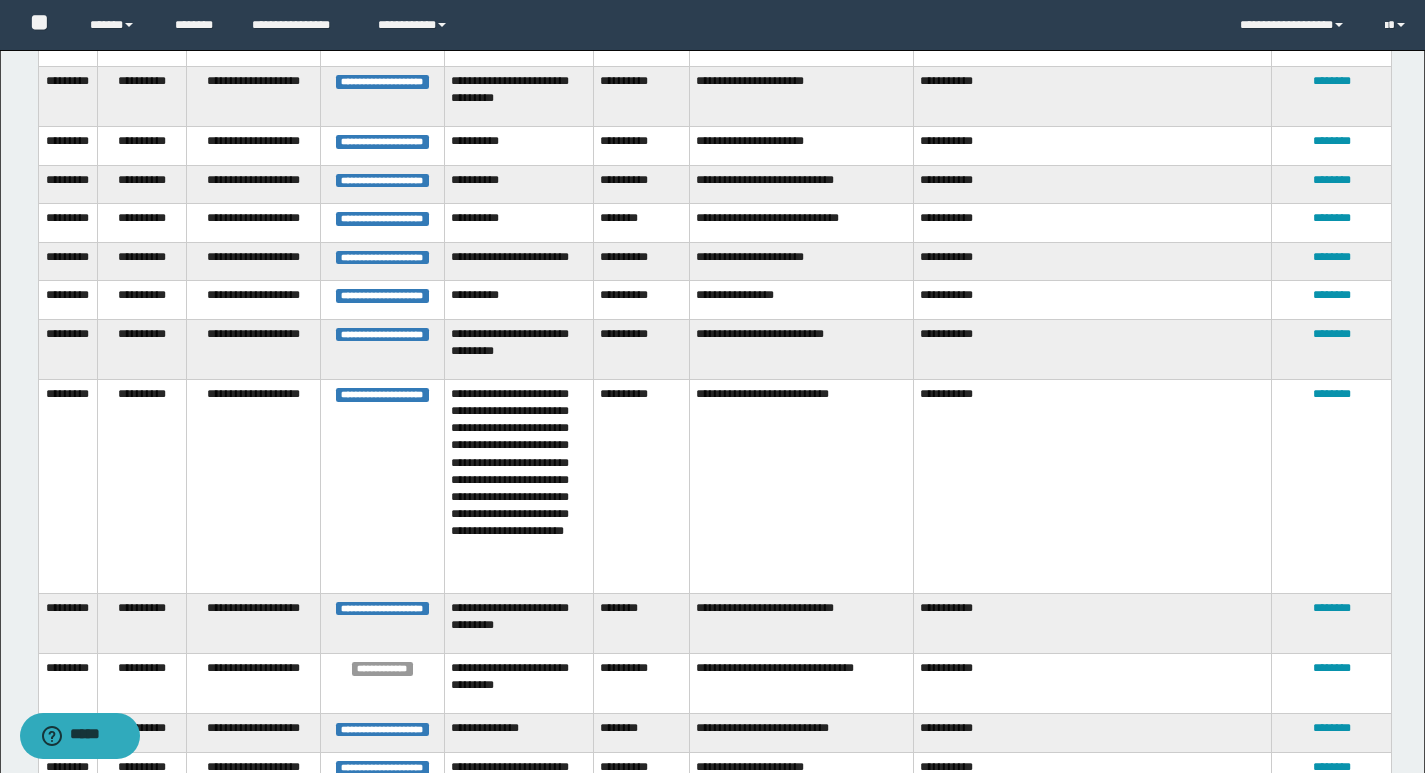 scroll, scrollTop: 679, scrollLeft: 0, axis: vertical 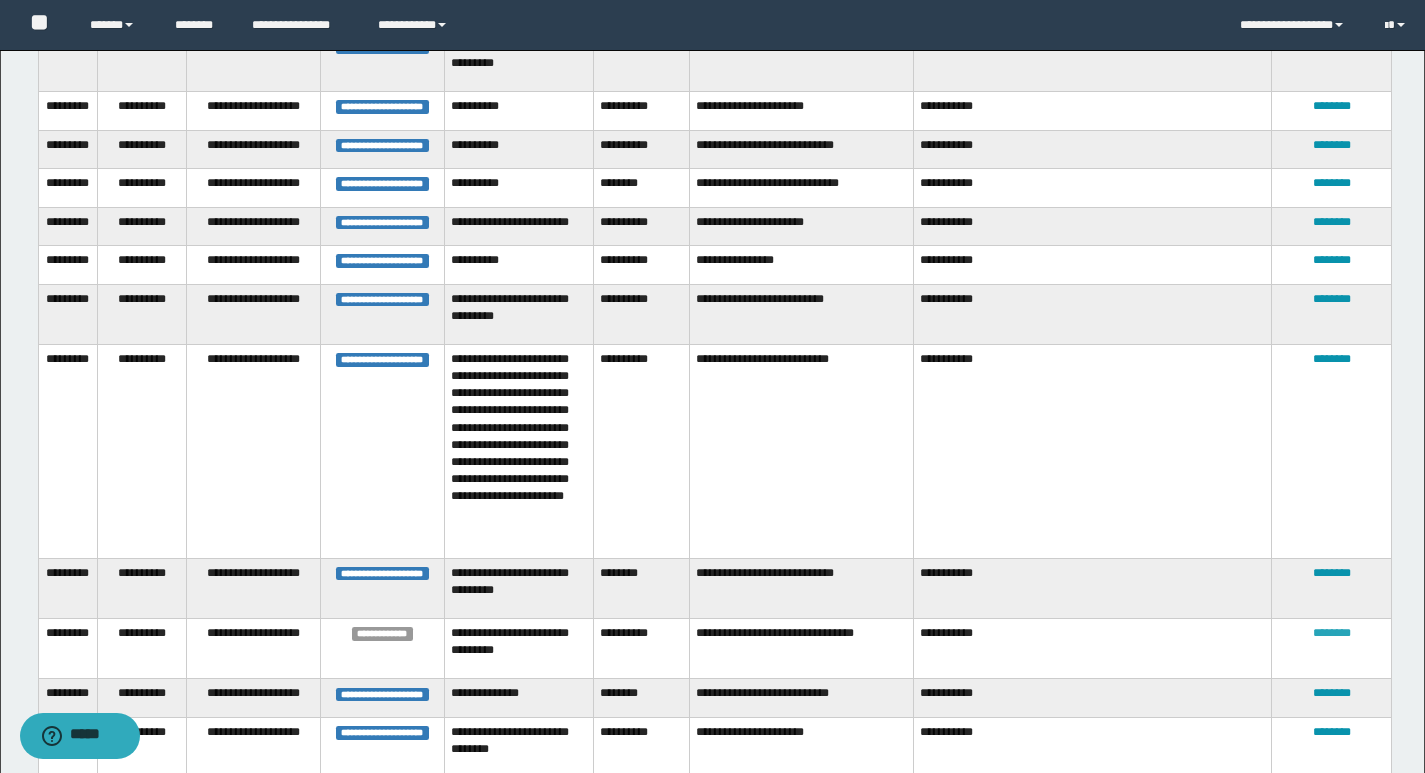 click on "********" at bounding box center [1332, 633] 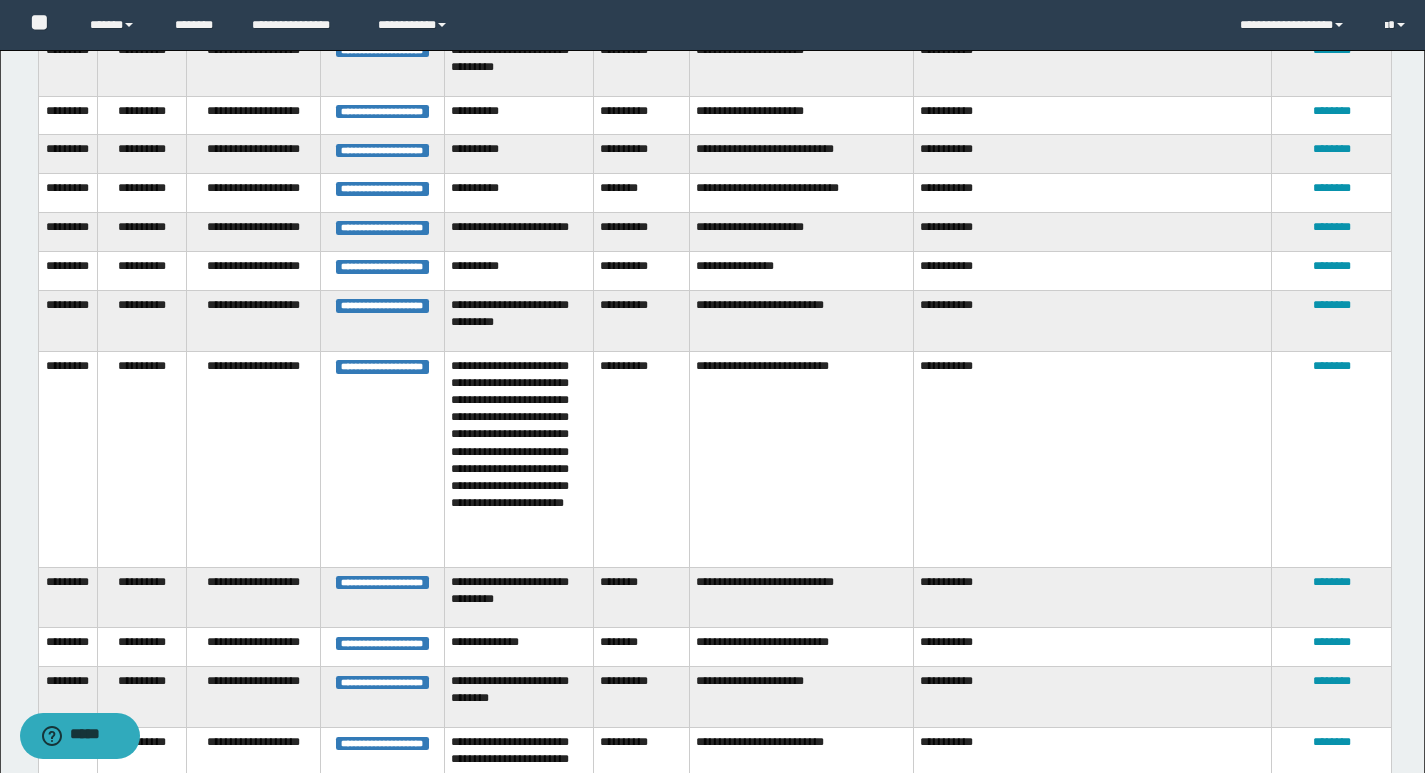 scroll, scrollTop: 182, scrollLeft: 0, axis: vertical 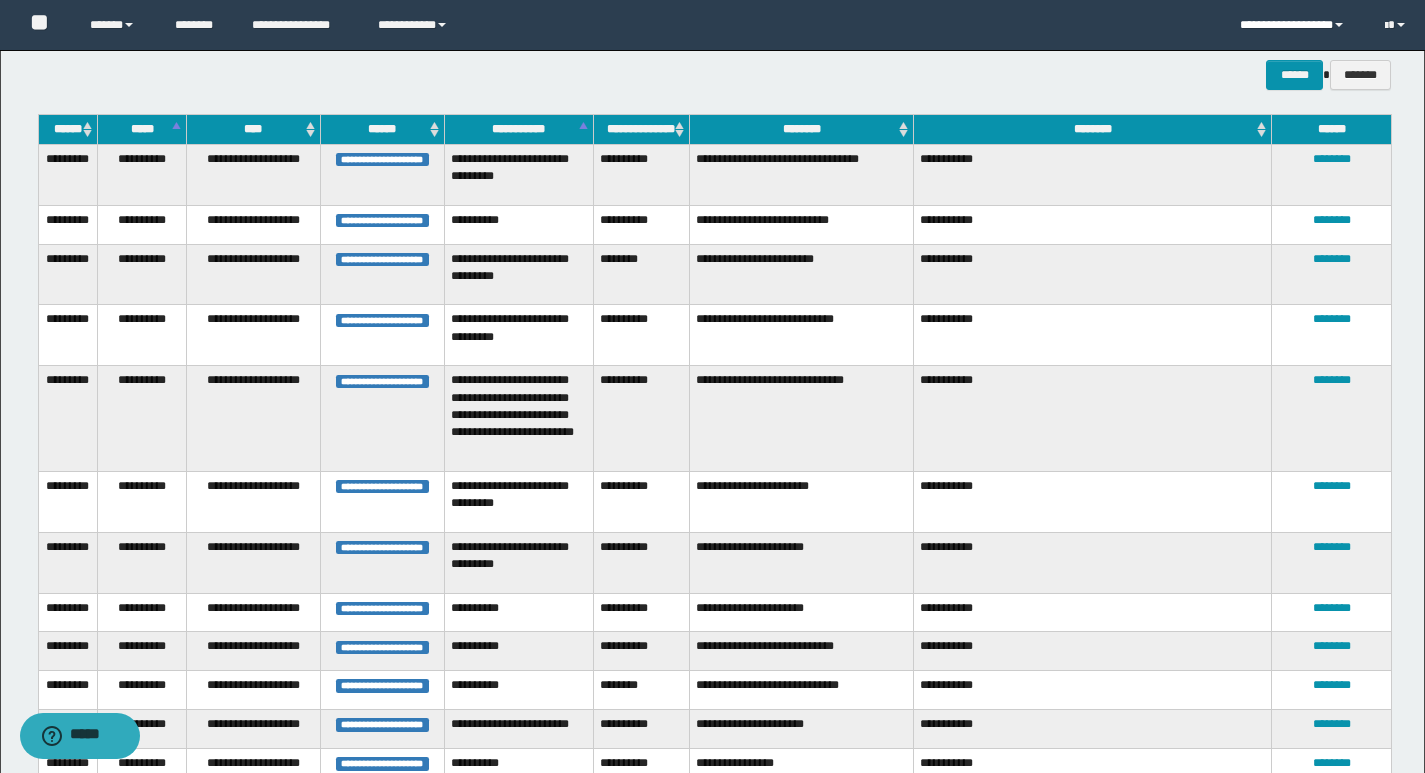 drag, startPoint x: 1192, startPoint y: 131, endPoint x: 1259, endPoint y: 49, distance: 105.89146 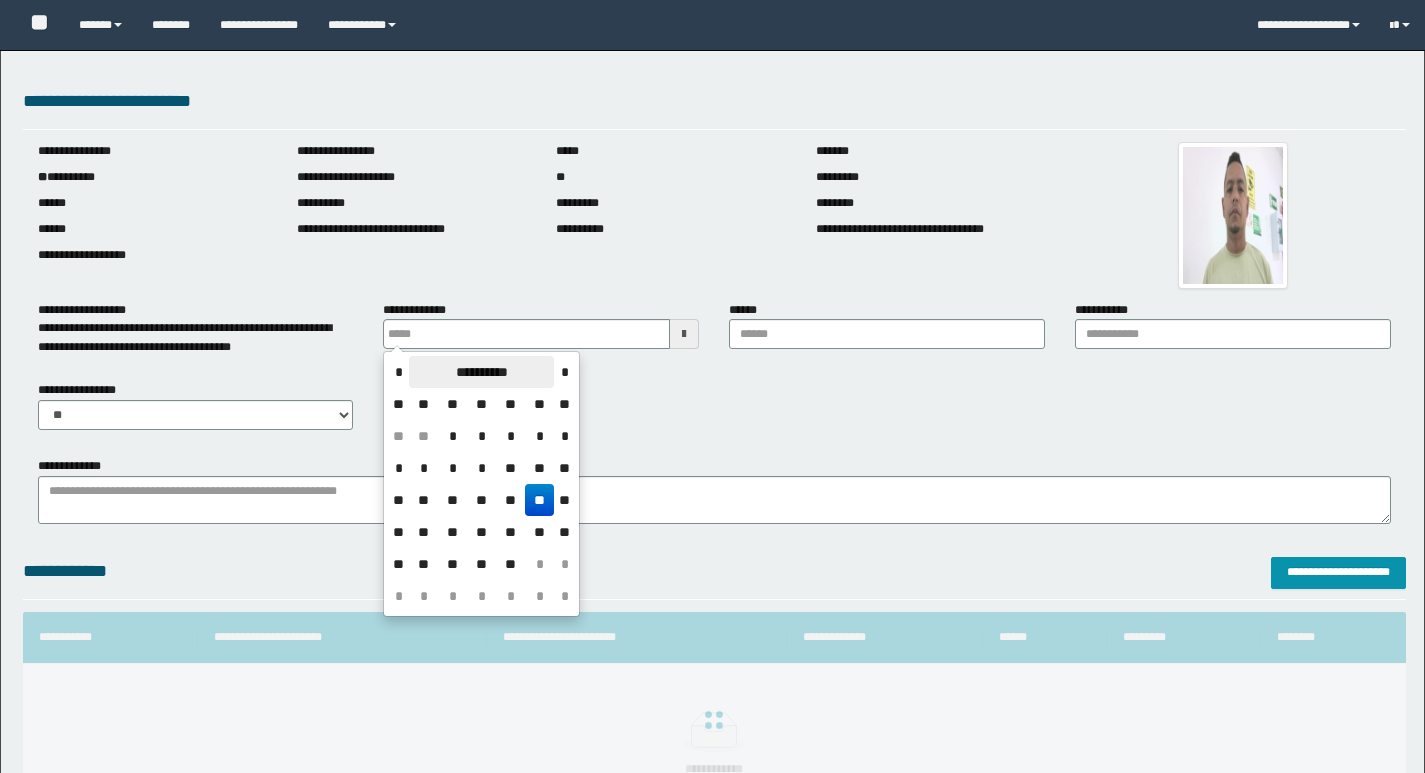 scroll, scrollTop: 0, scrollLeft: 0, axis: both 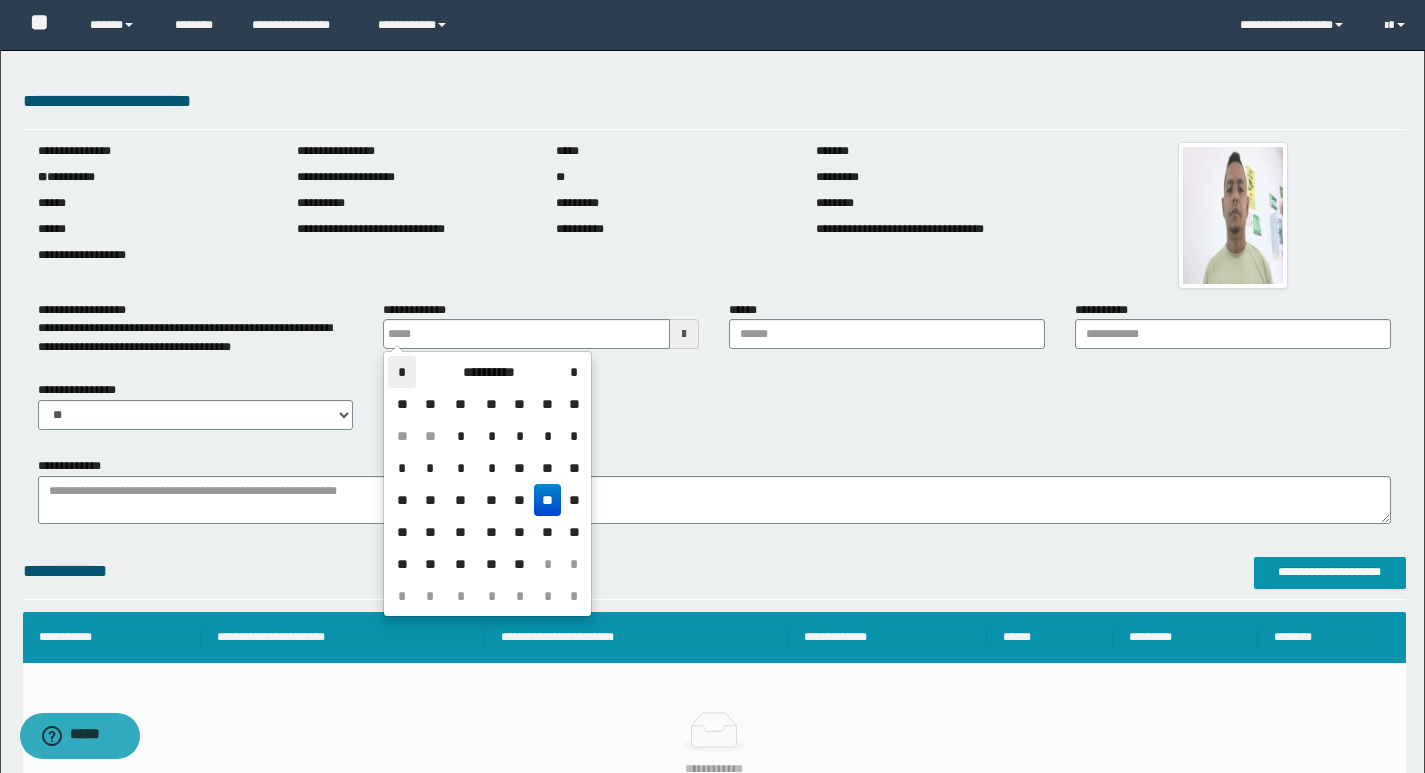 click on "*" at bounding box center [402, 372] 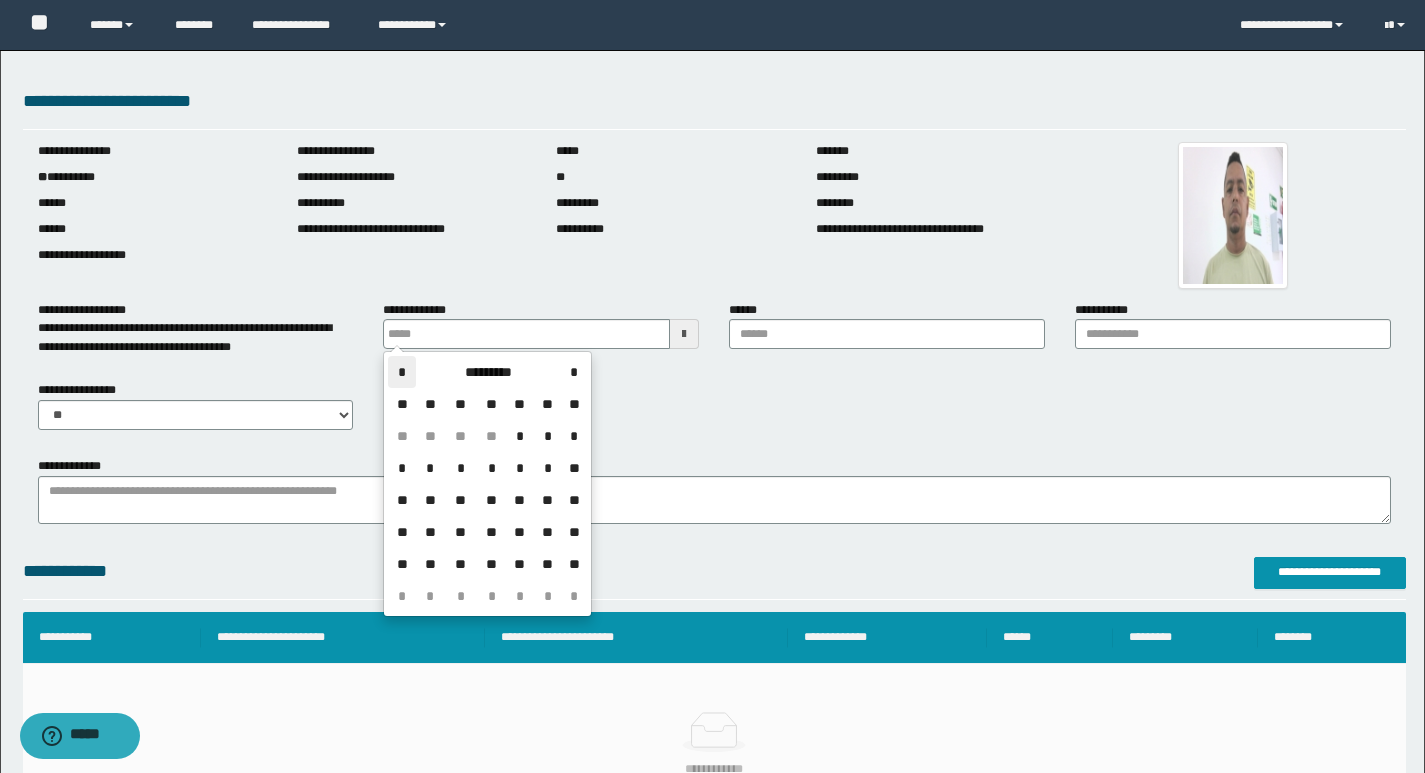click on "*" at bounding box center [402, 372] 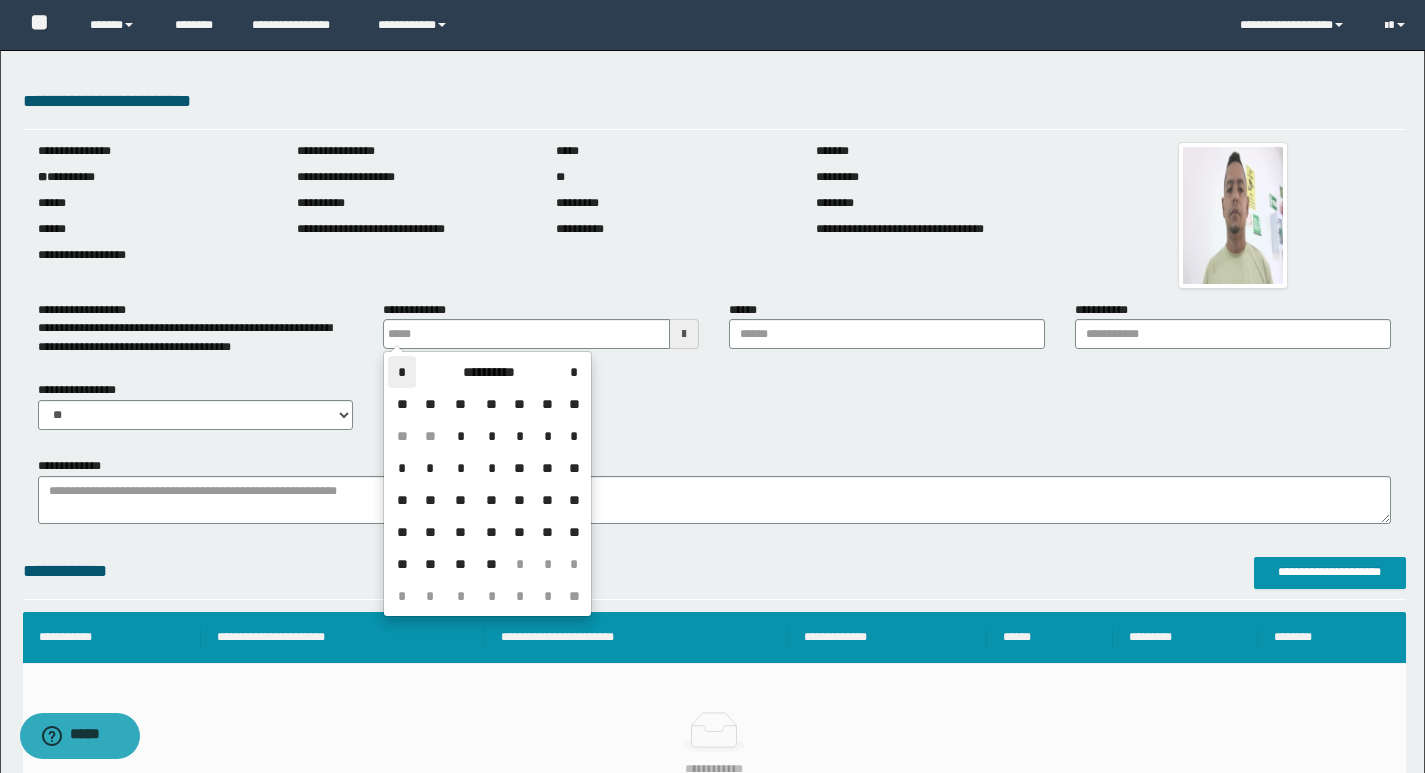 click on "*" at bounding box center [402, 372] 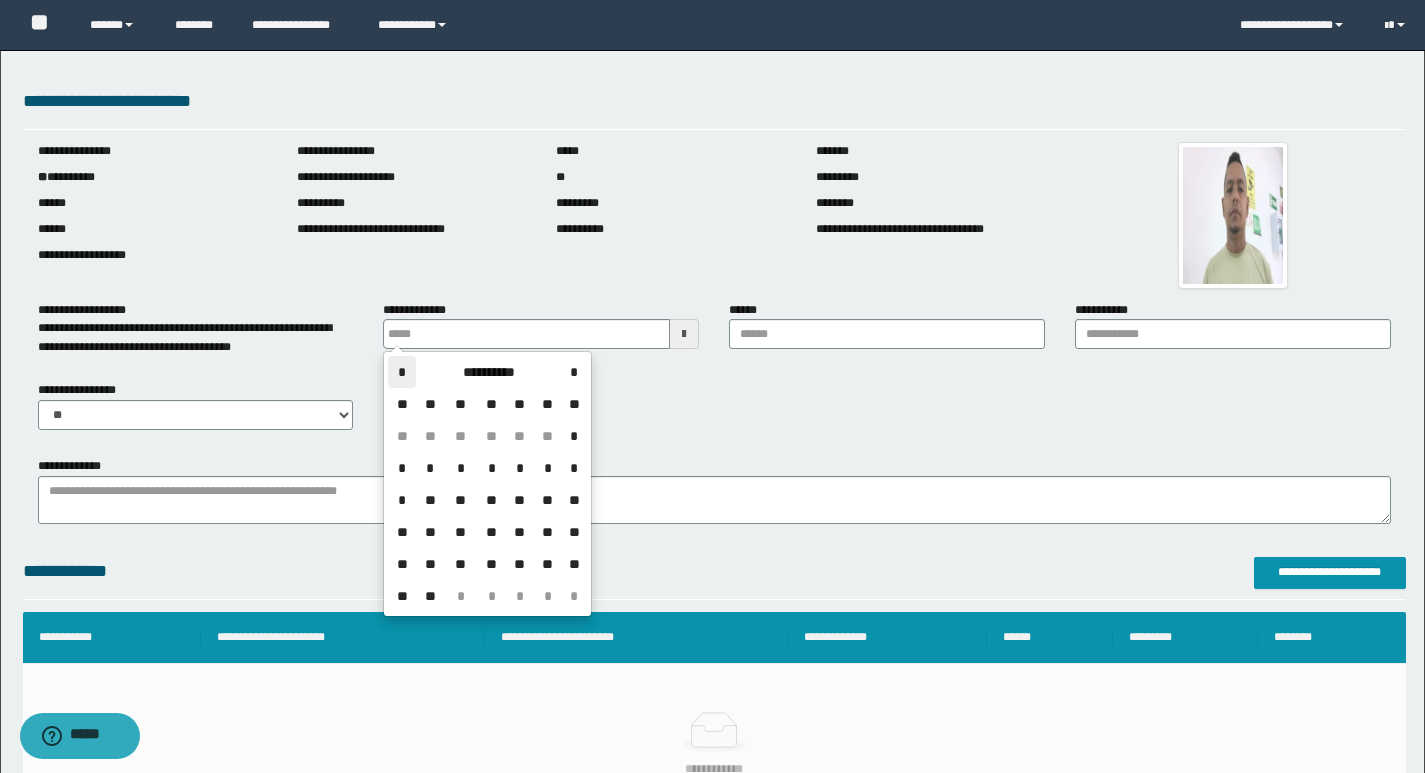 click on "*" at bounding box center (402, 372) 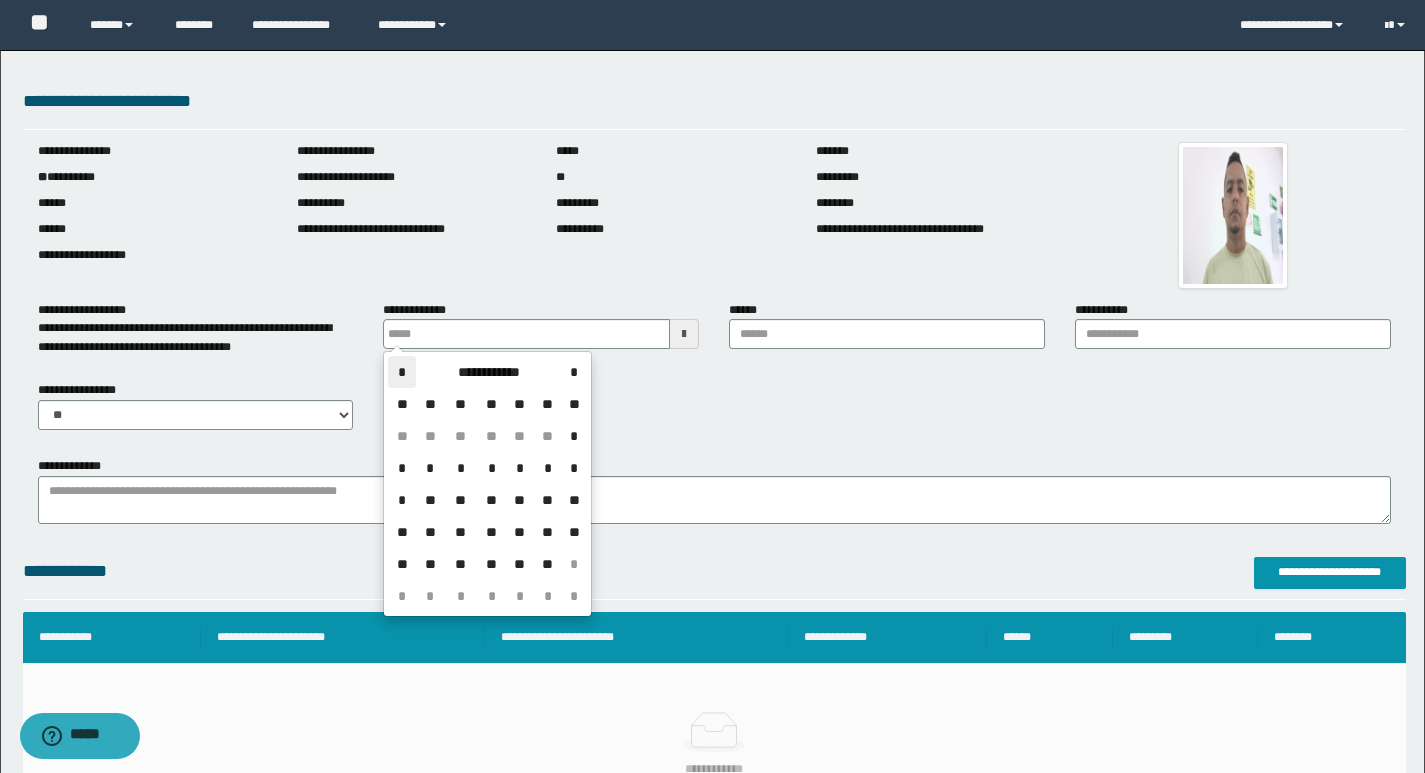 click on "**" at bounding box center (430, 500) 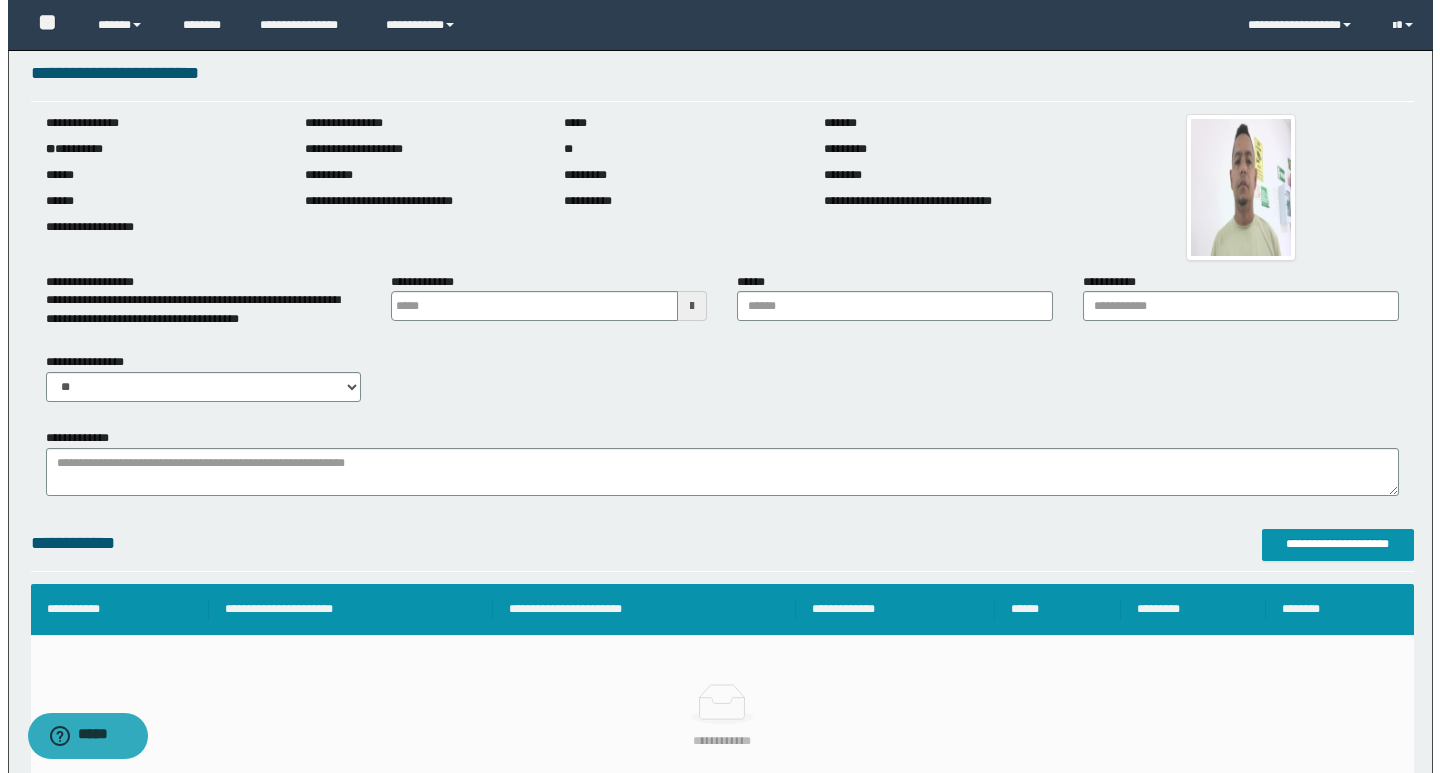 scroll, scrollTop: 300, scrollLeft: 0, axis: vertical 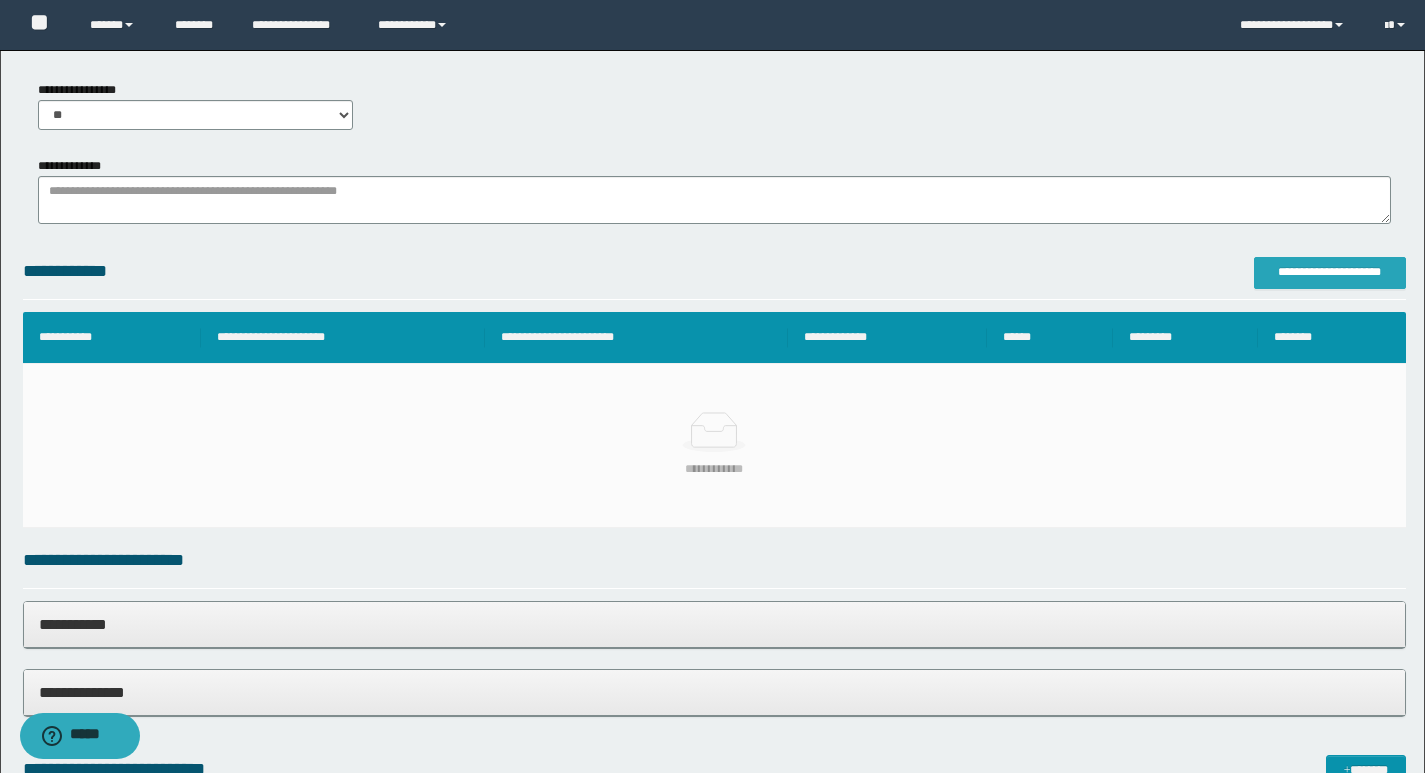 click on "**********" at bounding box center (1330, 272) 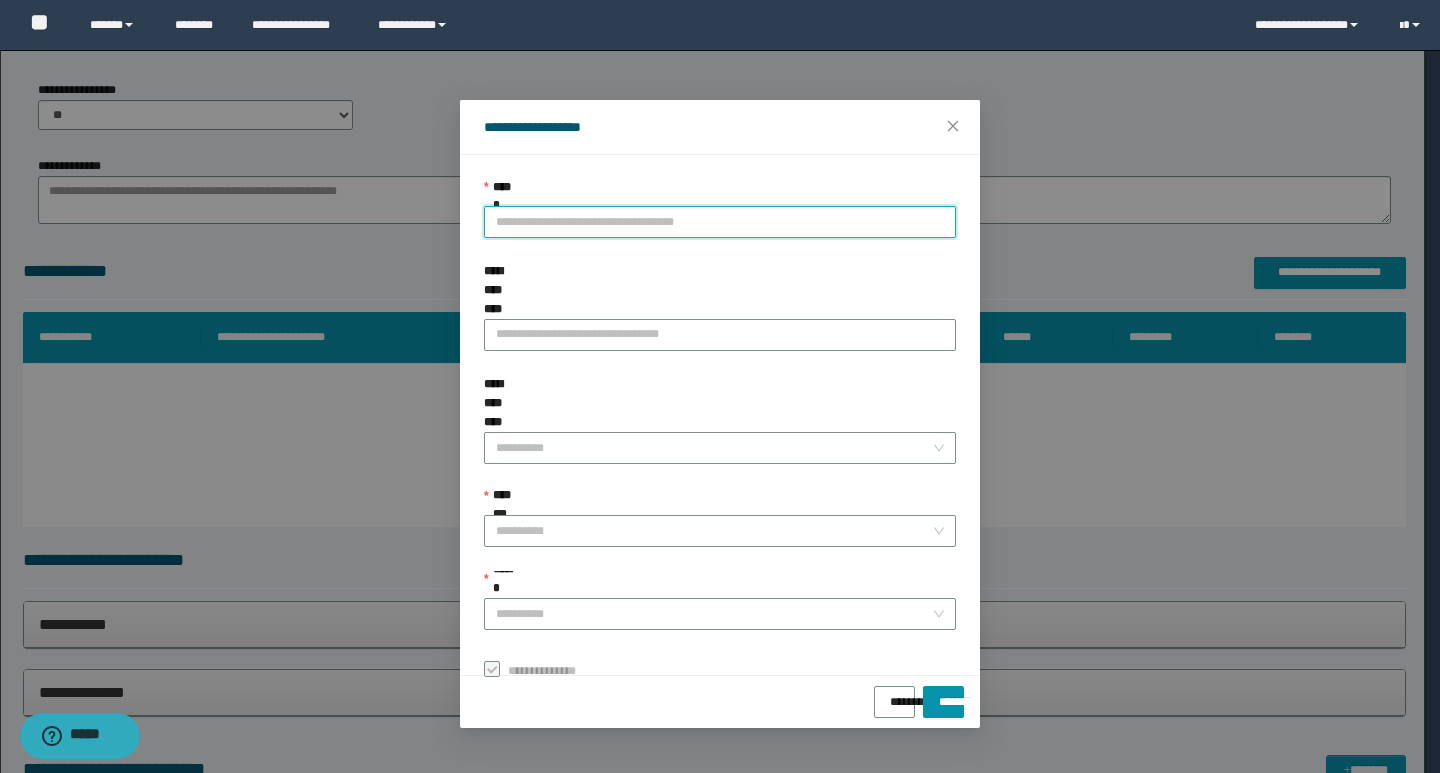 click on "**********" at bounding box center [720, 222] 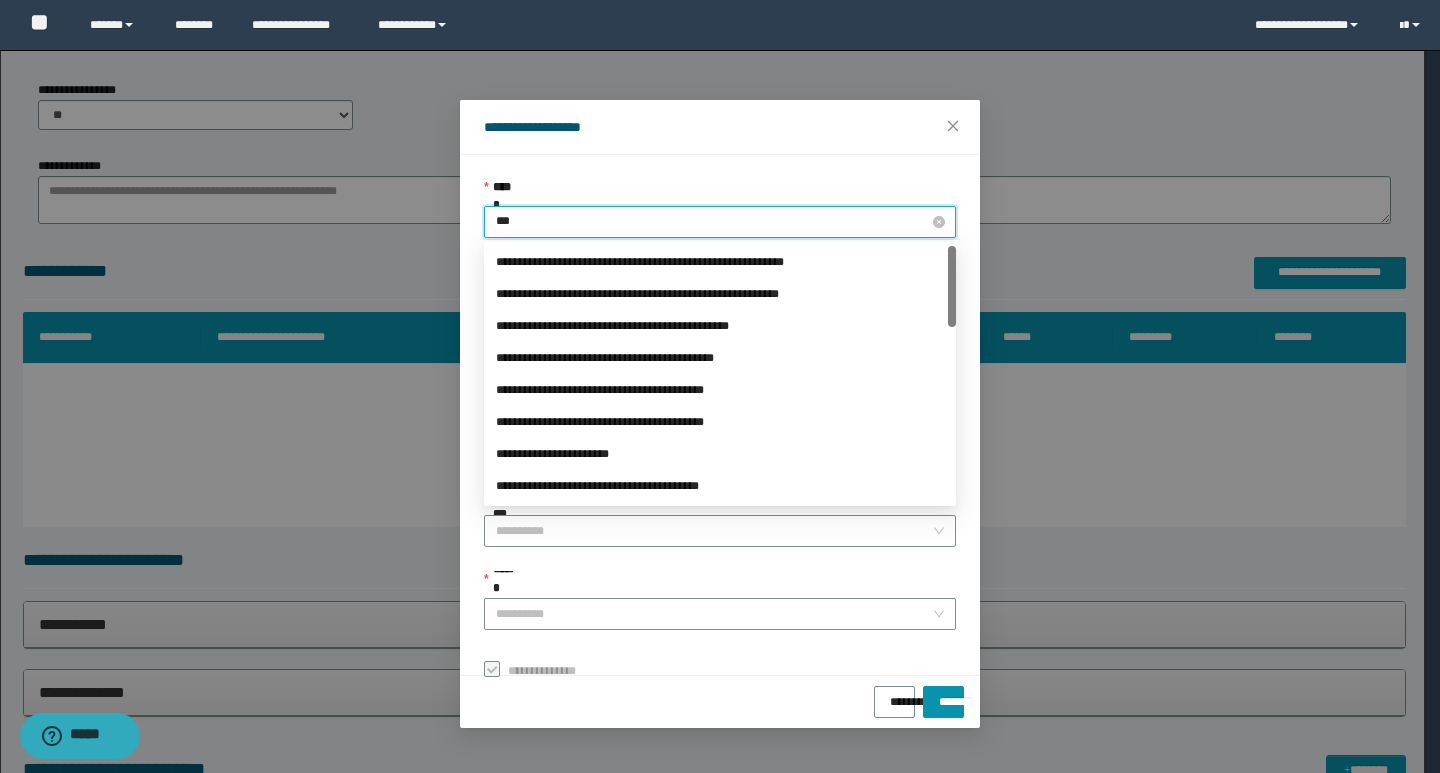 type on "****" 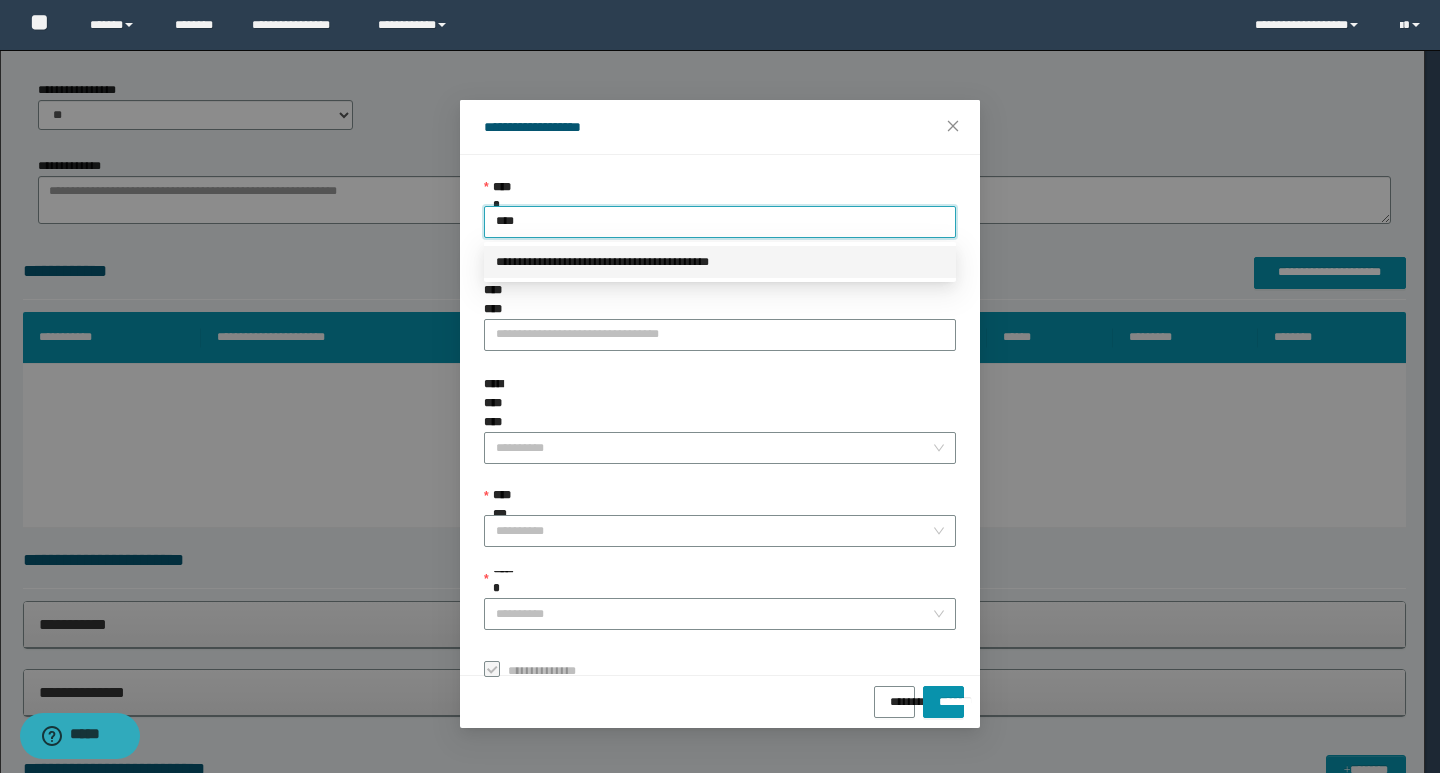 click on "**********" at bounding box center (720, 262) 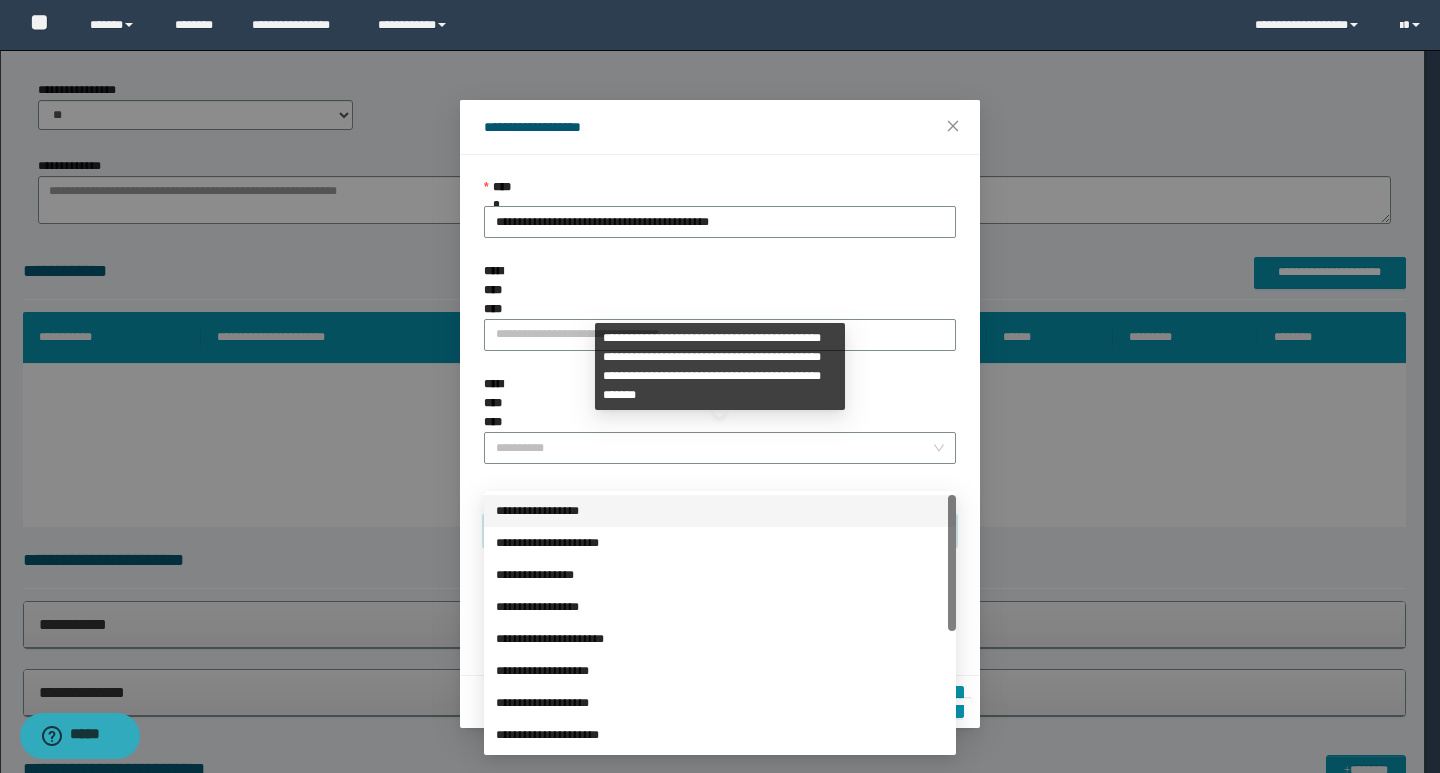 click on "**********" at bounding box center (714, 531) 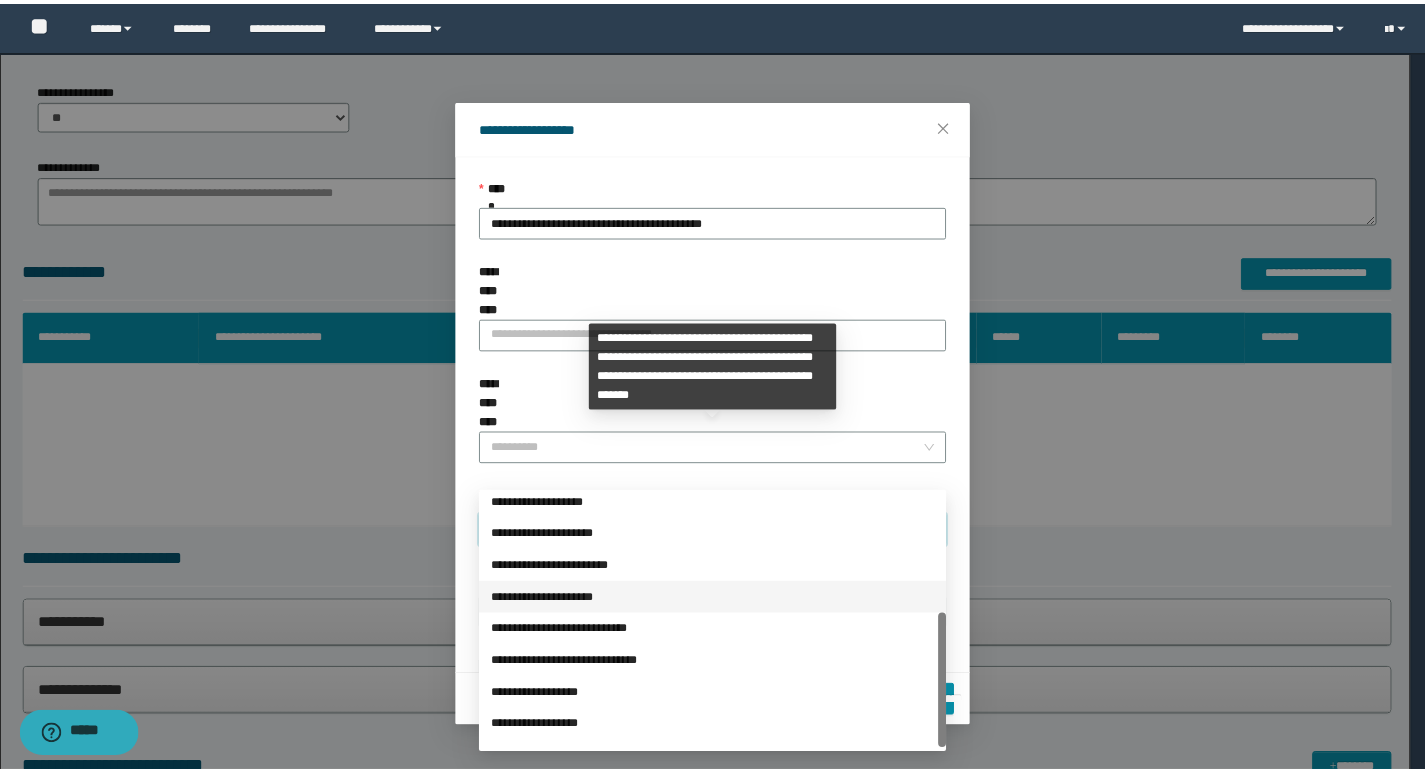 scroll, scrollTop: 224, scrollLeft: 0, axis: vertical 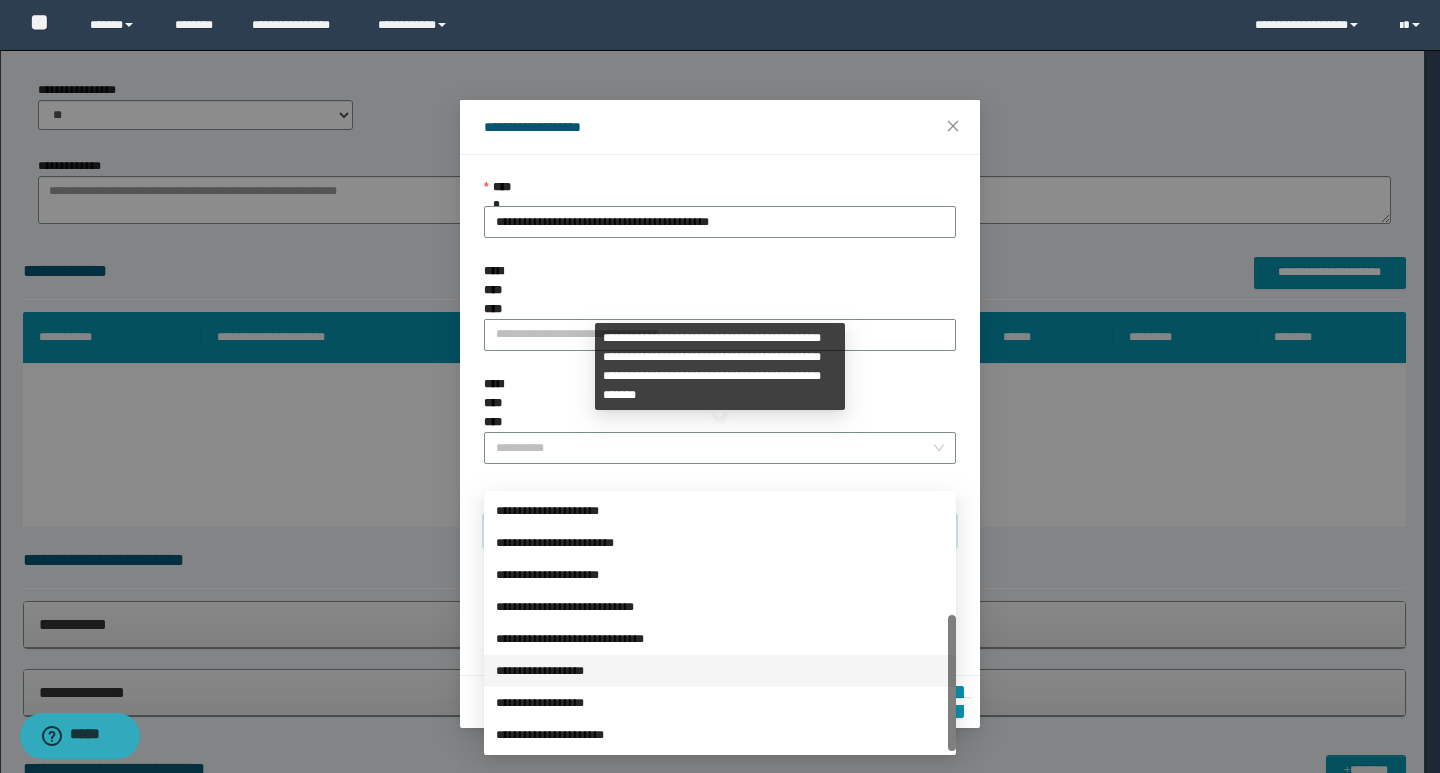 click on "**********" at bounding box center [720, 671] 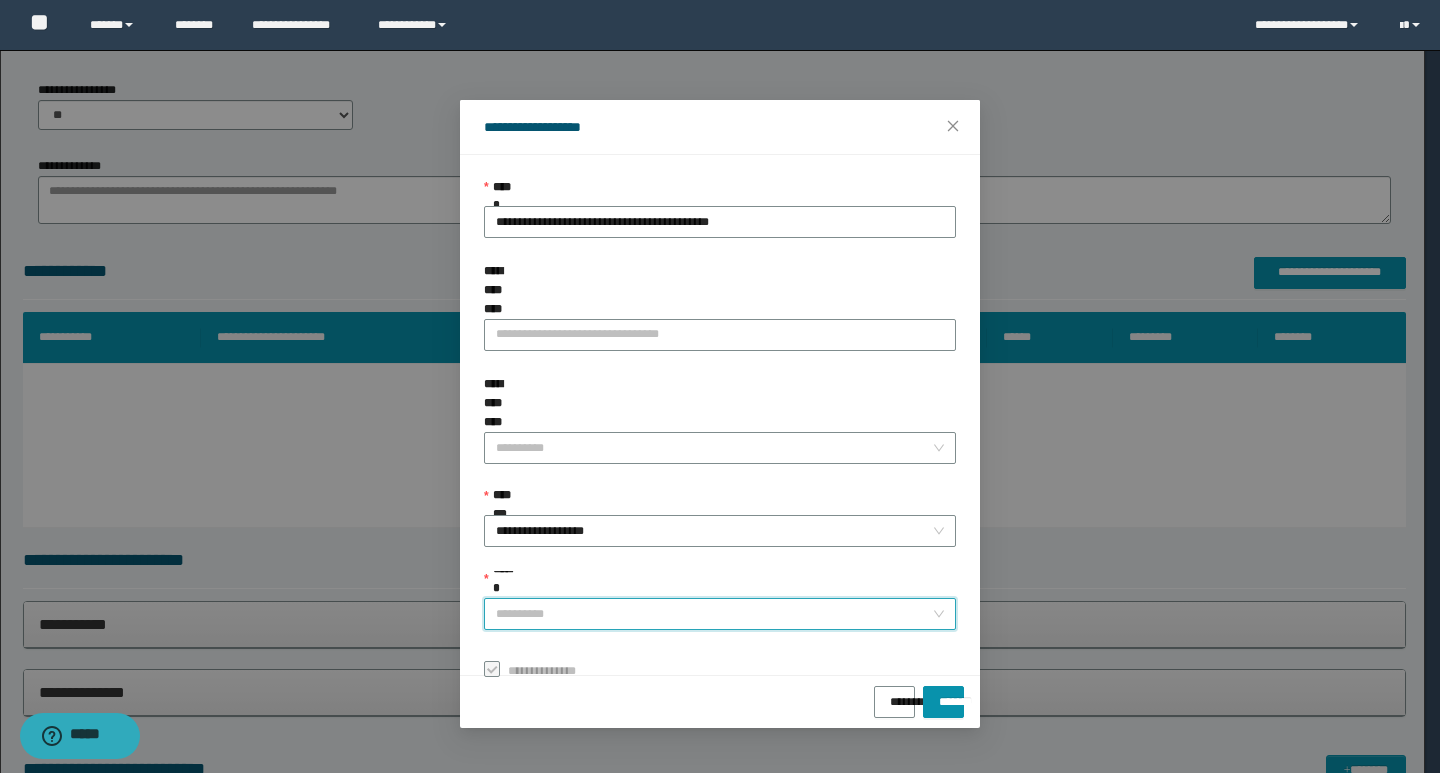 click on "******" at bounding box center (714, 614) 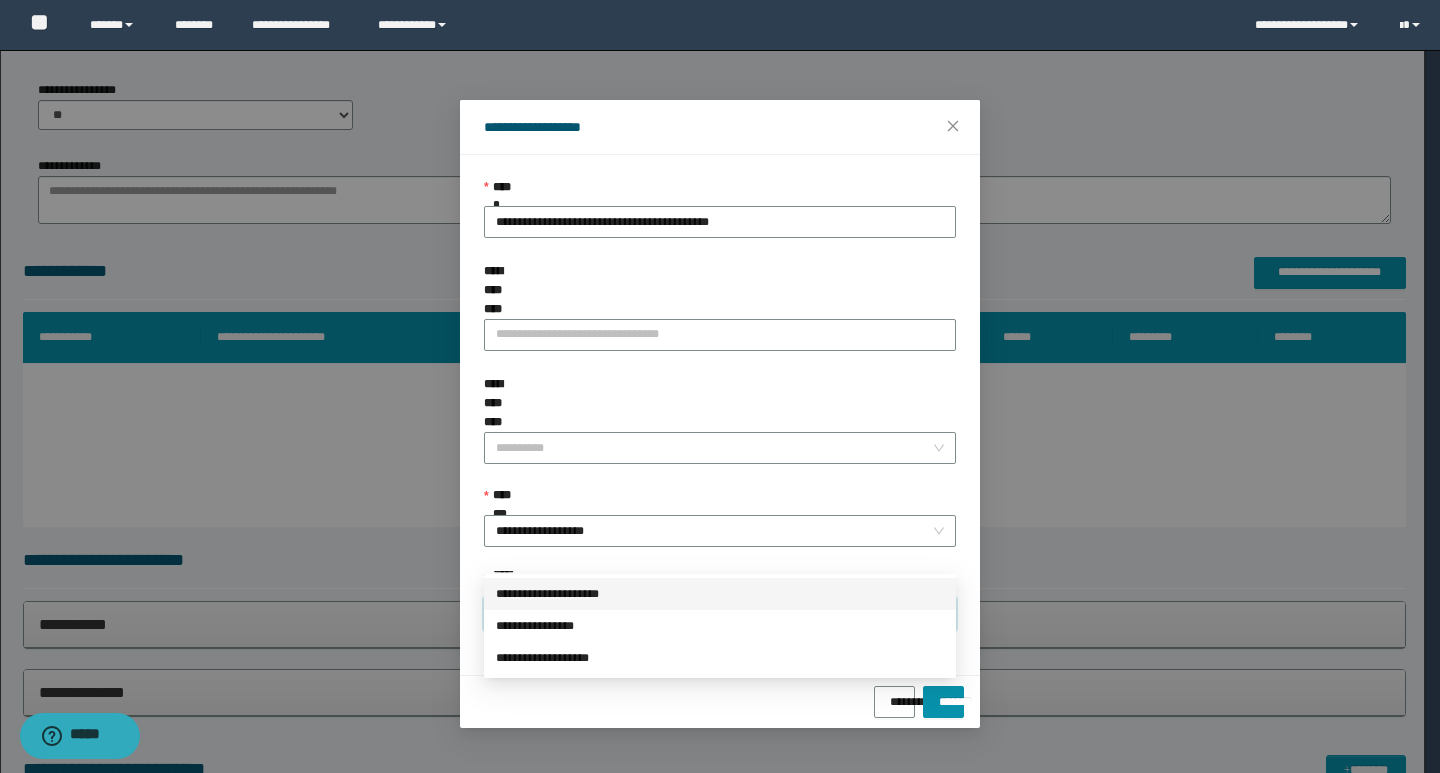 click on "**********" at bounding box center (720, 594) 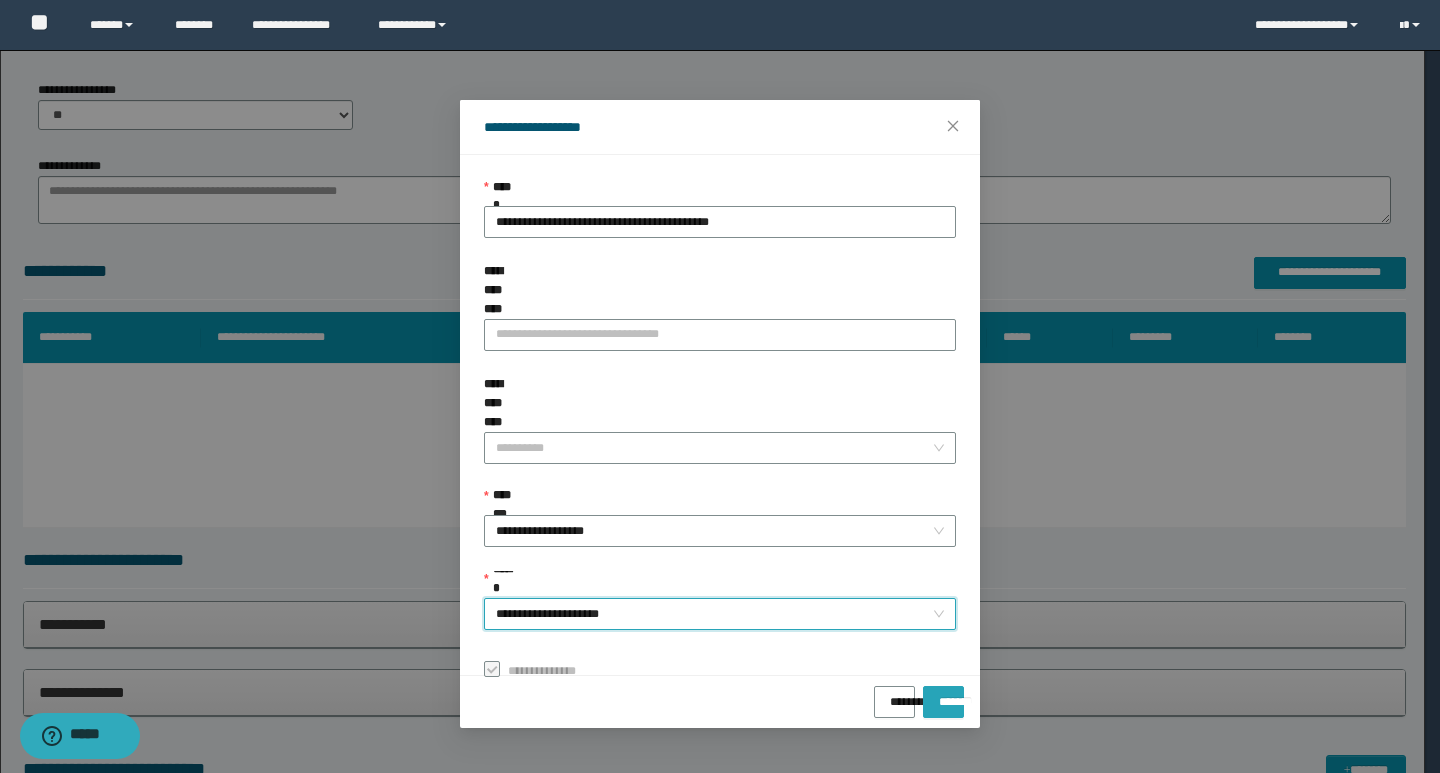 click on "*******" at bounding box center [943, 695] 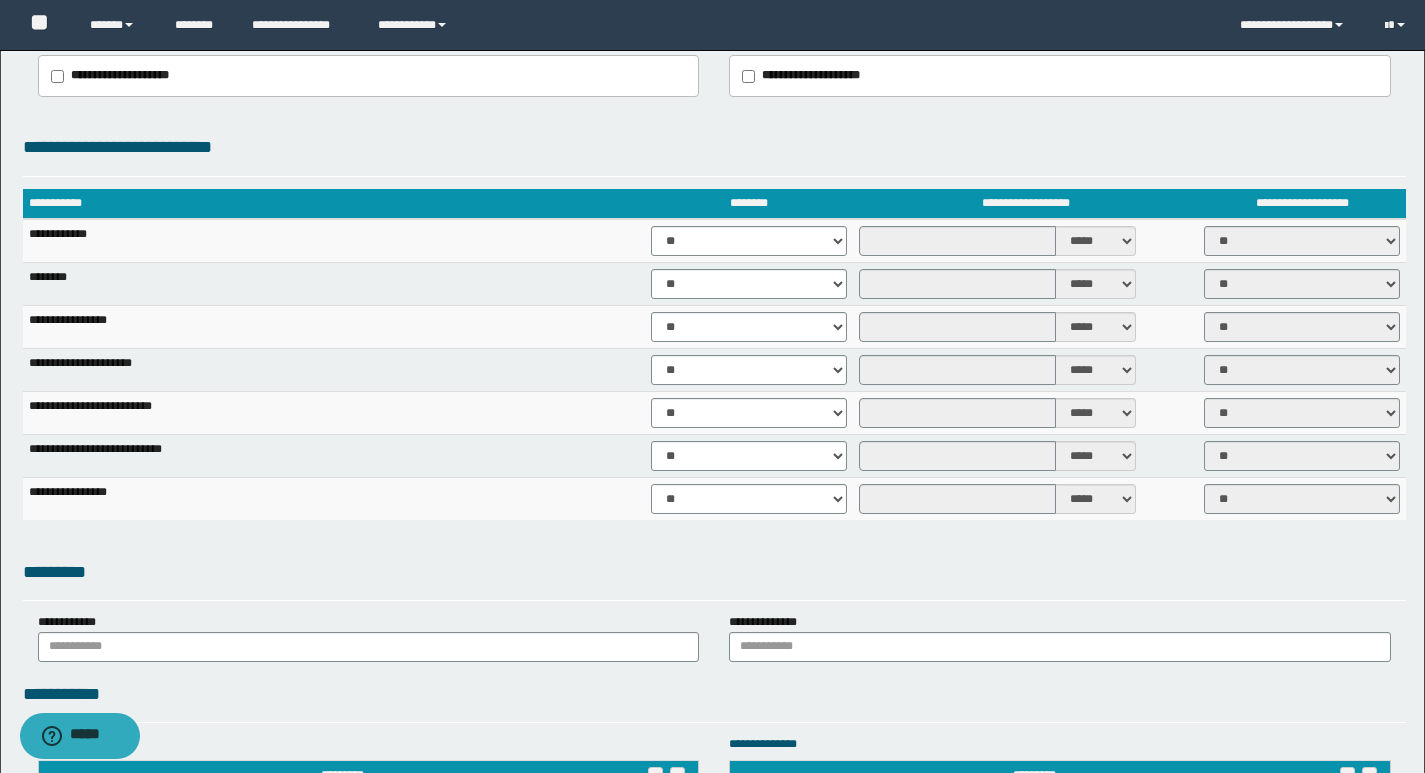 scroll, scrollTop: 1500, scrollLeft: 0, axis: vertical 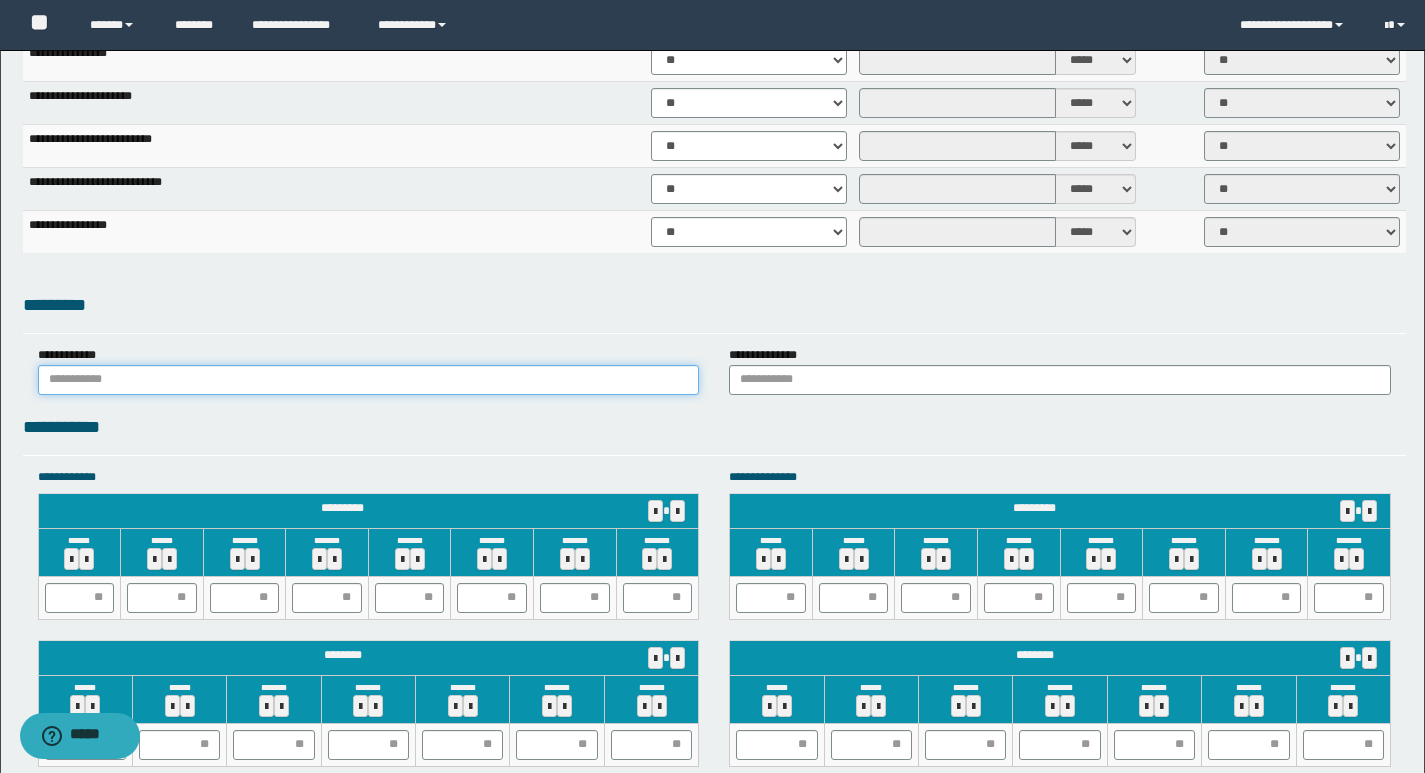 click at bounding box center [369, 380] 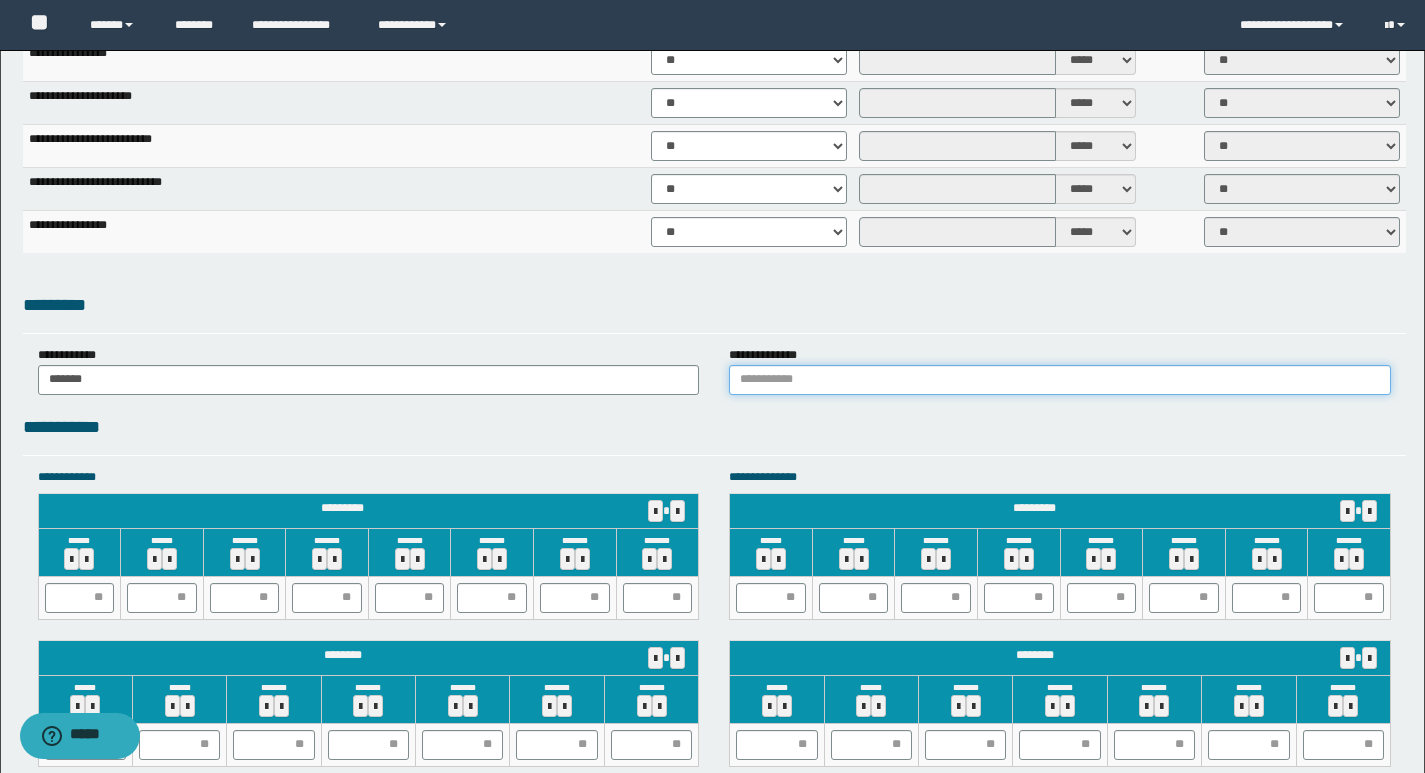 click at bounding box center [1060, 380] 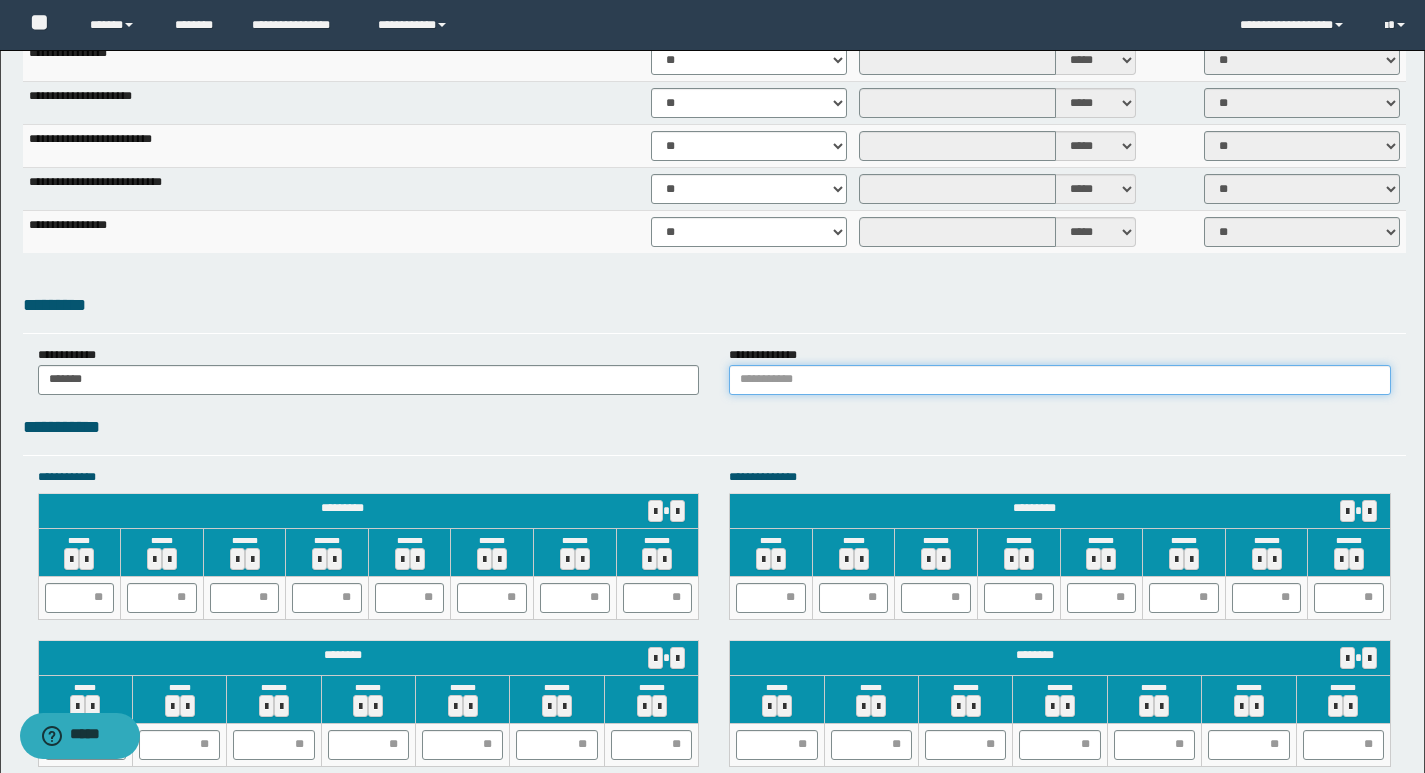 type on "******" 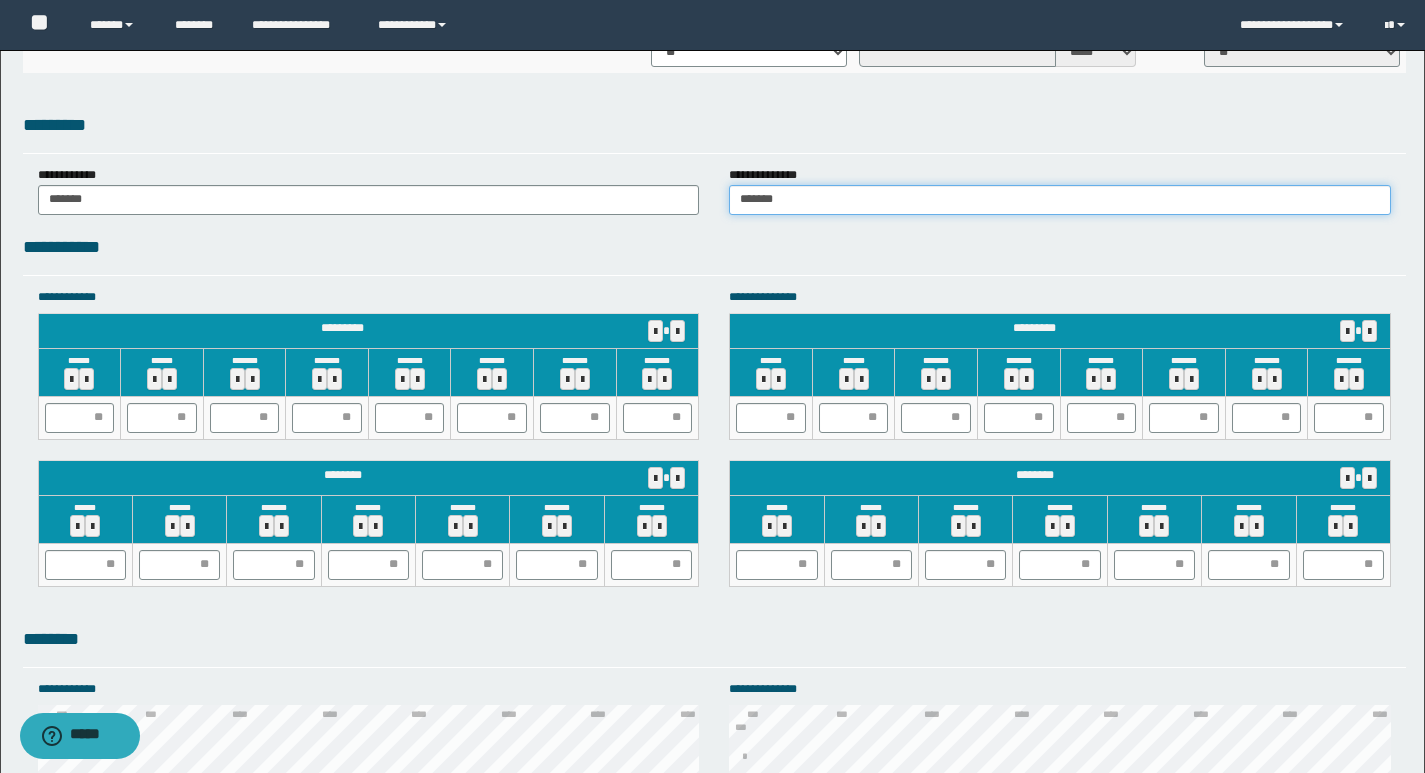 scroll, scrollTop: 1800, scrollLeft: 0, axis: vertical 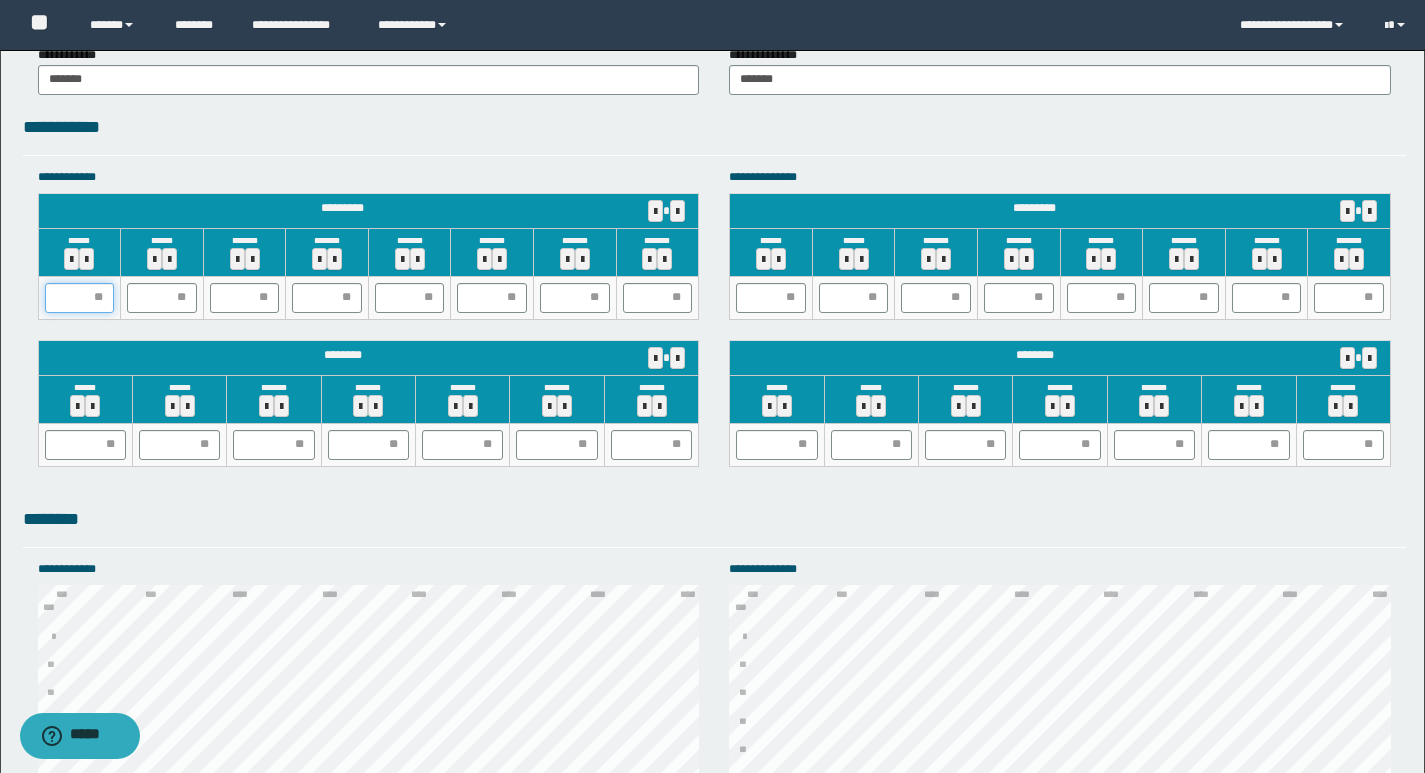 click at bounding box center (80, 298) 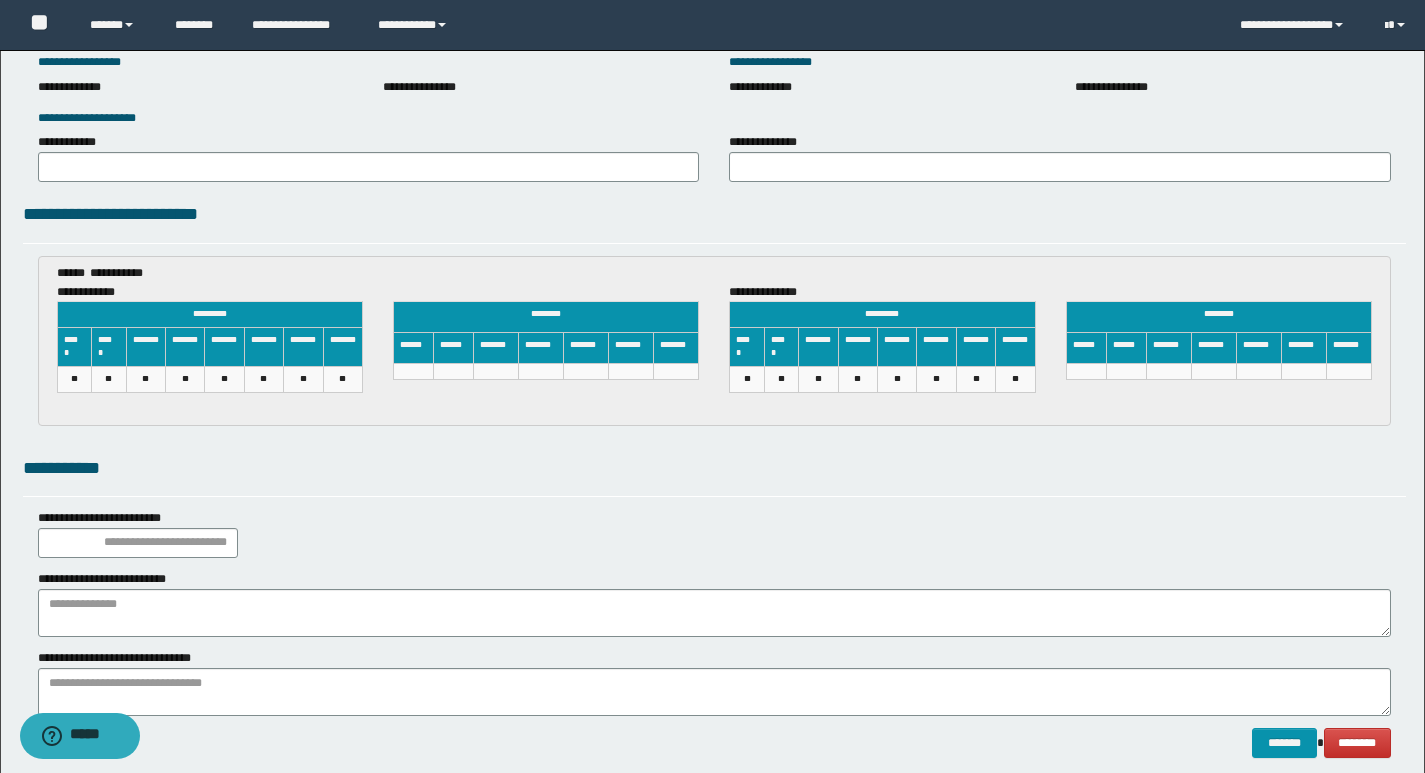 scroll, scrollTop: 2929, scrollLeft: 0, axis: vertical 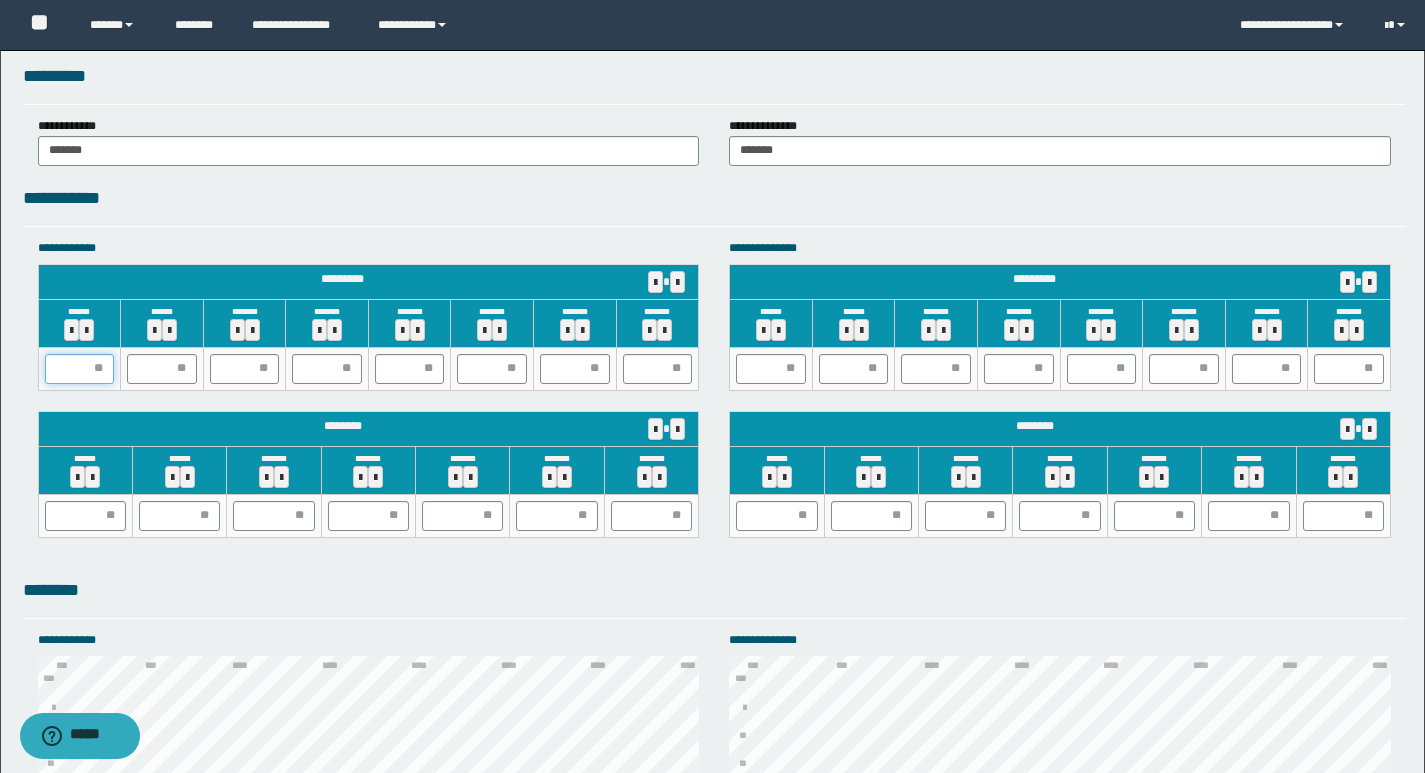 click at bounding box center (80, 369) 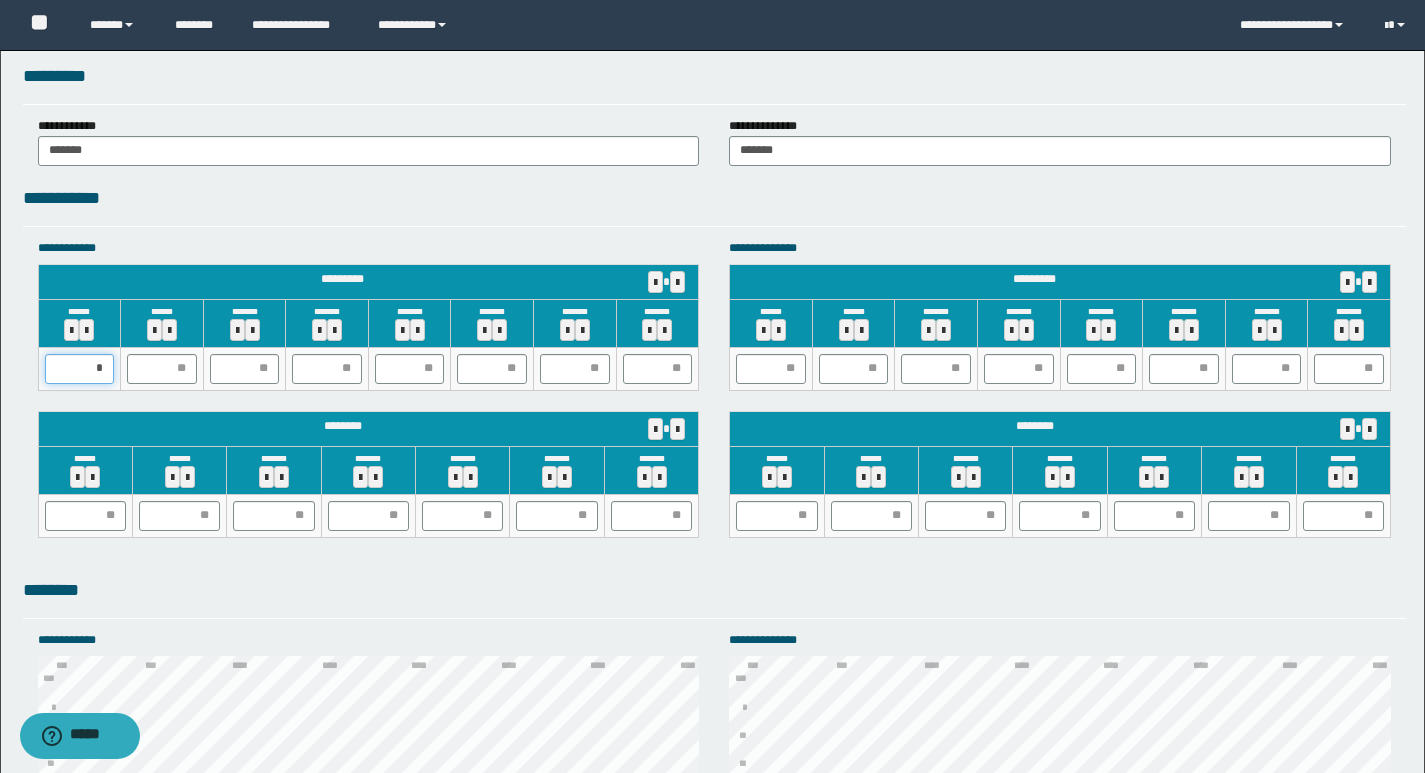 type on "**" 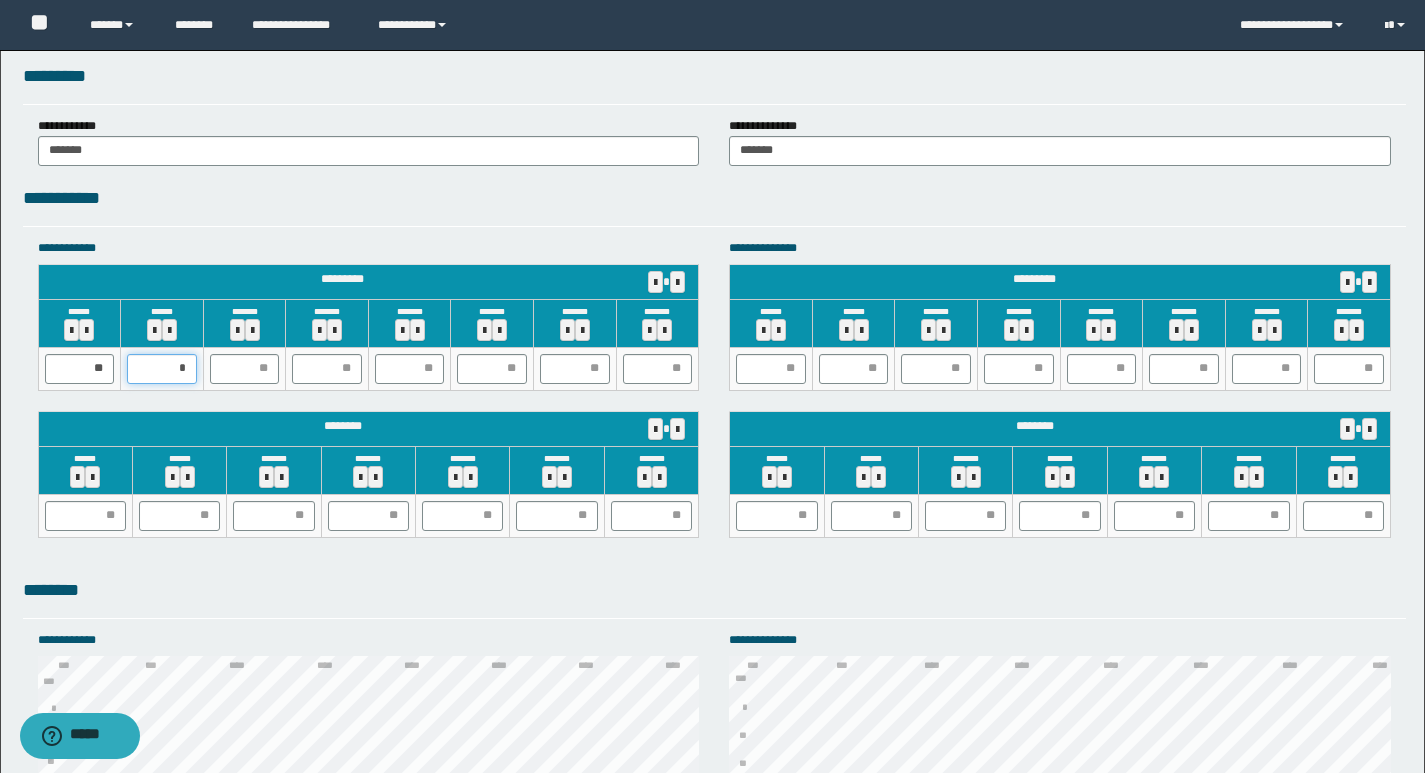 type on "**" 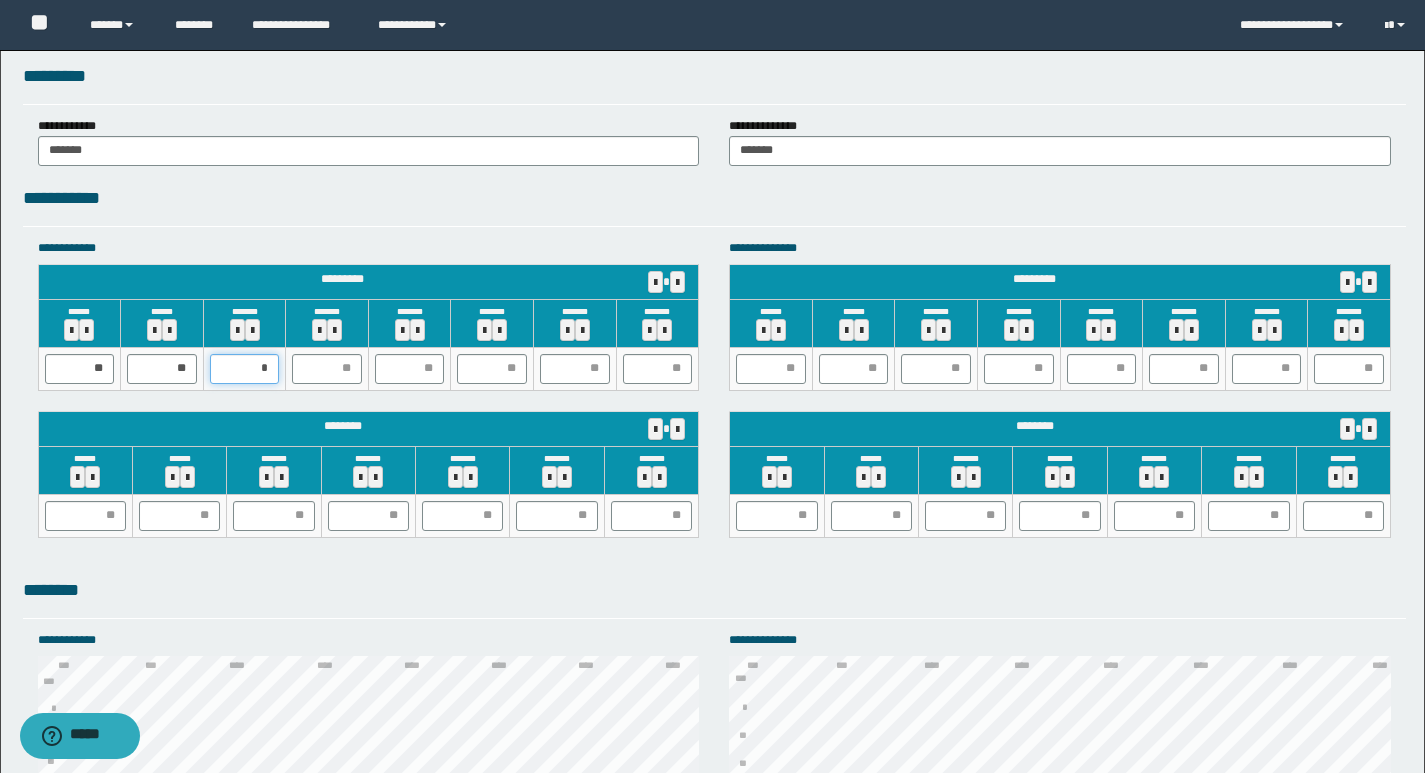 type on "**" 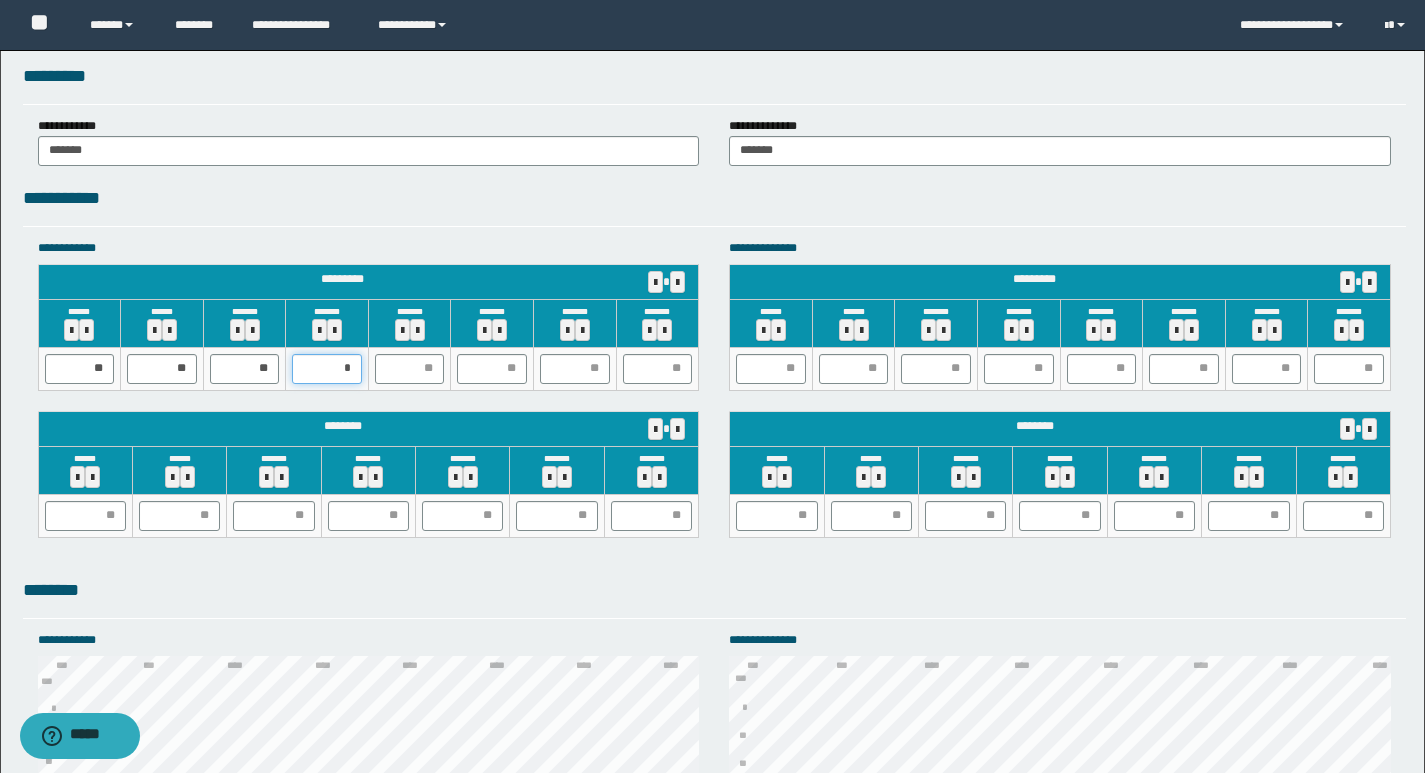 type on "**" 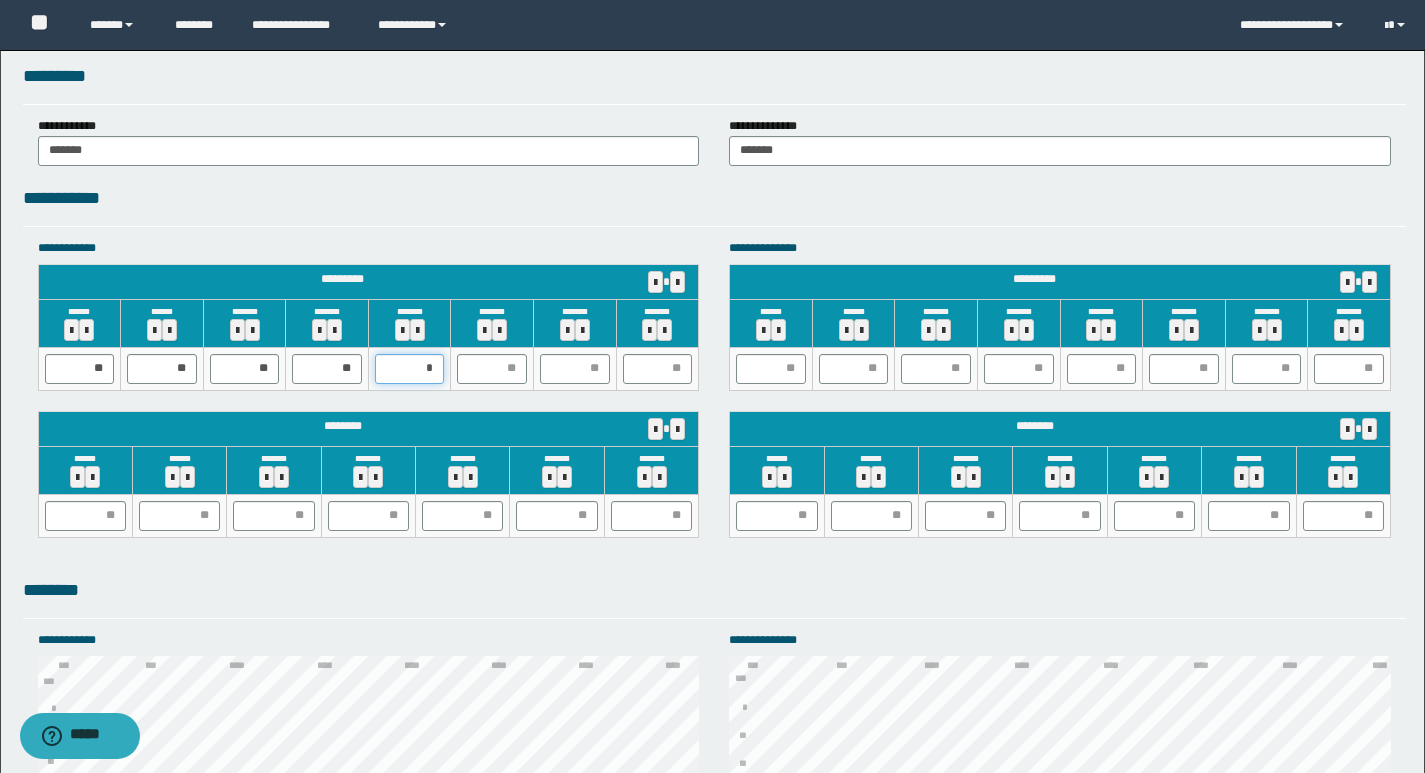 type on "**" 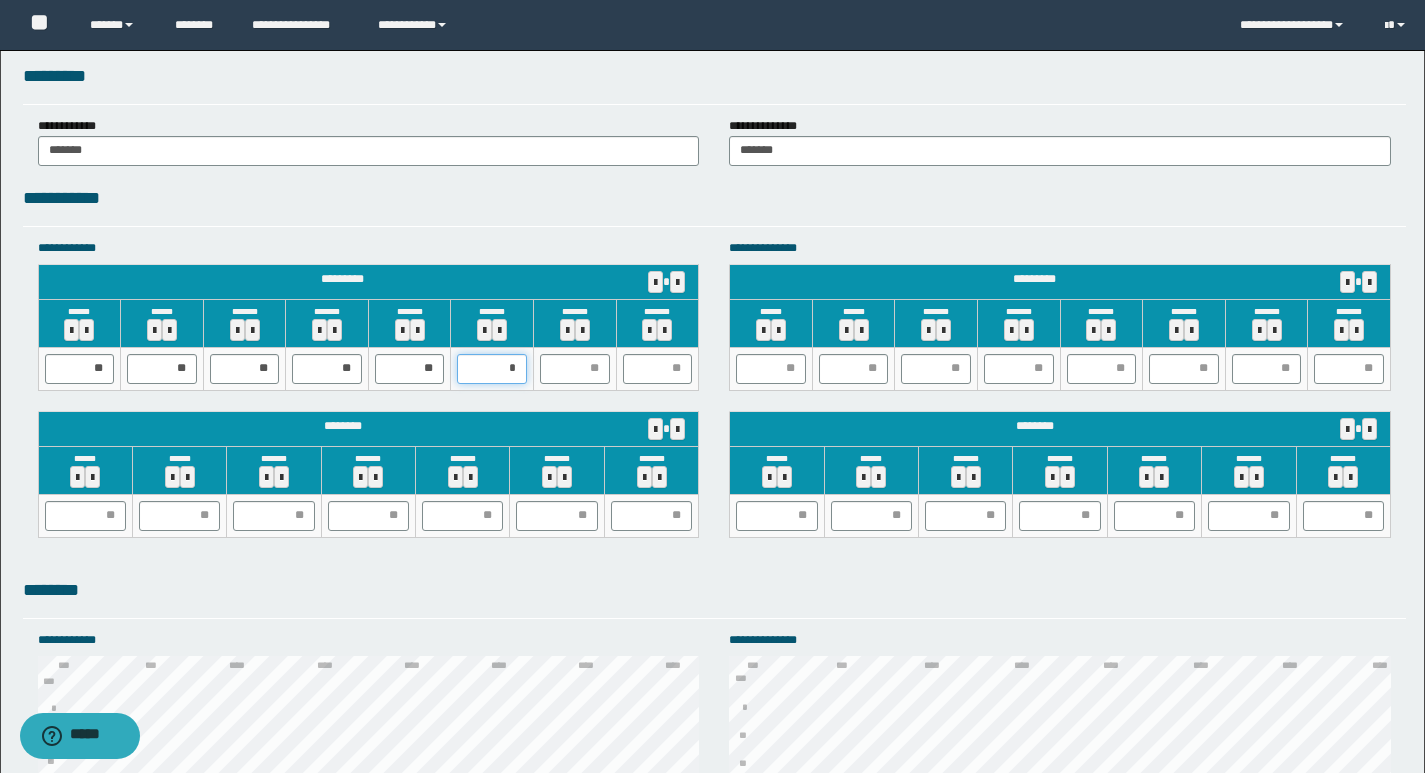 type on "**" 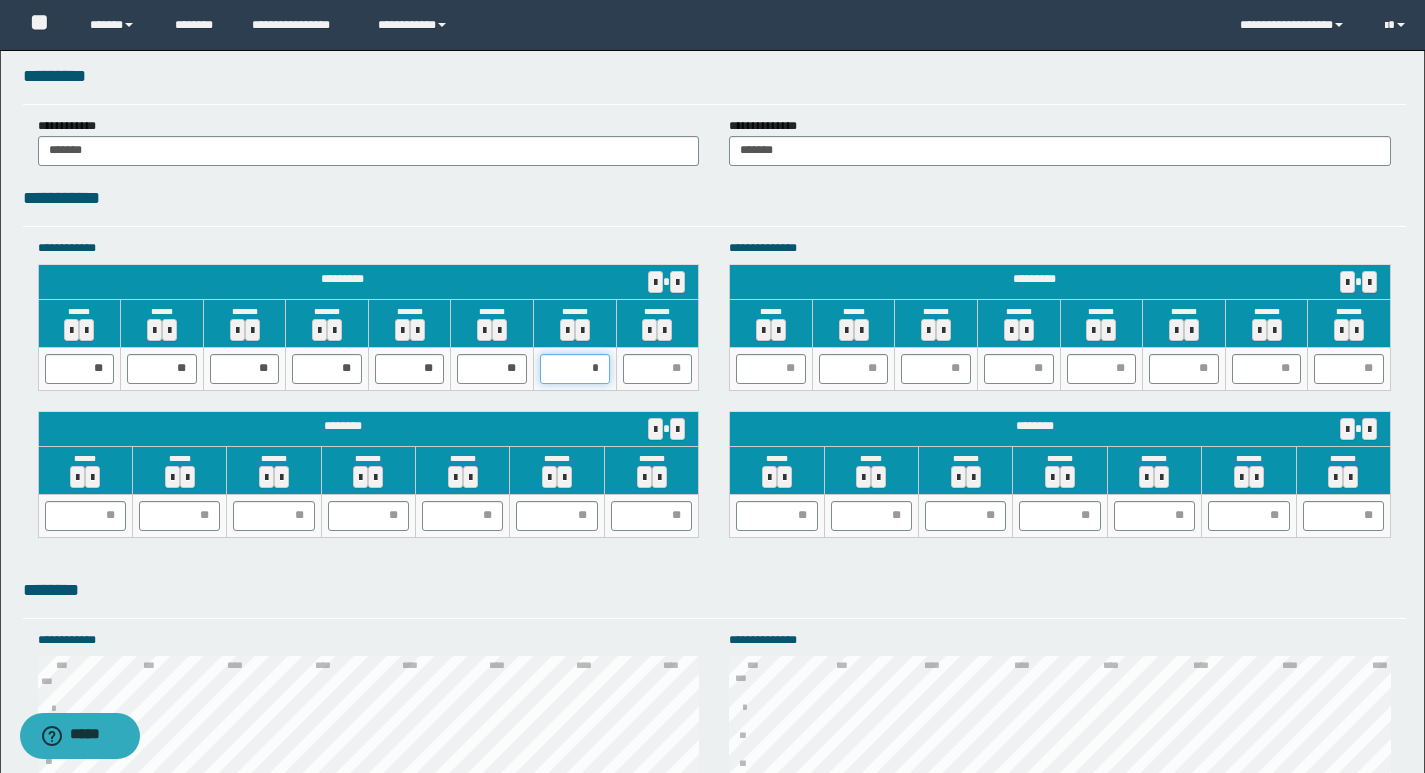 type on "**" 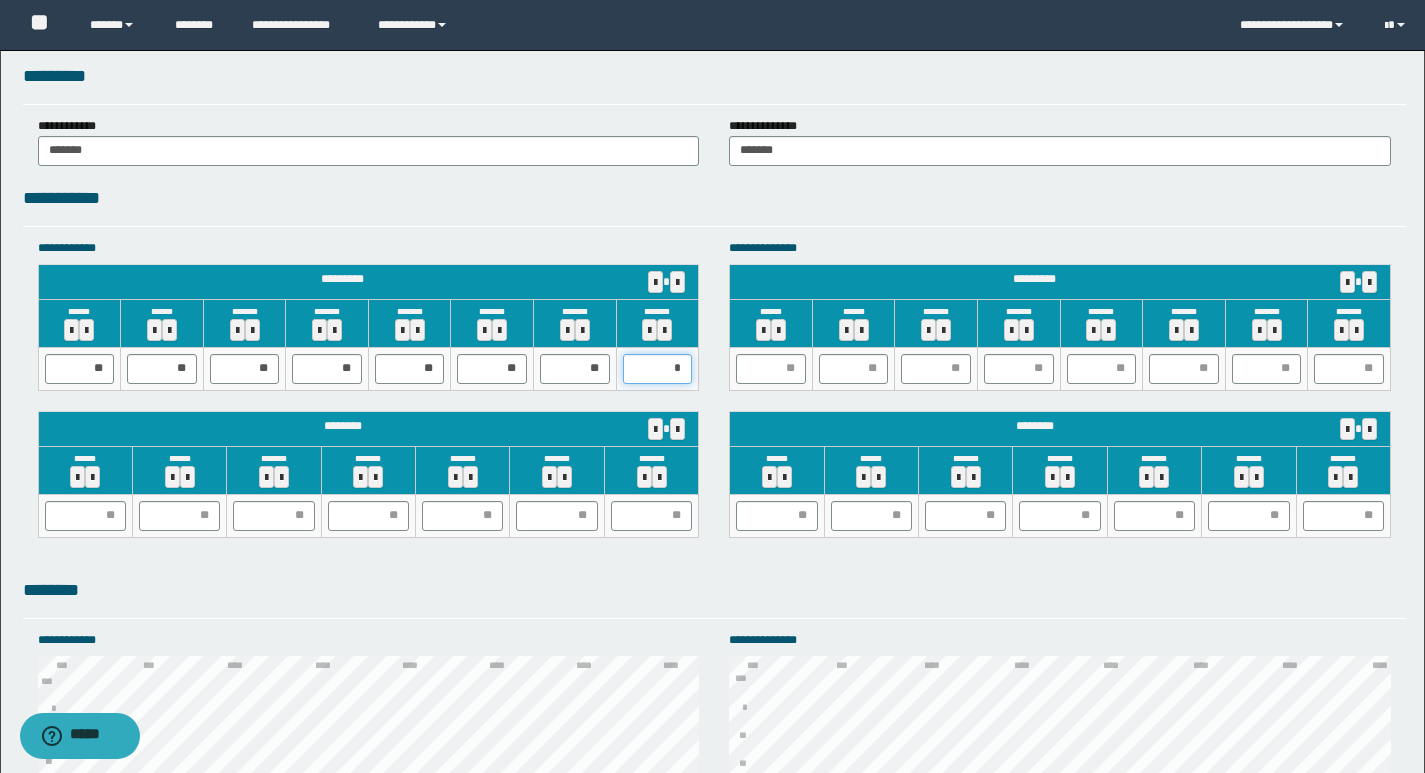 type on "**" 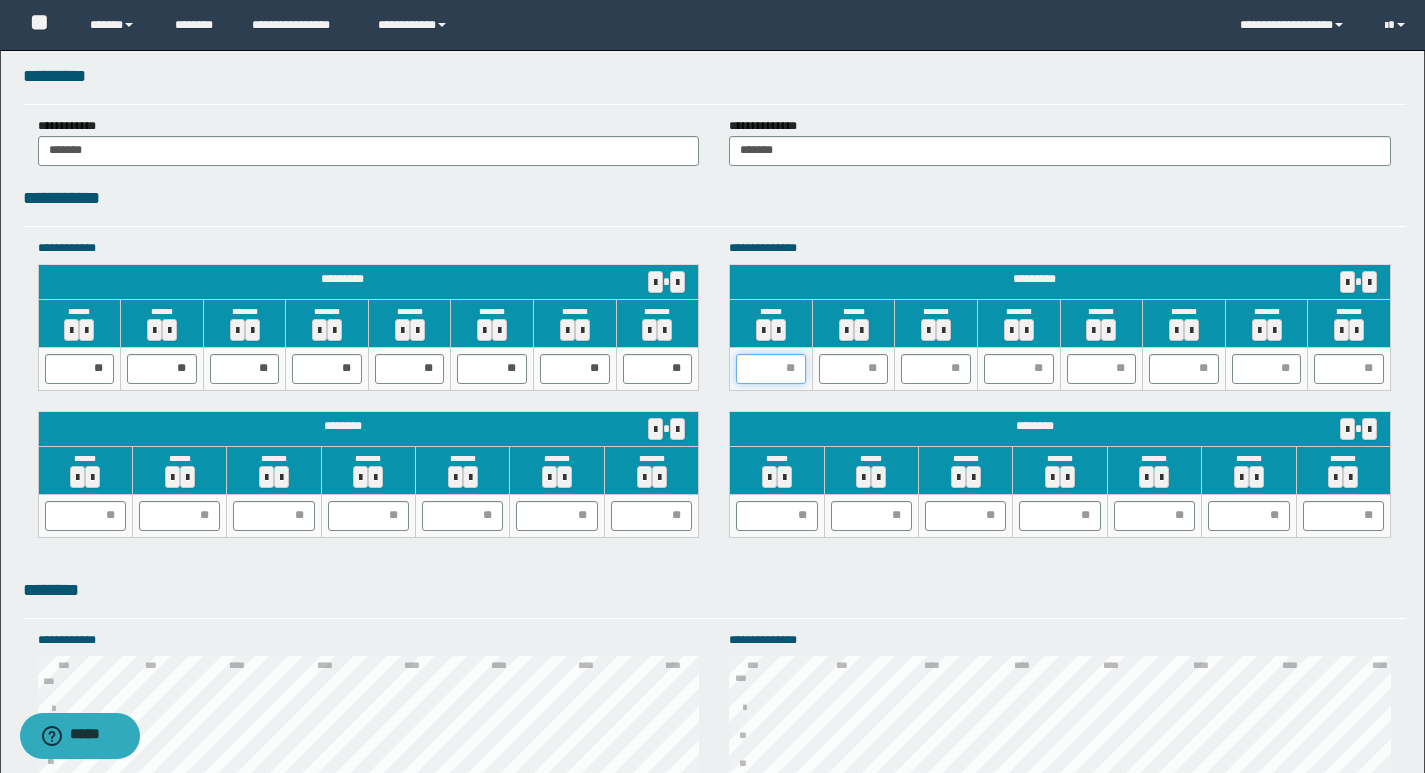 click at bounding box center (771, 369) 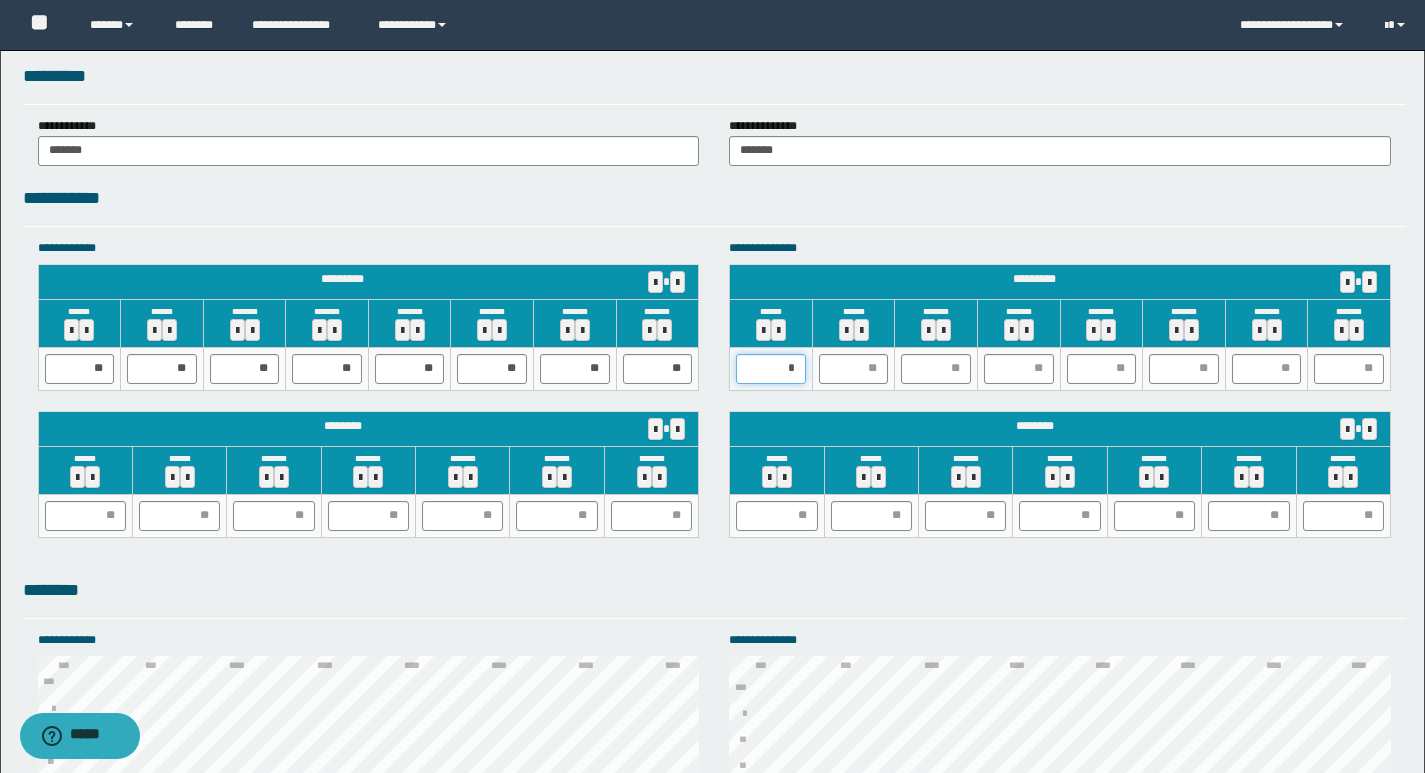 type on "**" 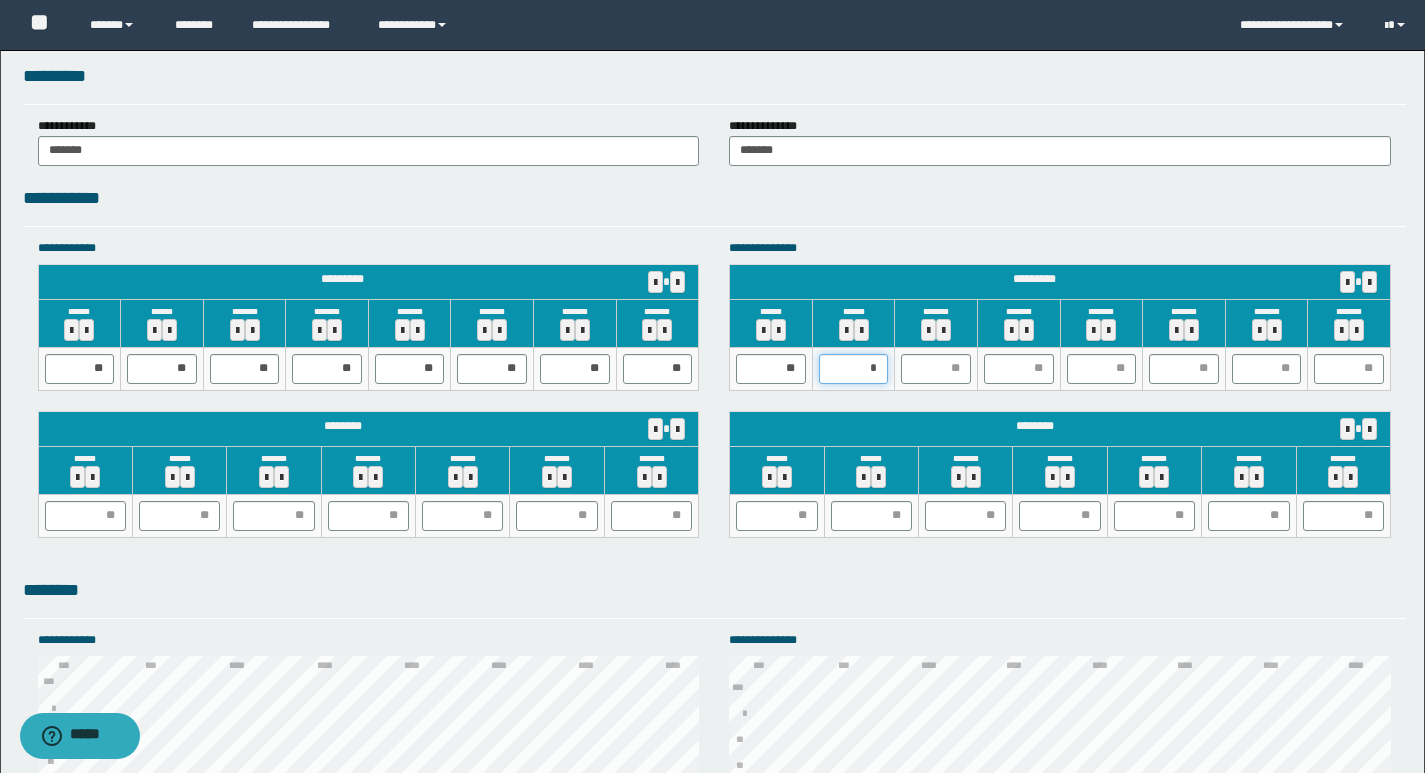 type on "**" 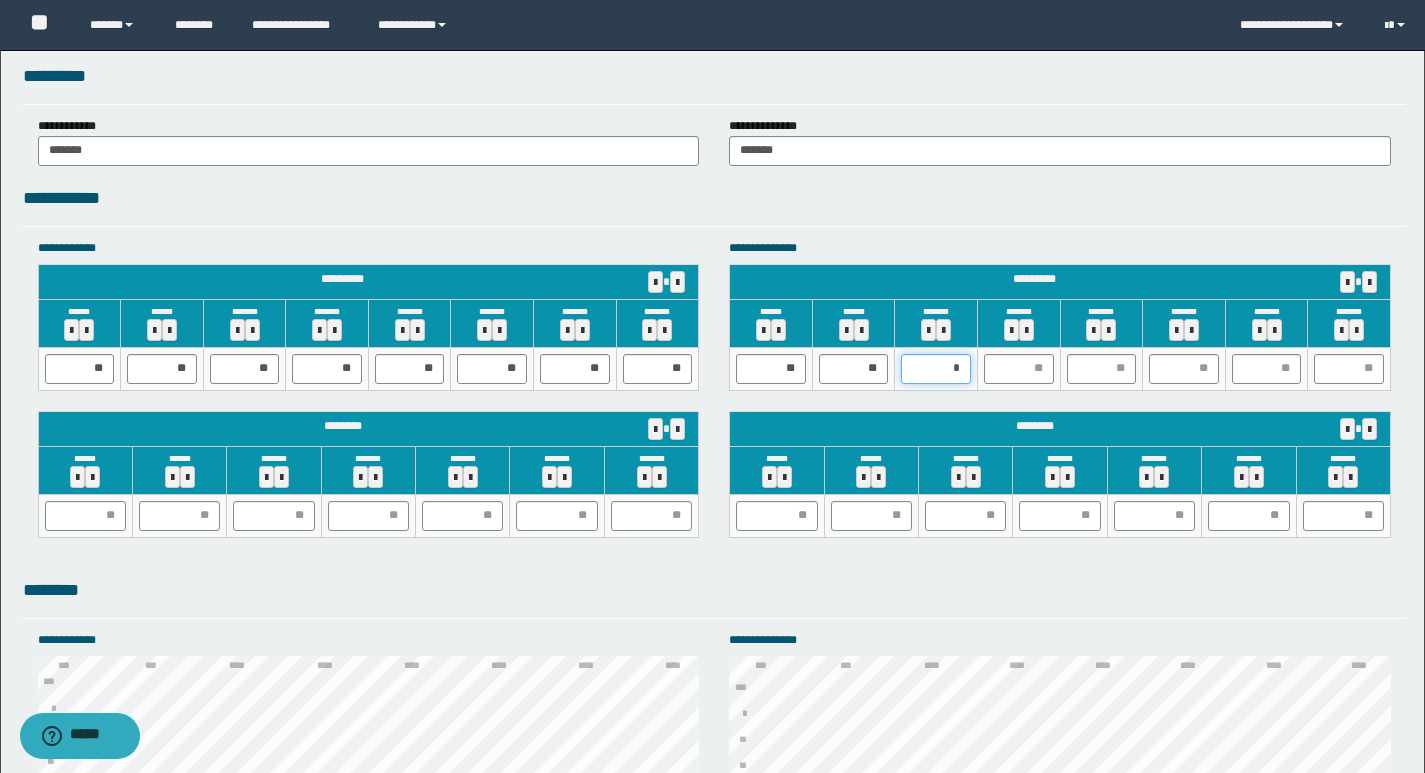 type on "**" 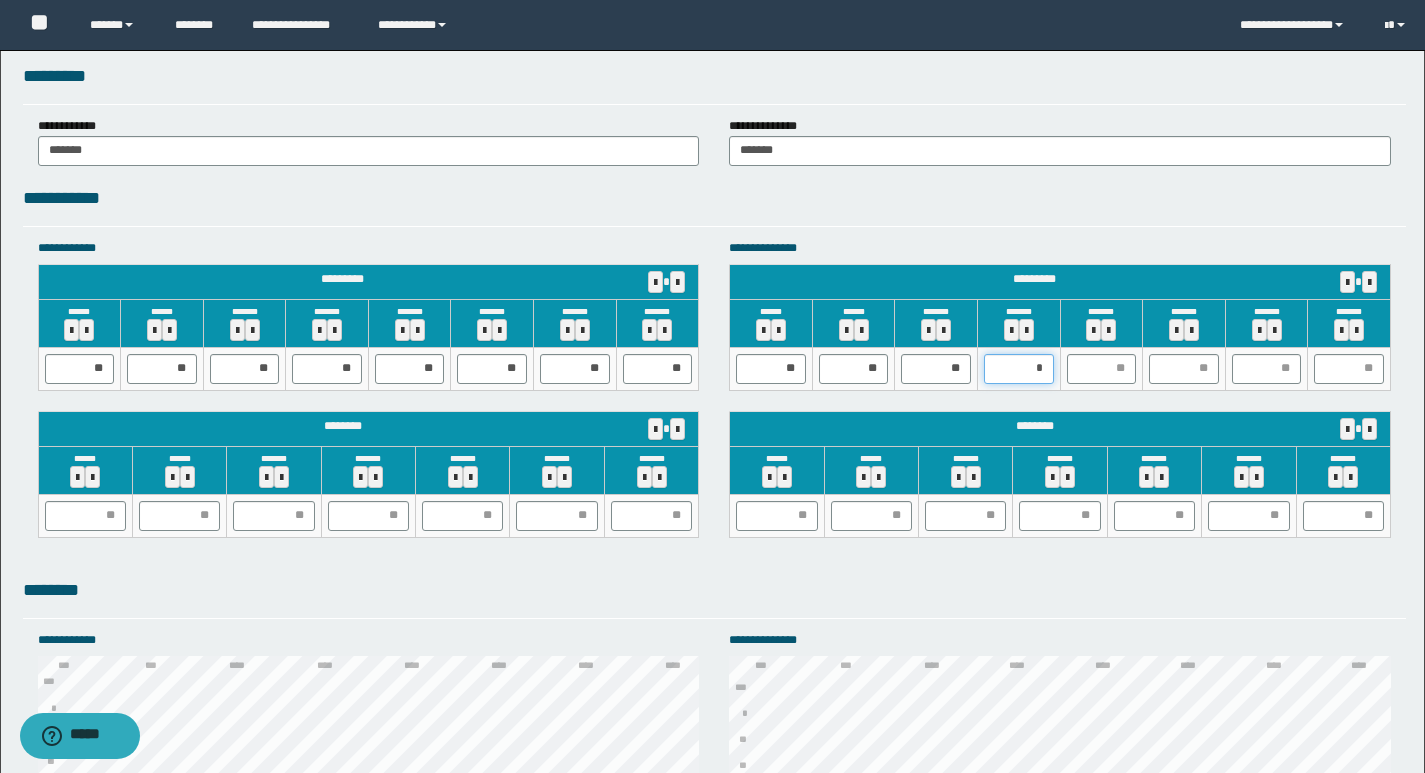 type on "**" 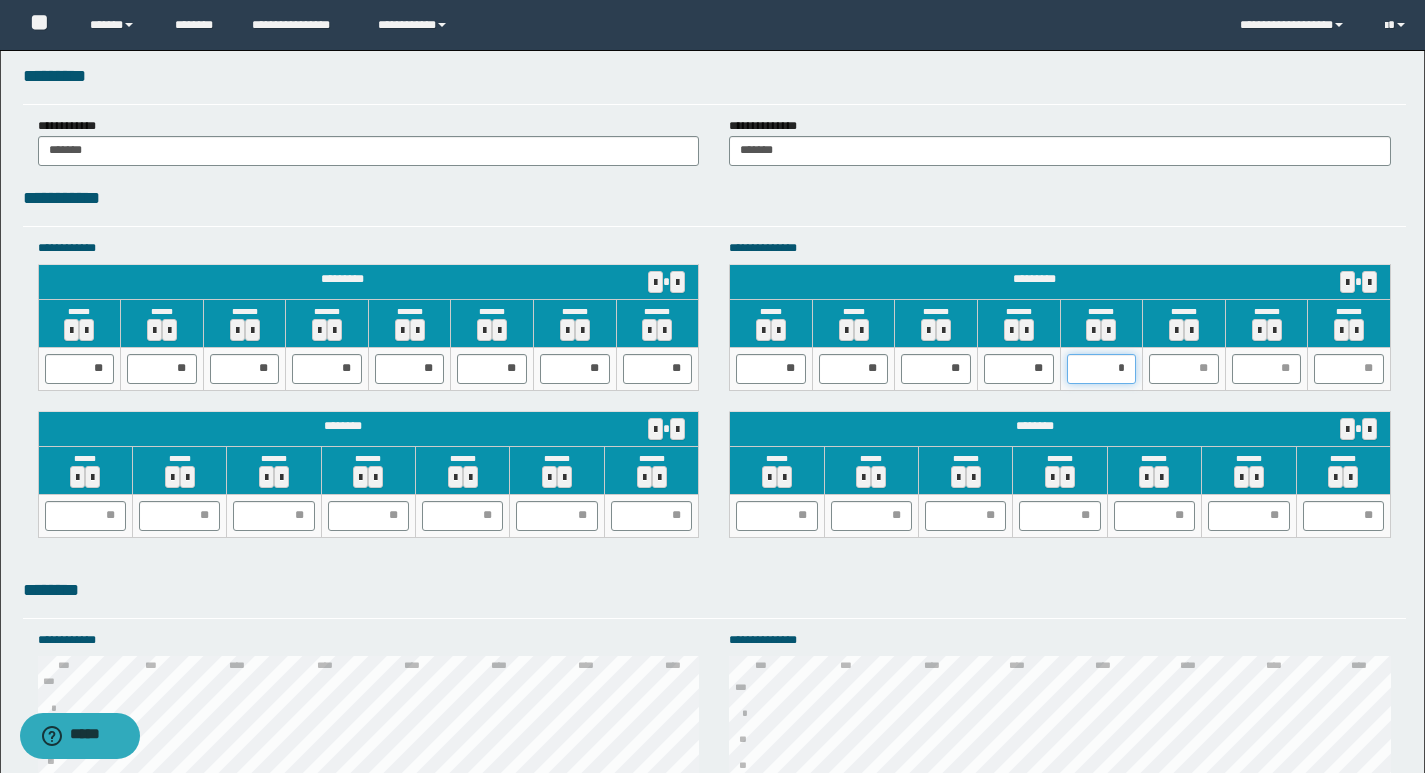 type on "**" 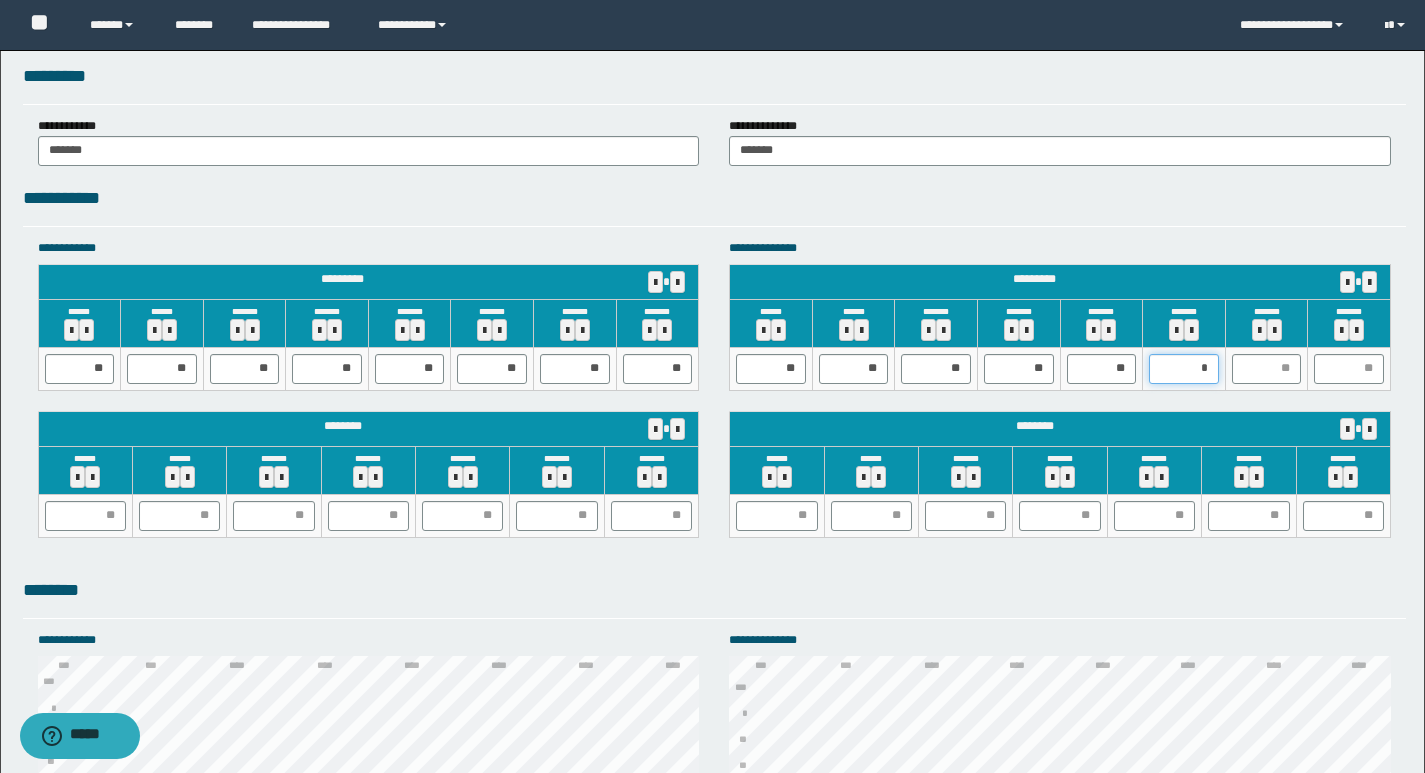 type on "**" 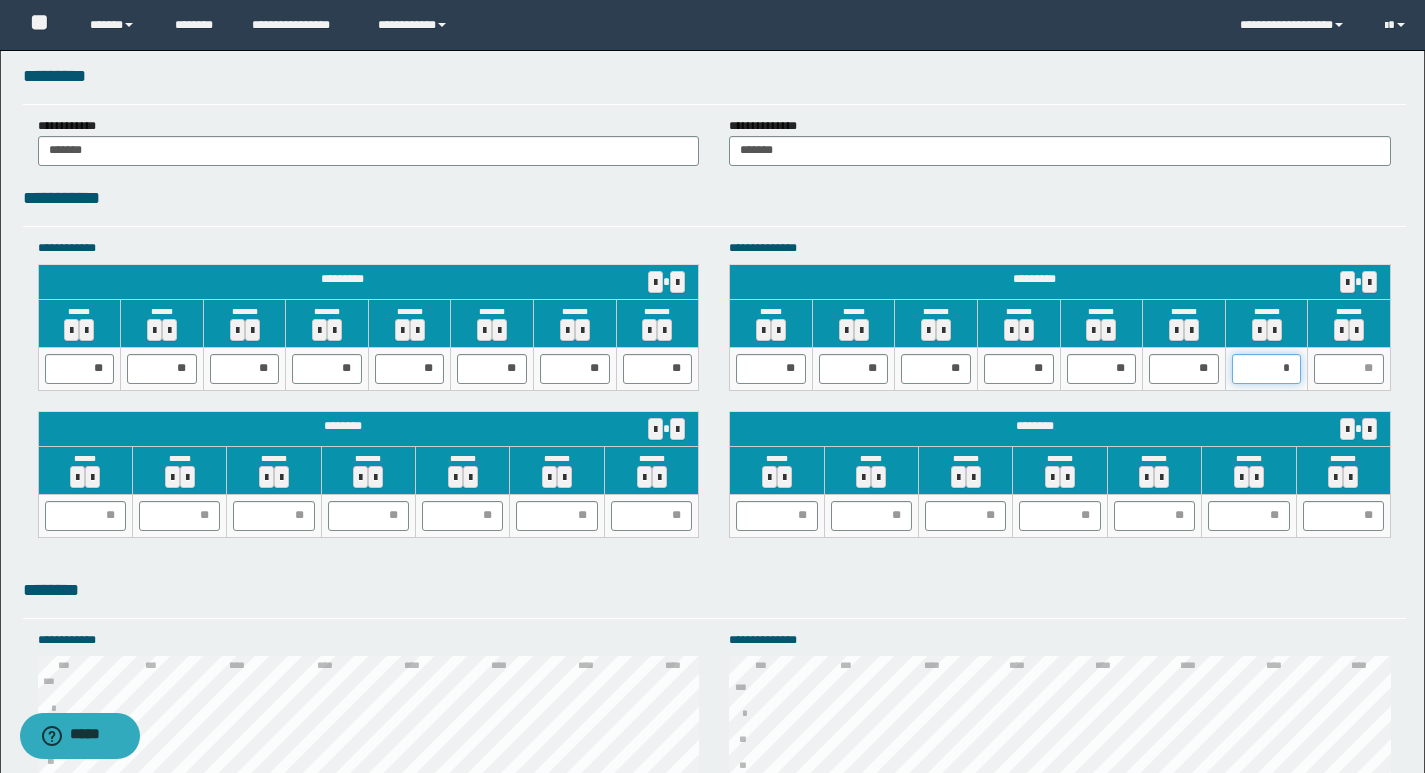 type on "**" 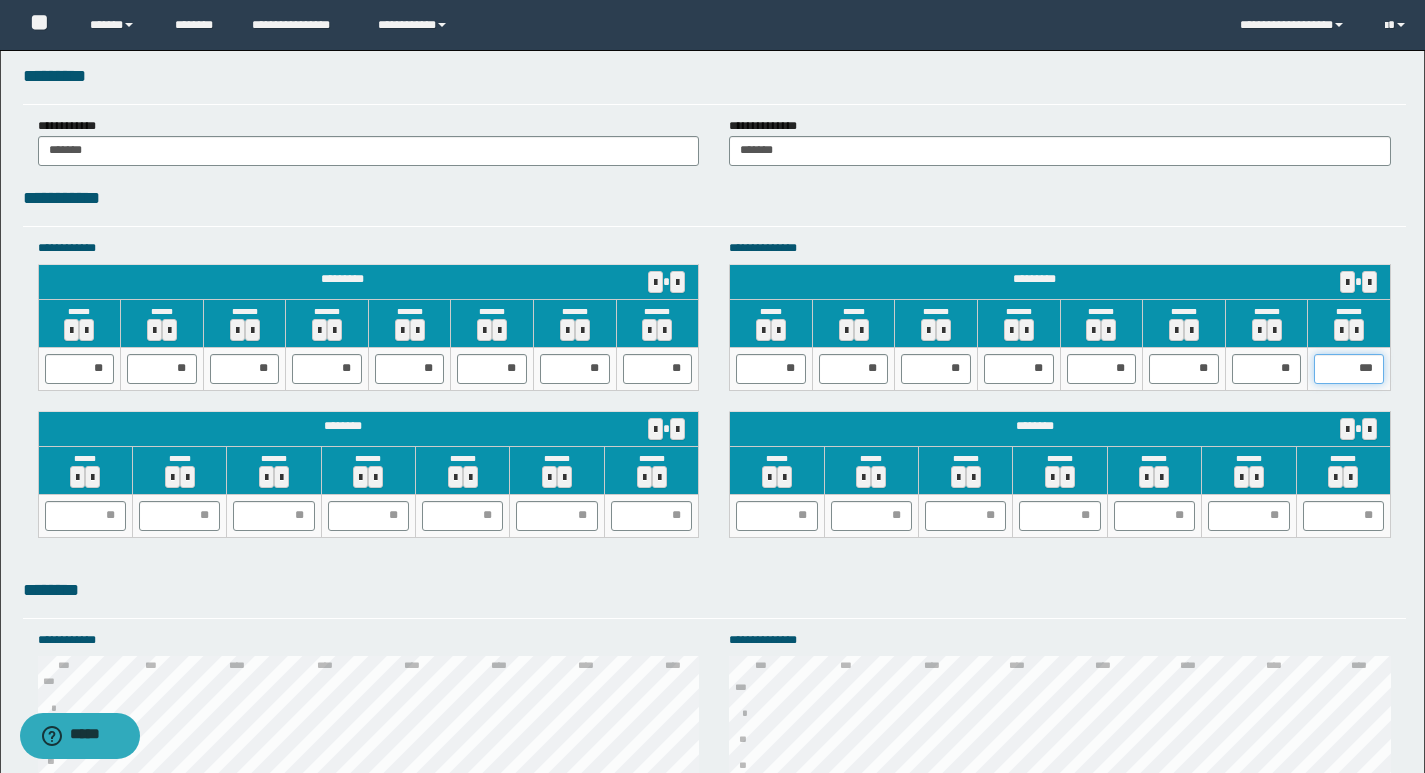 type on "**" 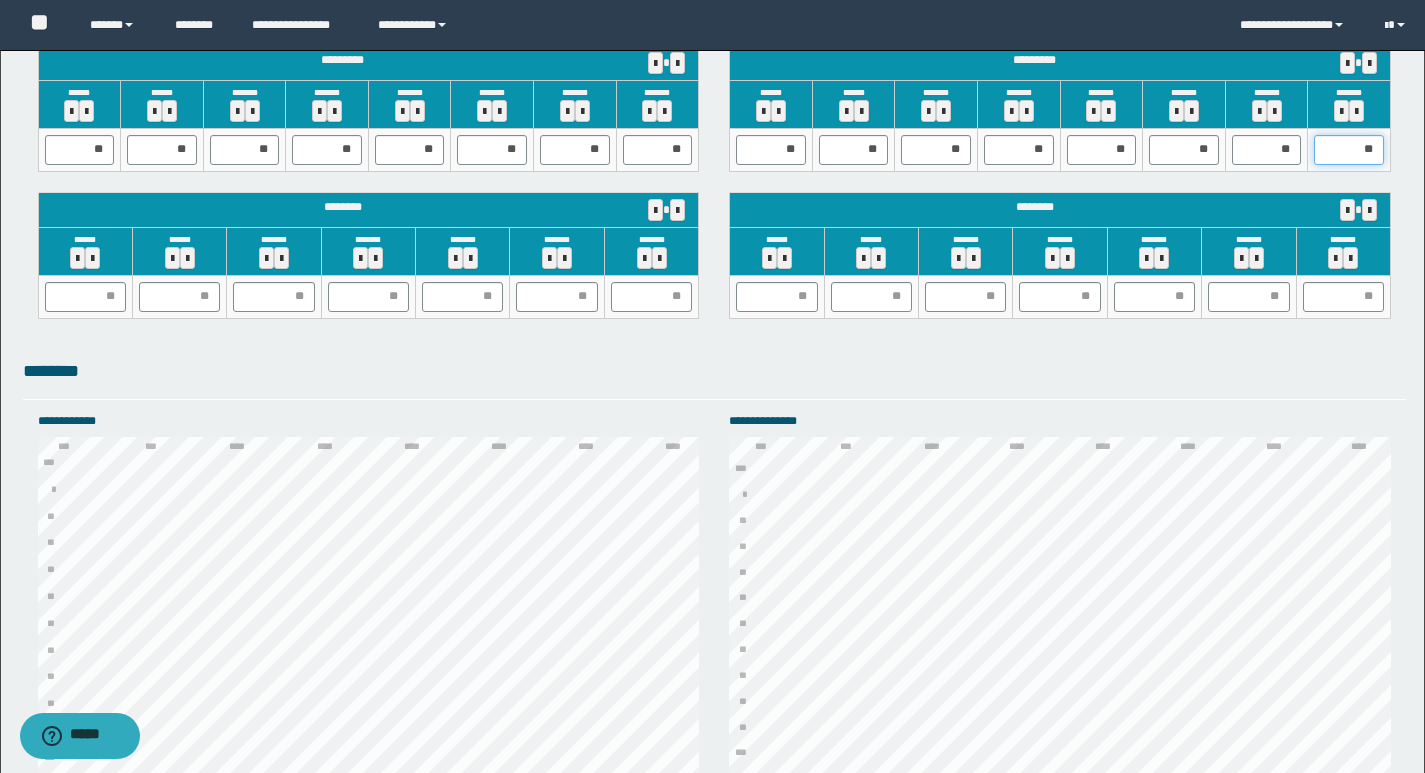 scroll, scrollTop: 1878, scrollLeft: 0, axis: vertical 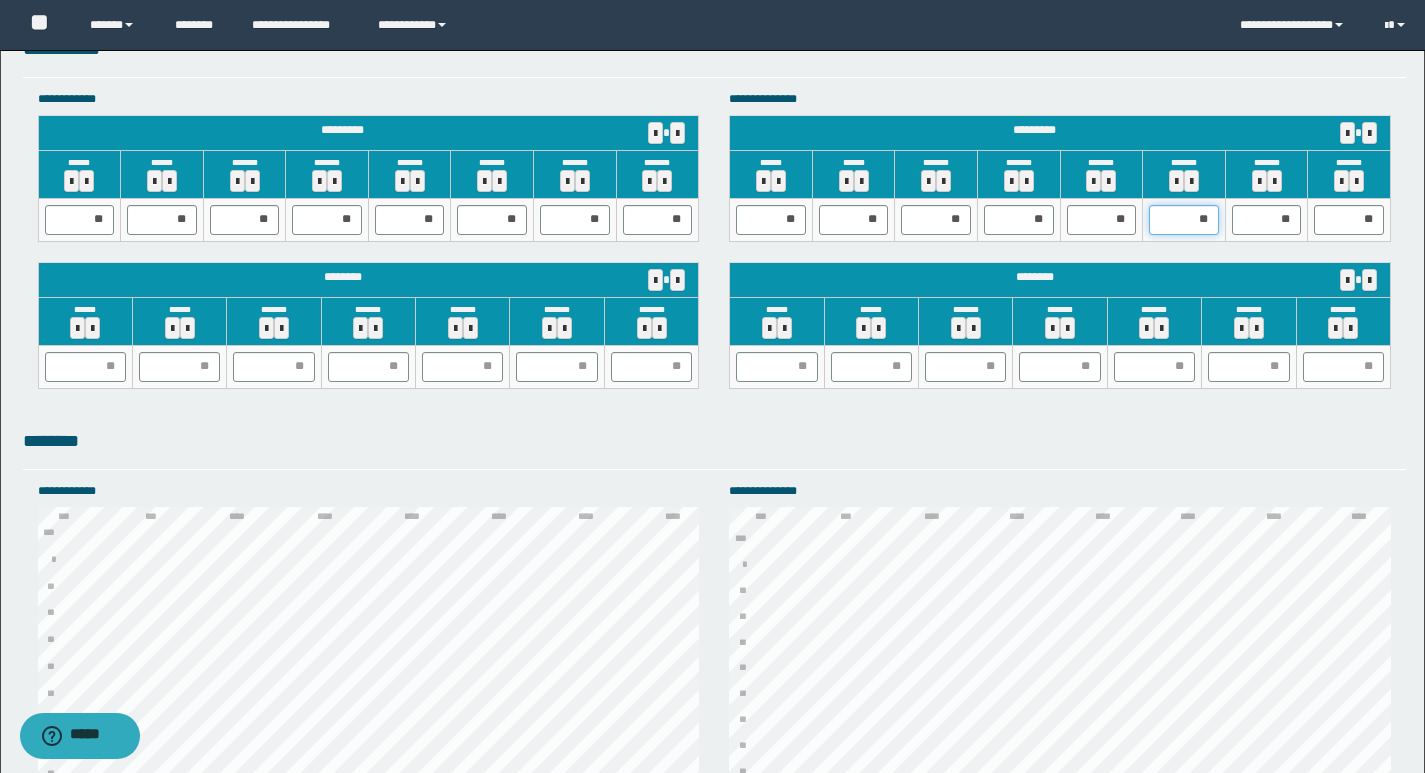 drag, startPoint x: 1211, startPoint y: 213, endPoint x: 1150, endPoint y: 235, distance: 64.84597 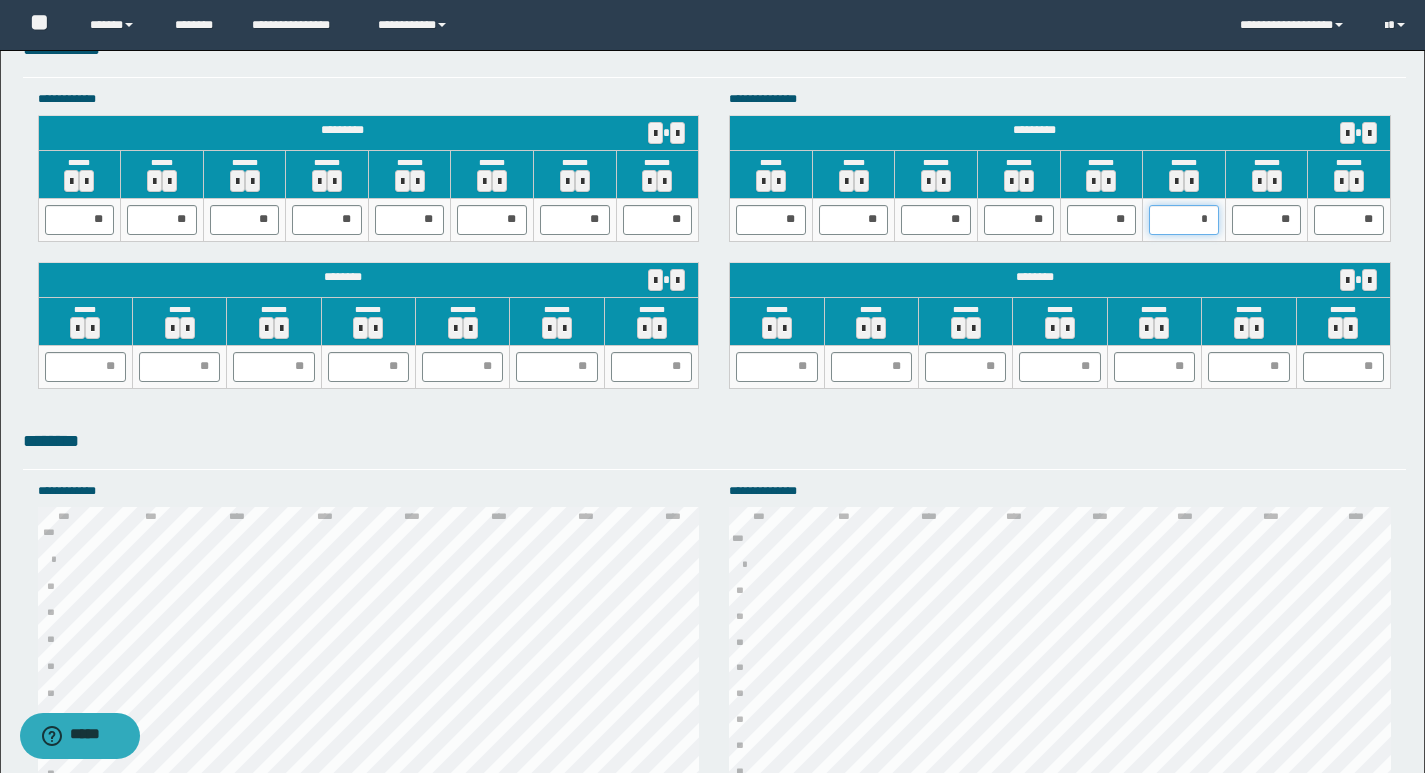 type on "**" 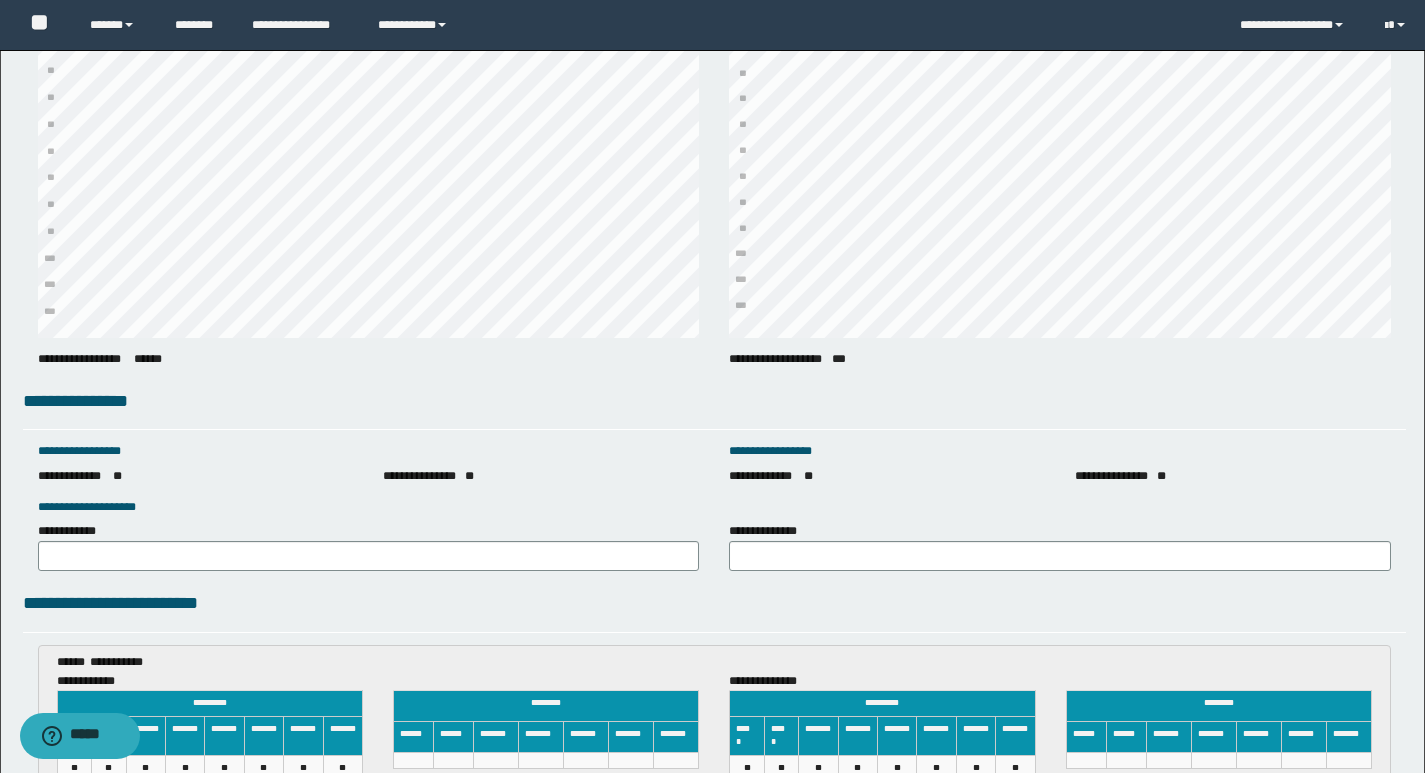 scroll, scrollTop: 2478, scrollLeft: 0, axis: vertical 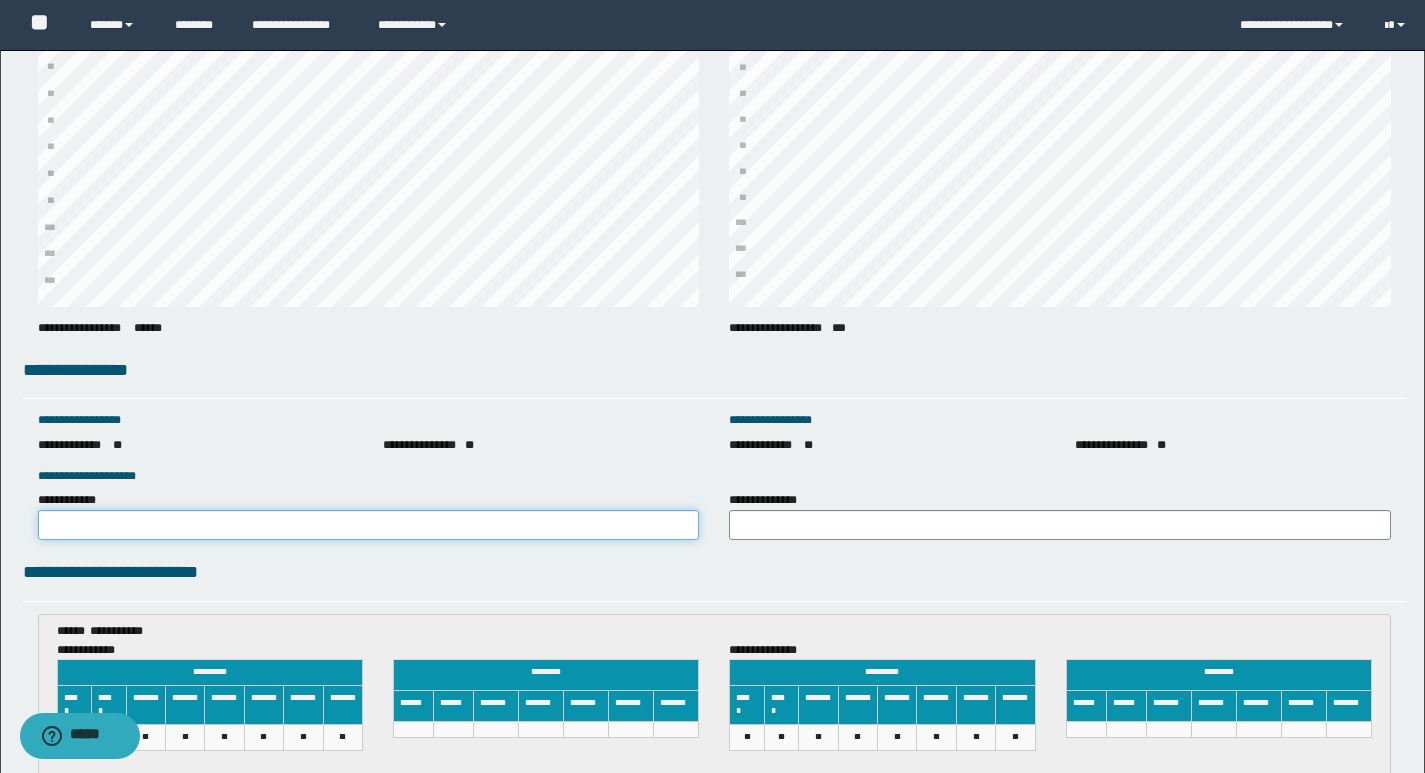 click on "**********" at bounding box center (369, 525) 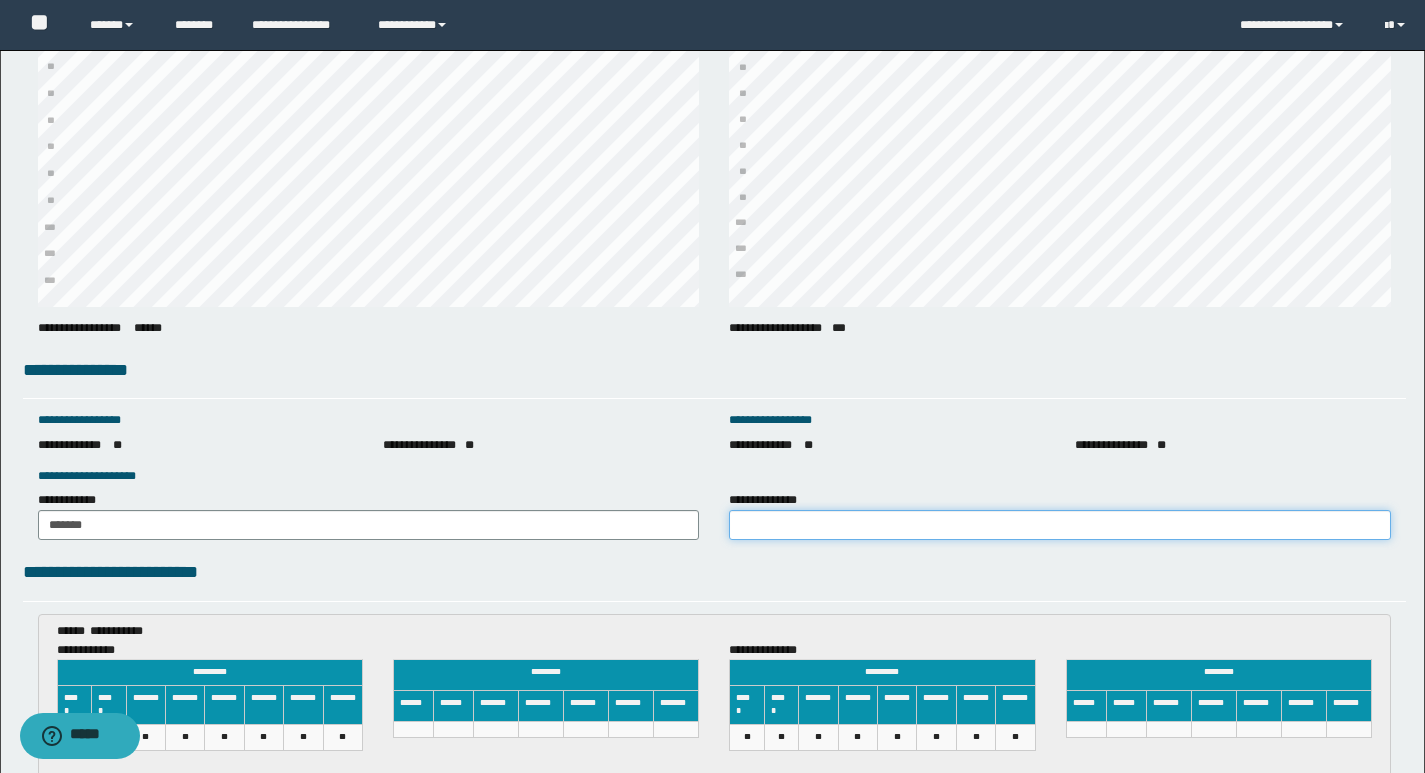 click on "**********" at bounding box center (1060, 525) 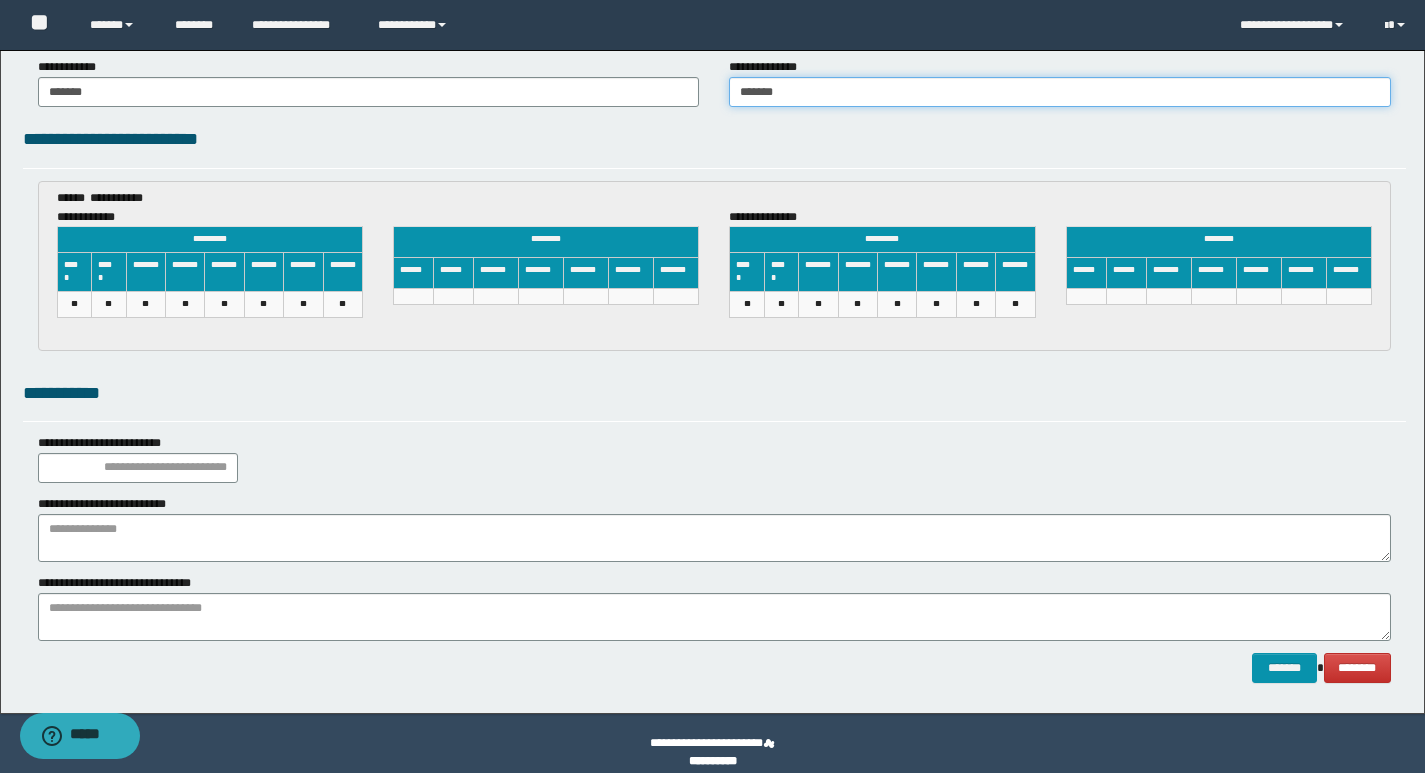 scroll, scrollTop: 2929, scrollLeft: 0, axis: vertical 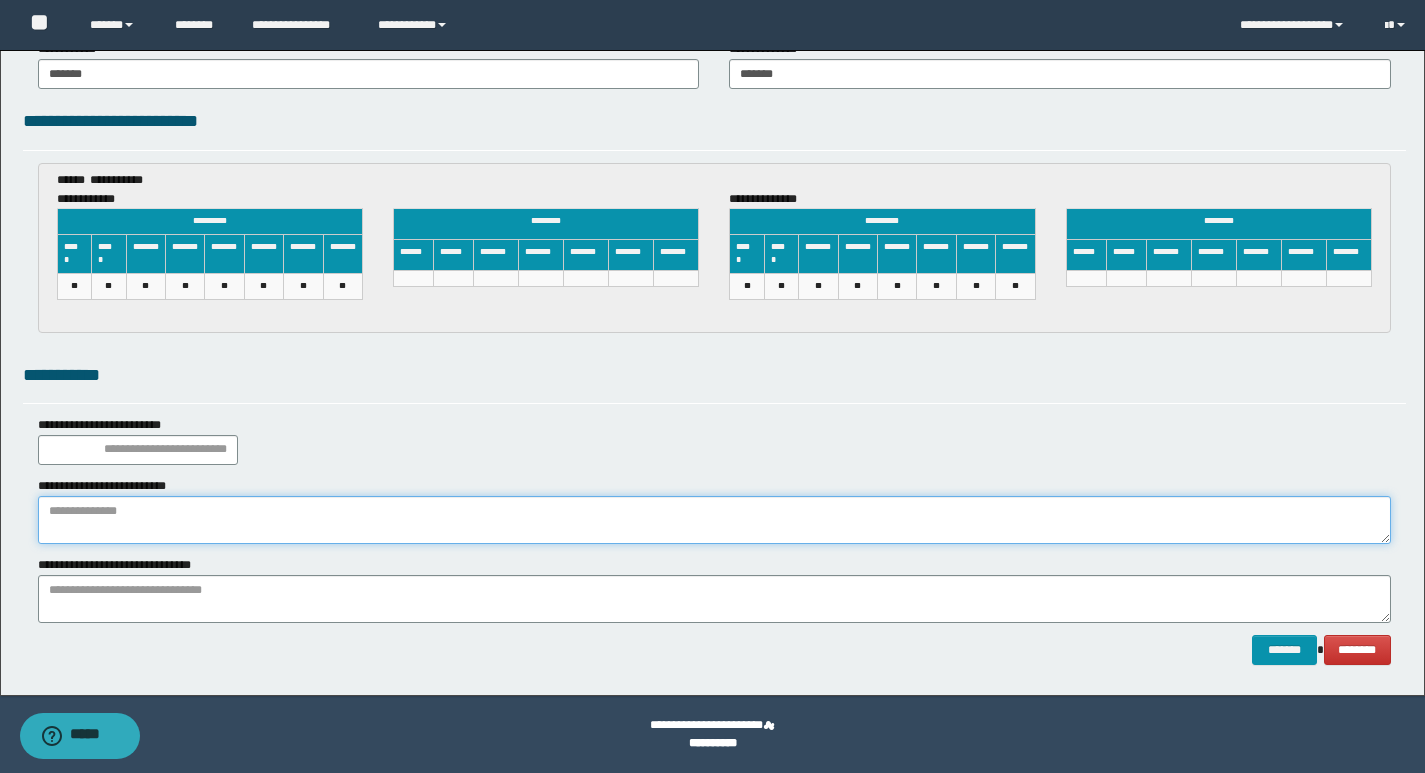 click at bounding box center (714, 520) 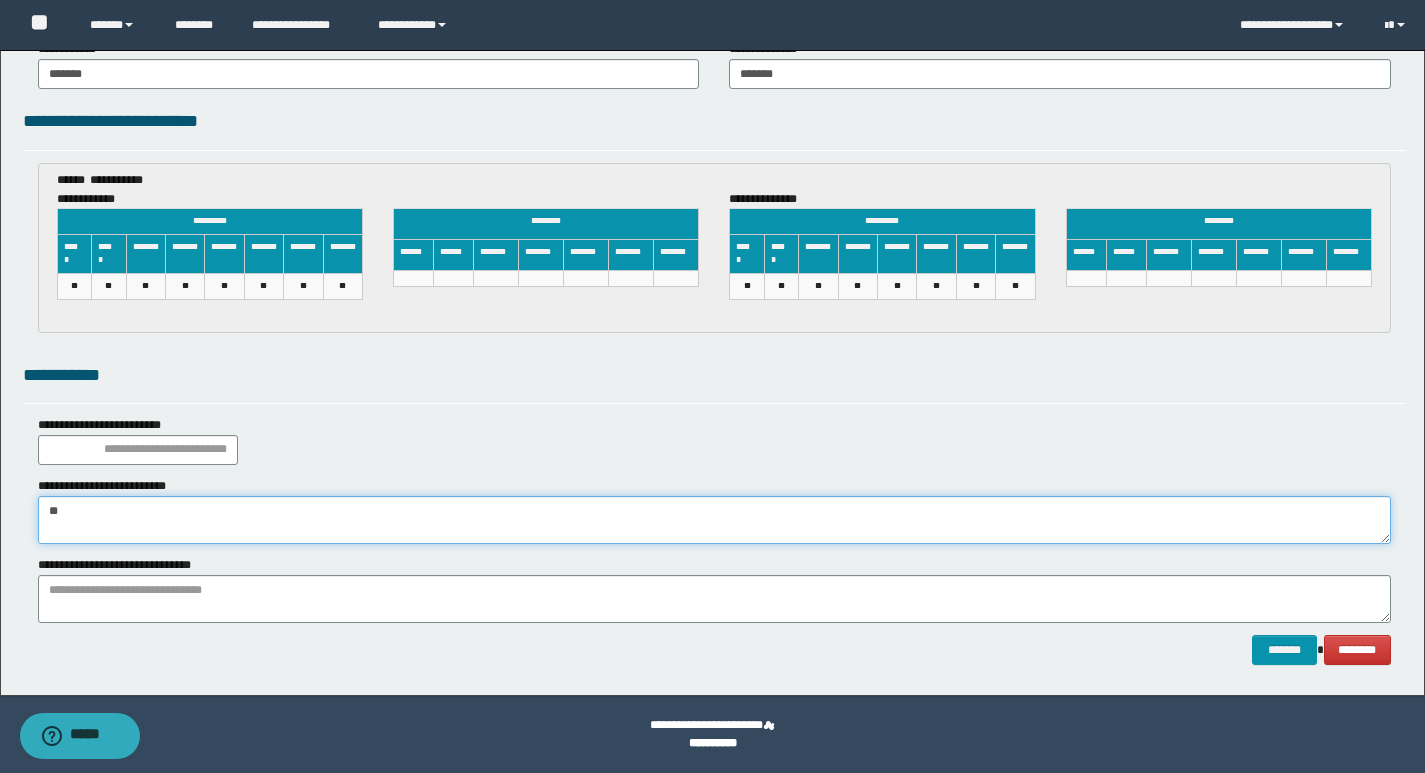 type on "*" 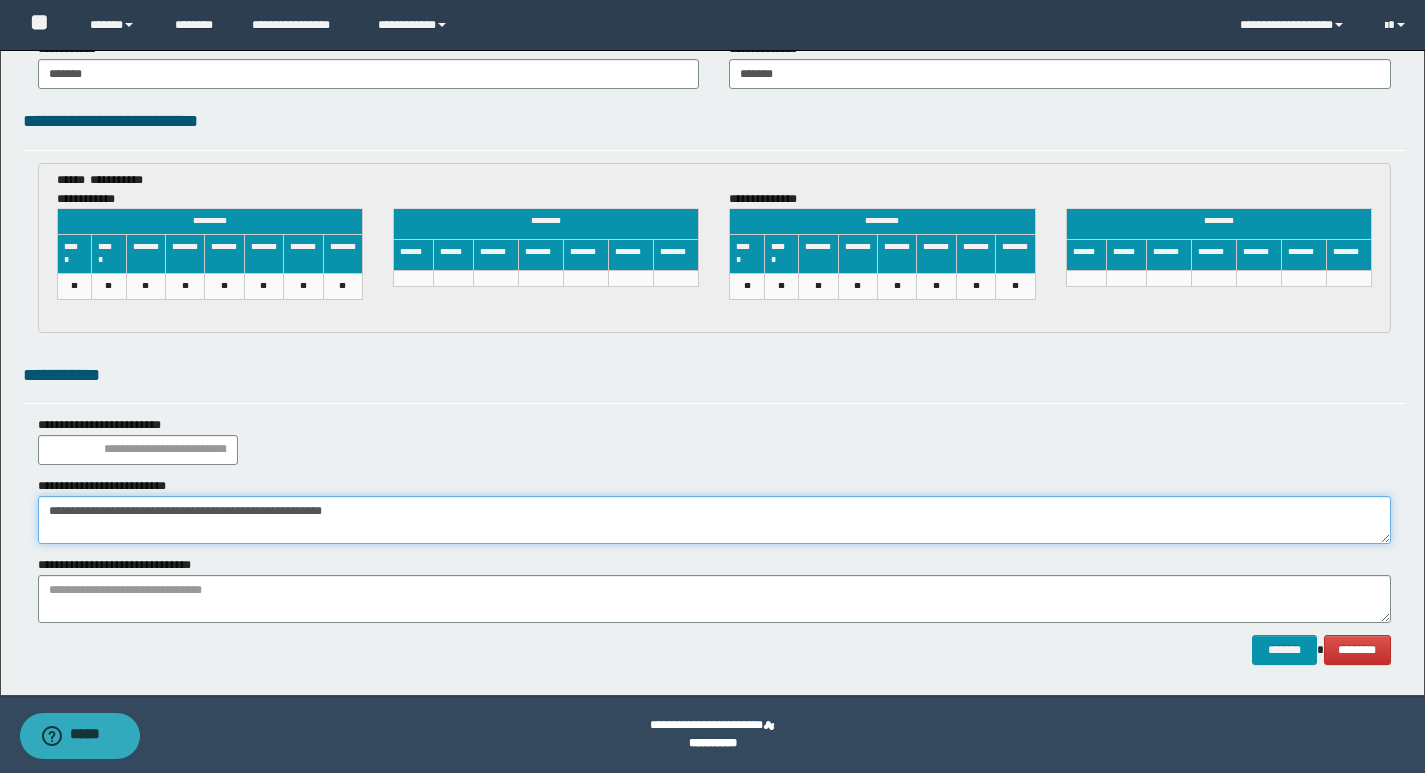 click on "**********" at bounding box center (714, 520) 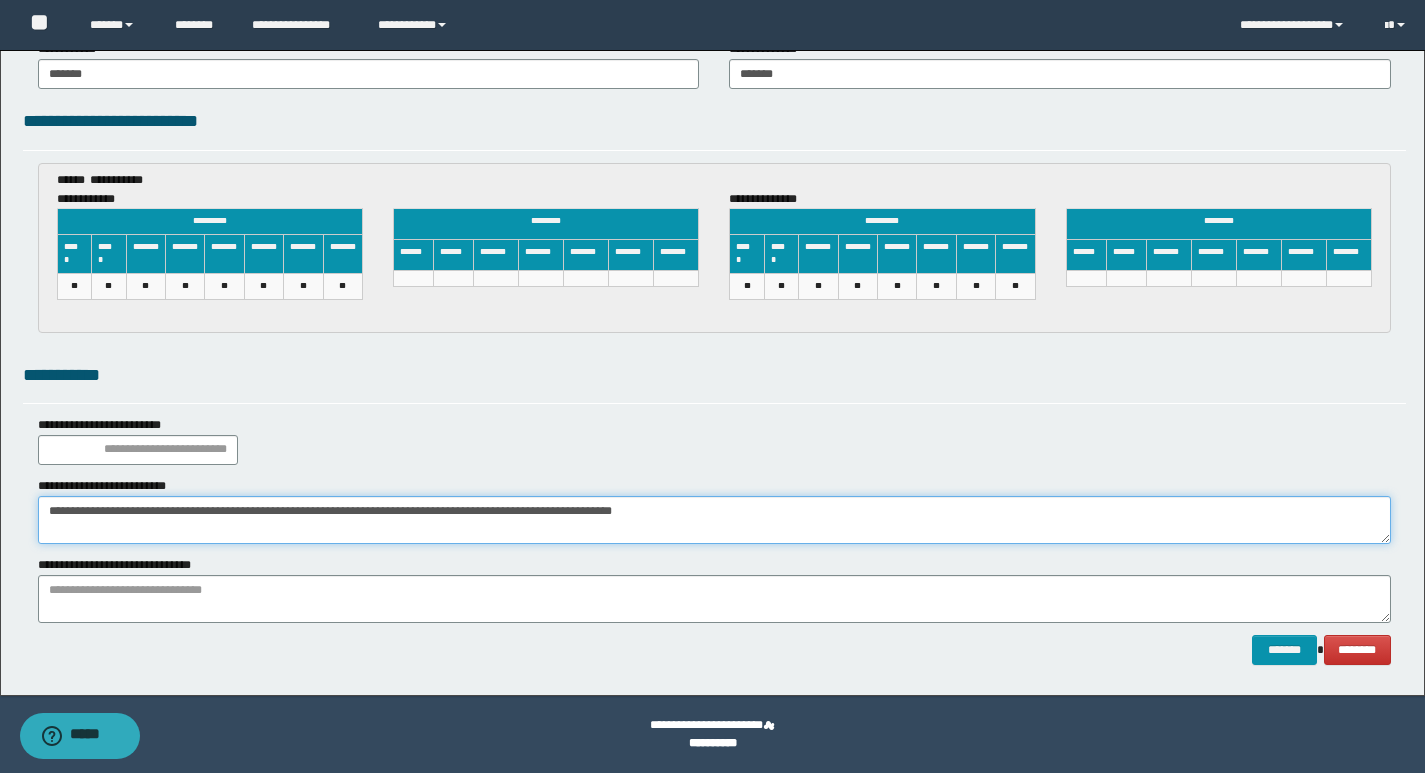 type on "**********" 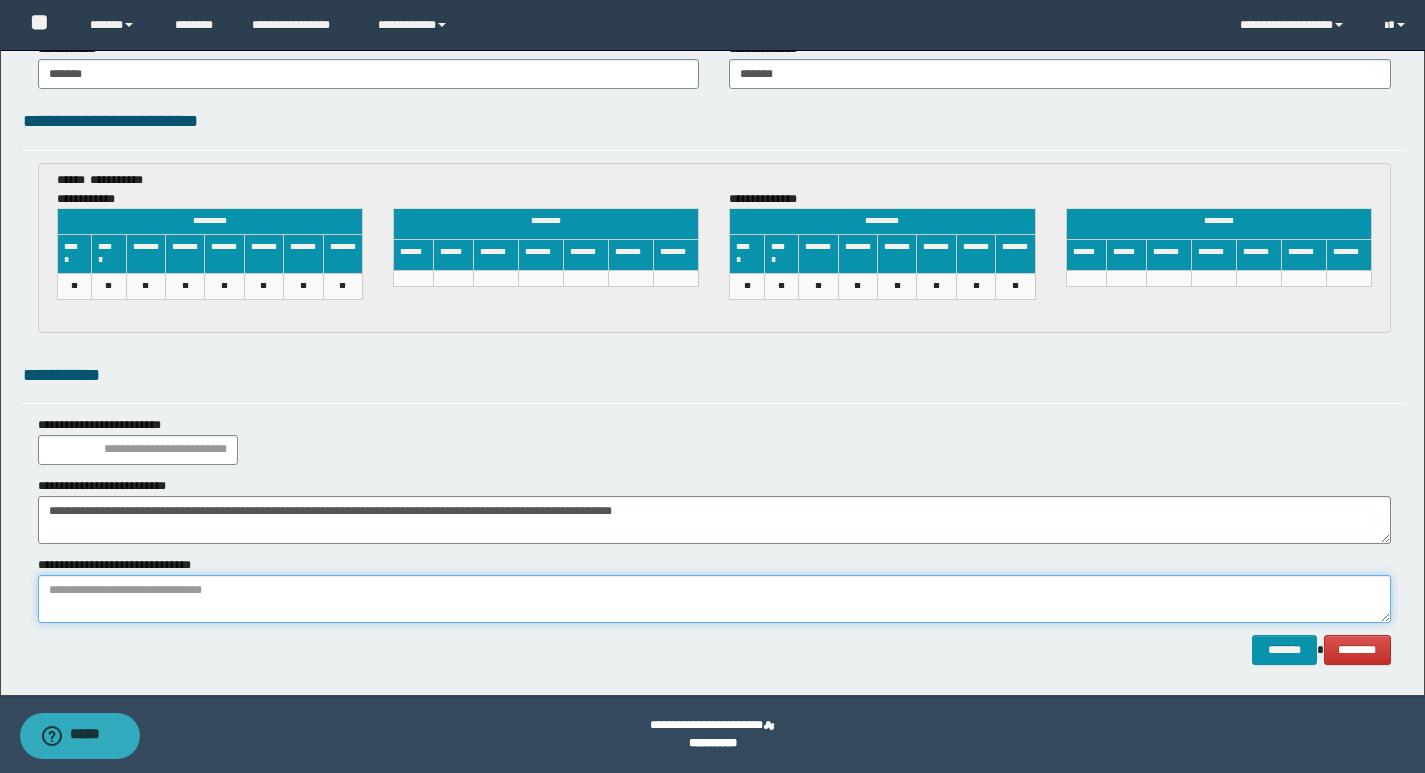 click at bounding box center [714, 599] 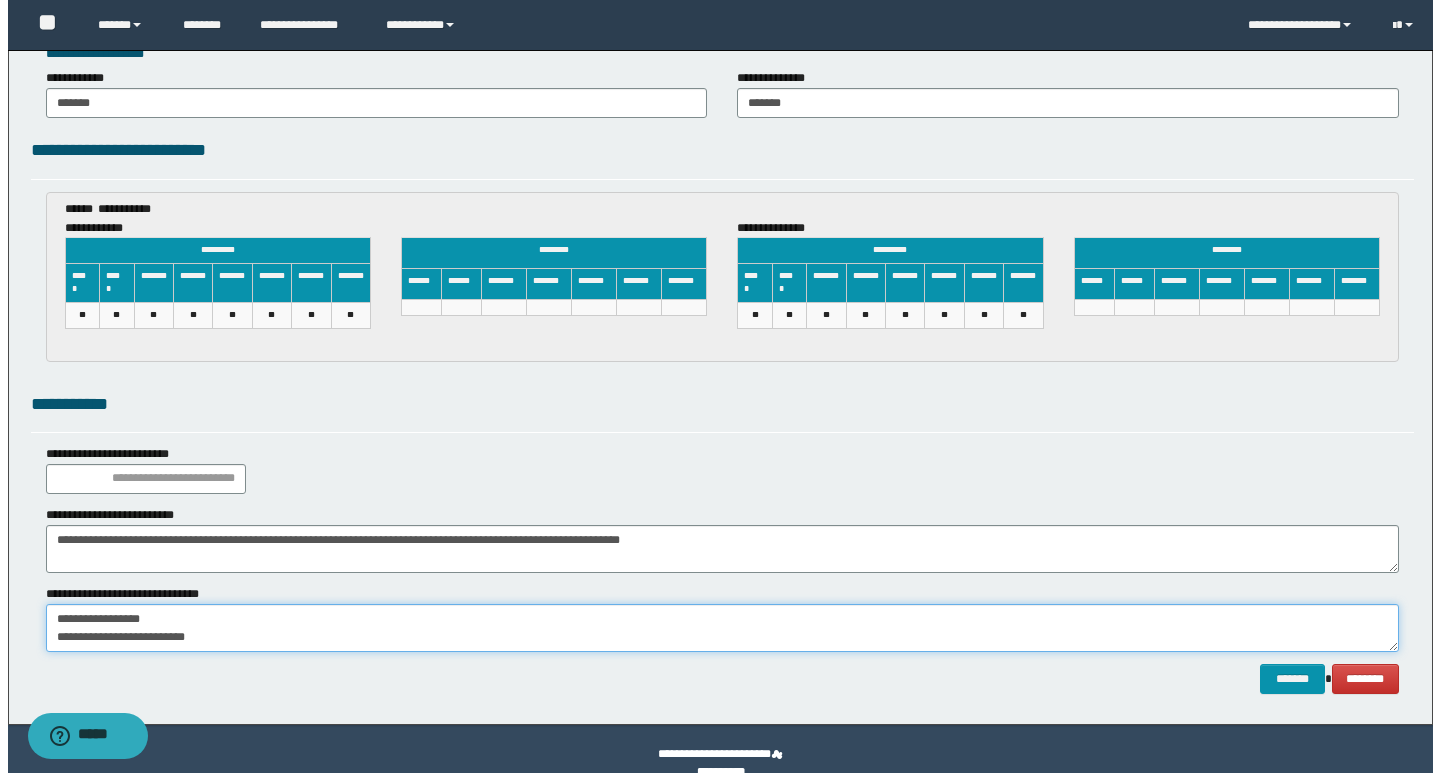 scroll, scrollTop: 2929, scrollLeft: 0, axis: vertical 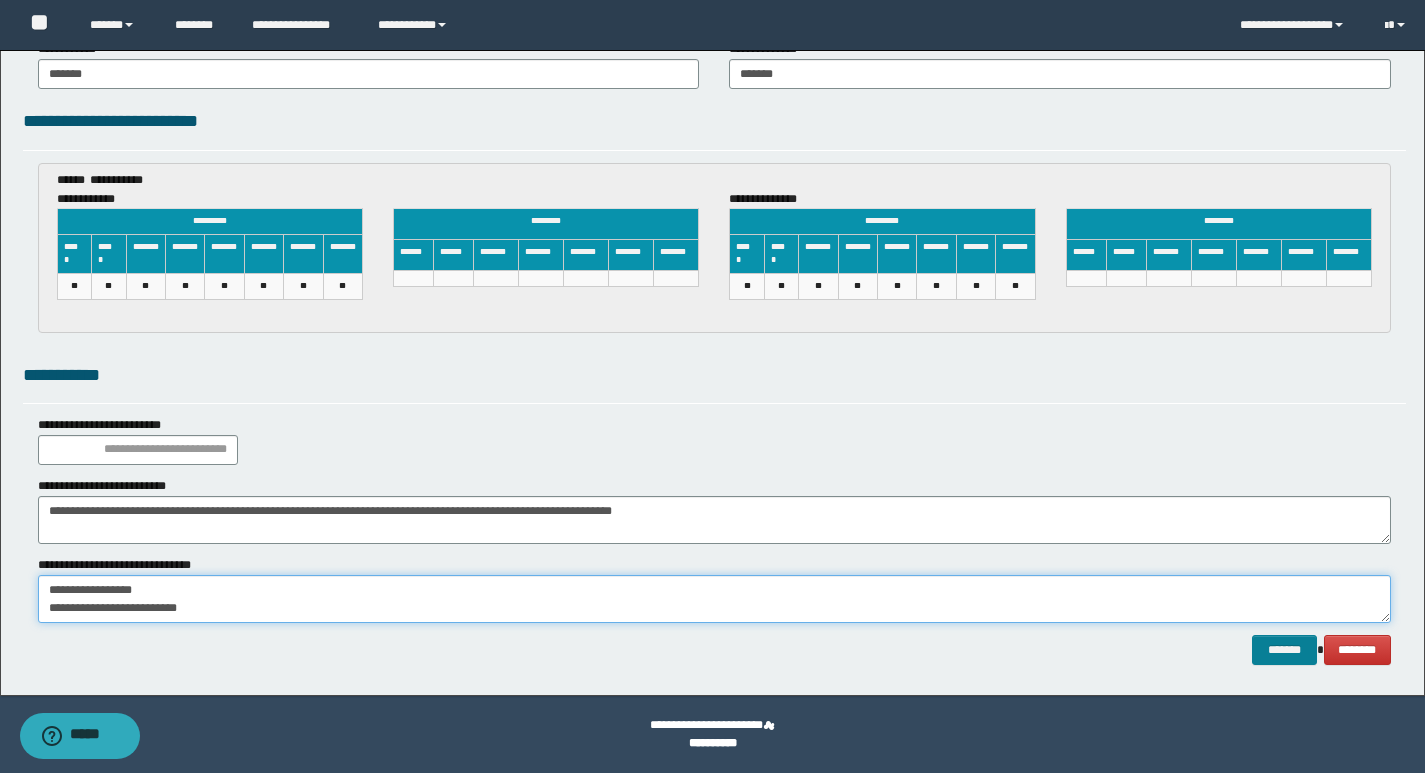 type on "**********" 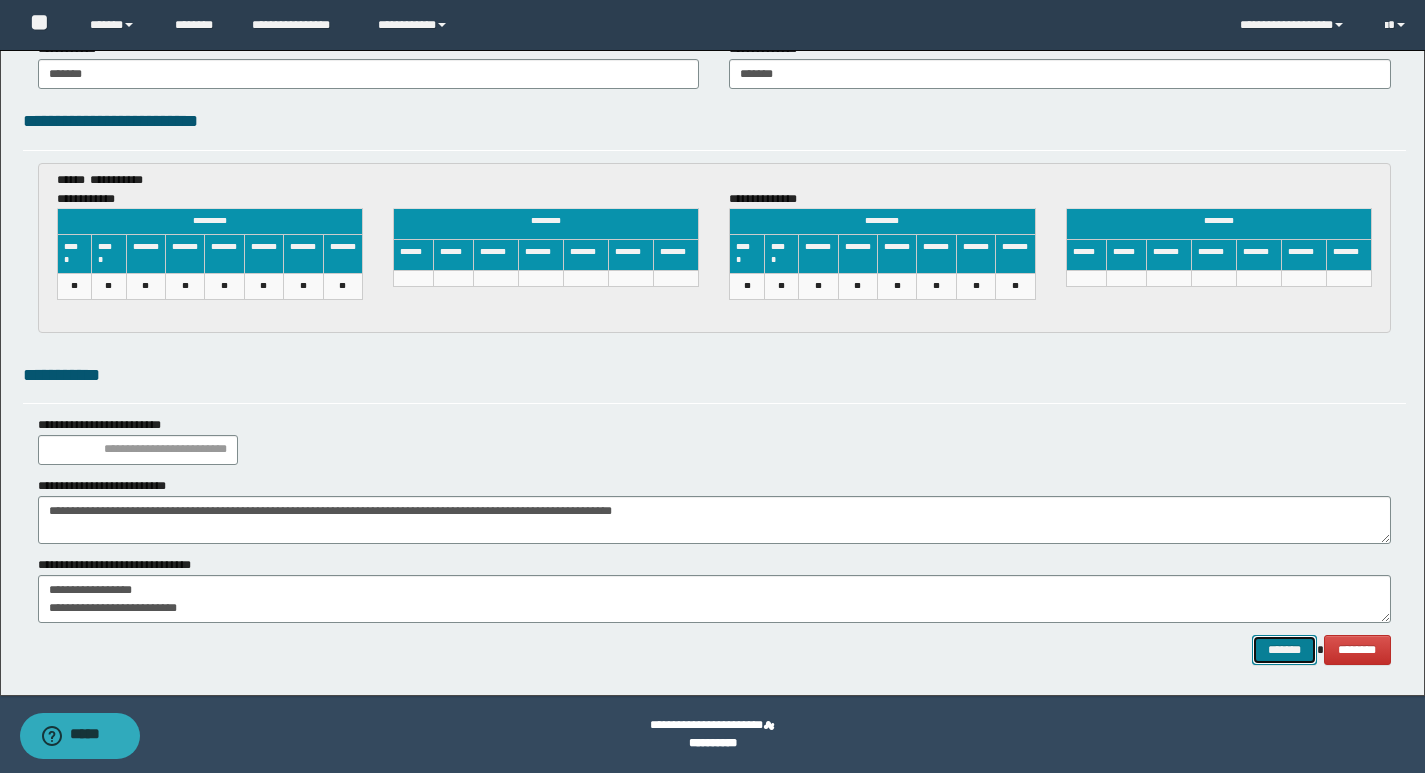 click on "*******" at bounding box center (1284, 650) 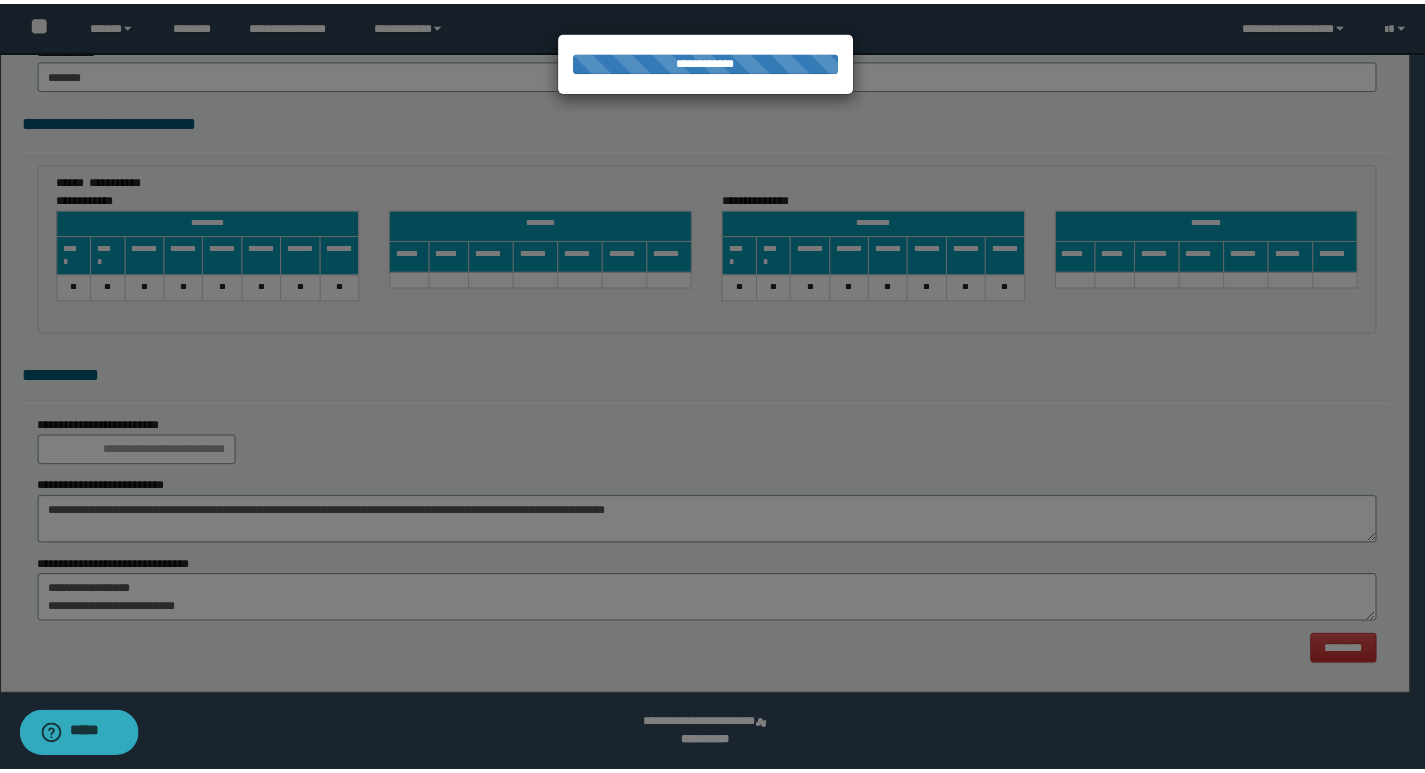 scroll, scrollTop: 0, scrollLeft: 0, axis: both 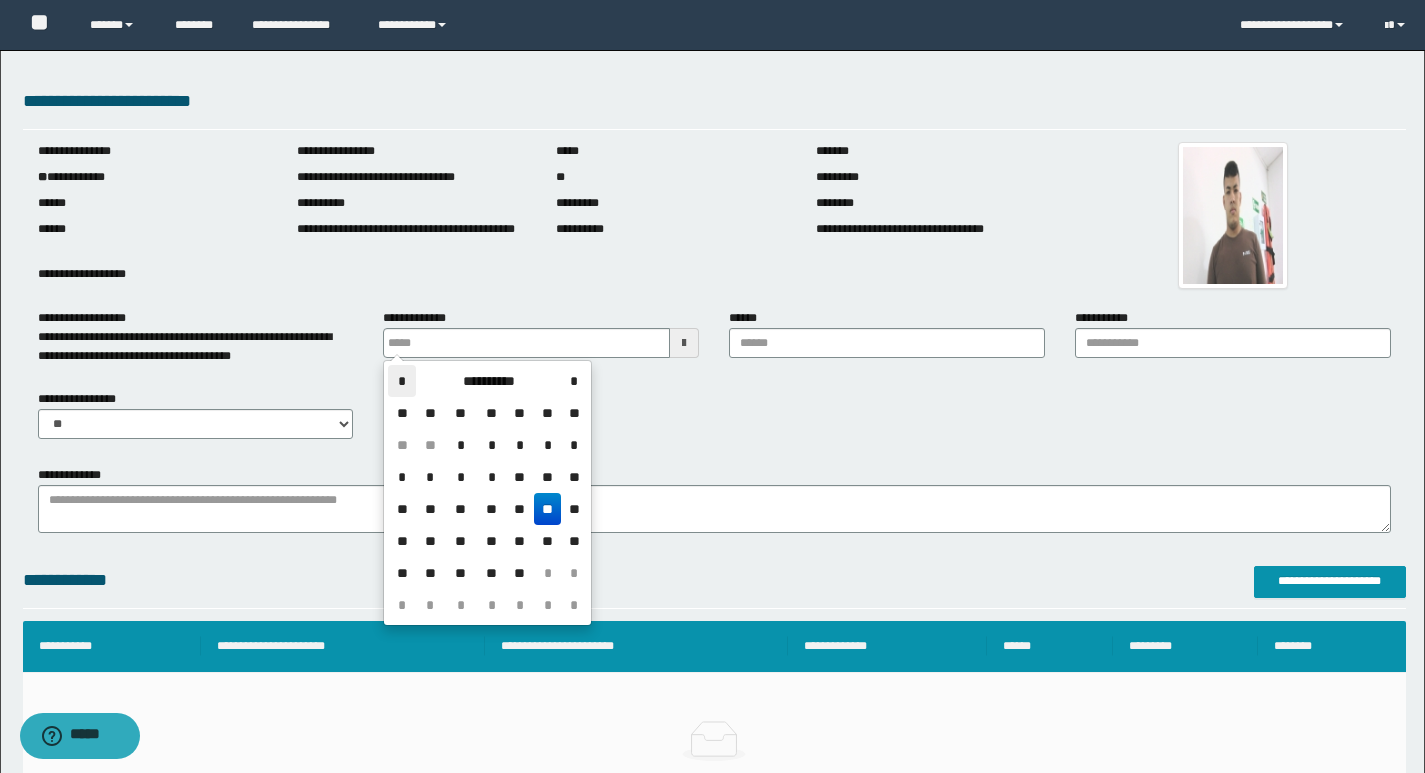 click on "*" at bounding box center [402, 381] 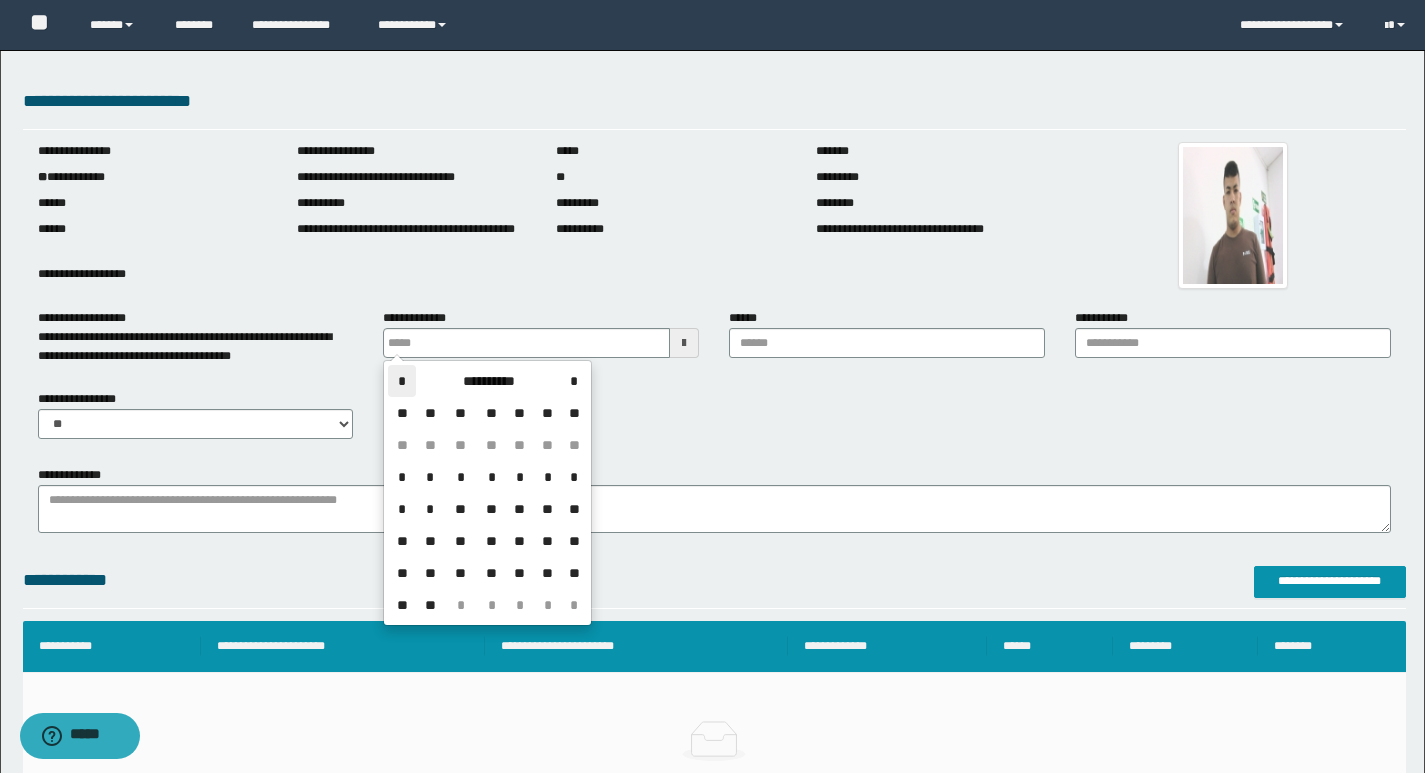 click on "*" at bounding box center (402, 381) 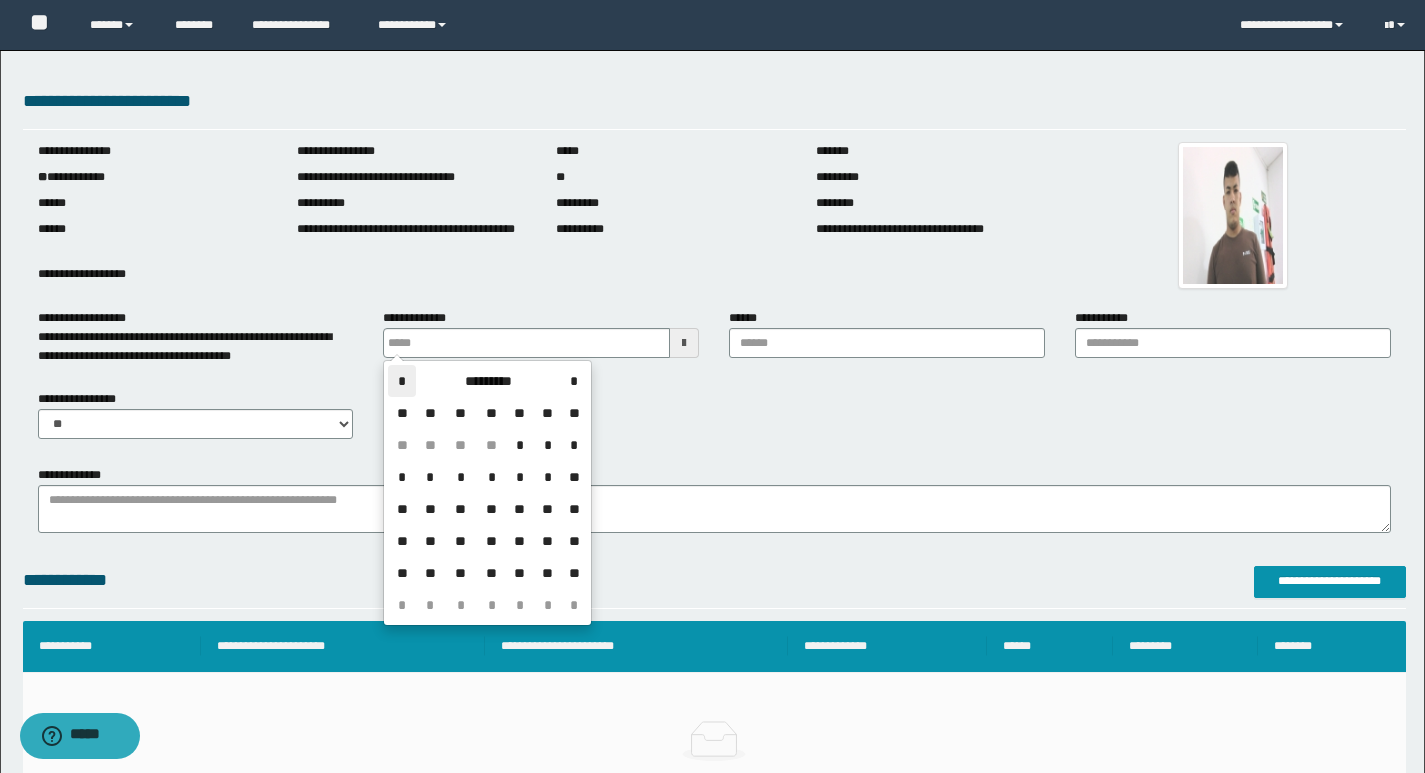 click on "*" at bounding box center [402, 381] 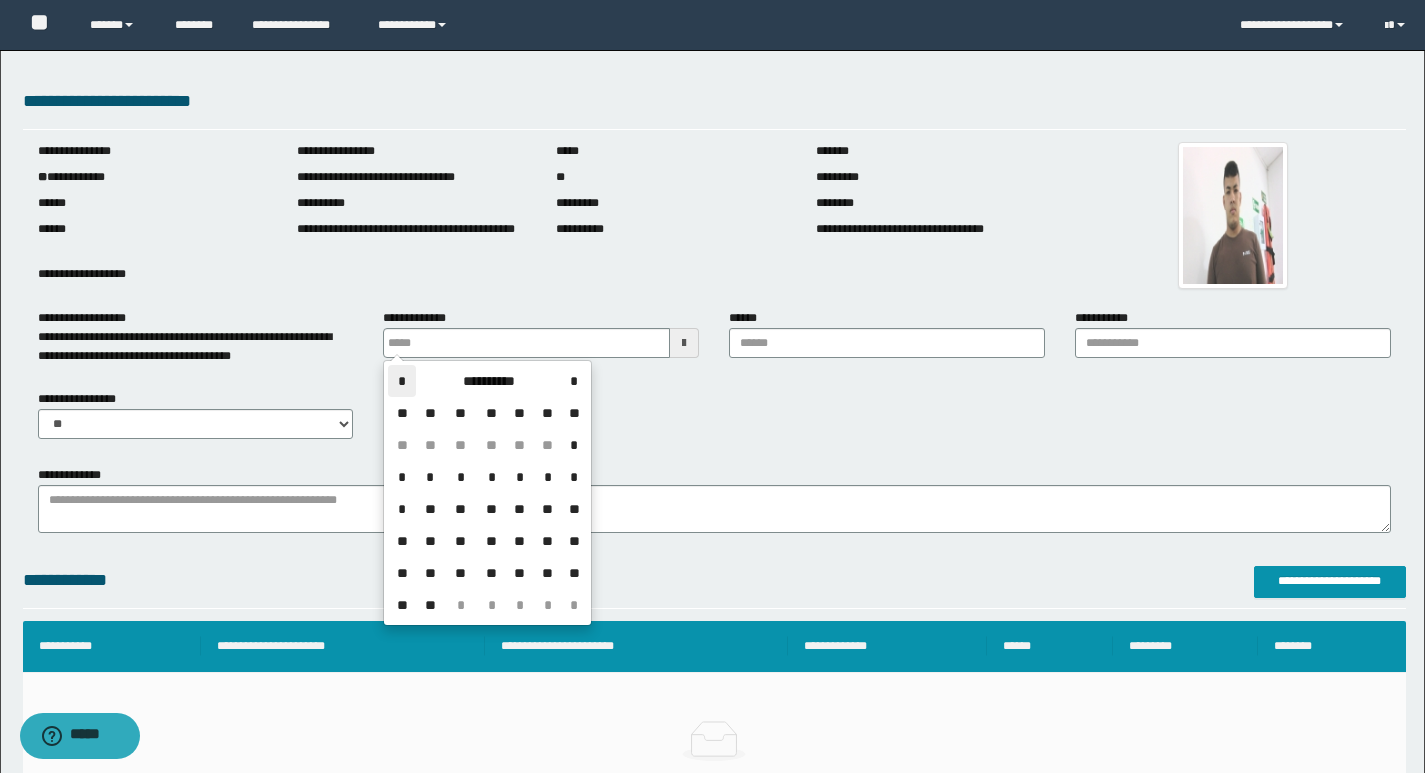 click on "*" at bounding box center [402, 381] 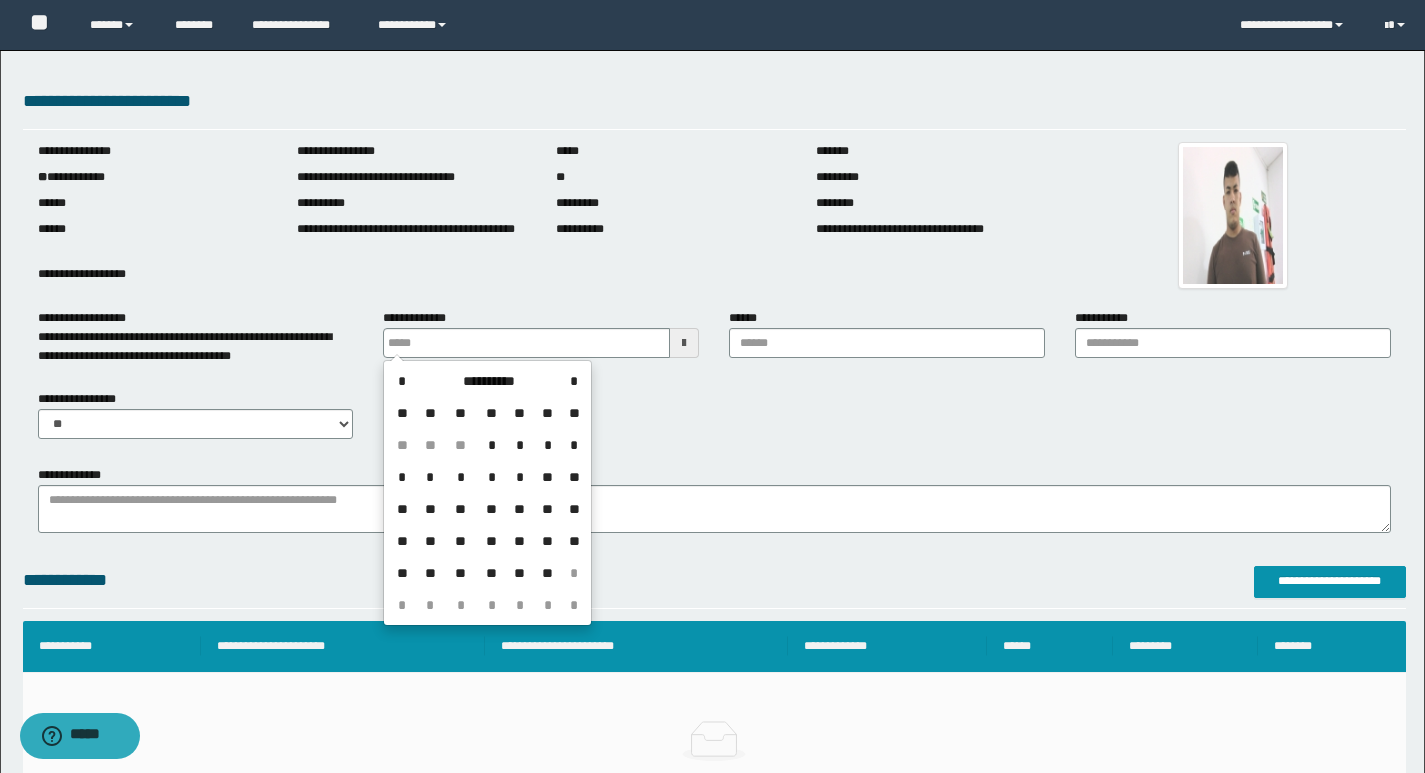 click on "*" at bounding box center [402, 381] 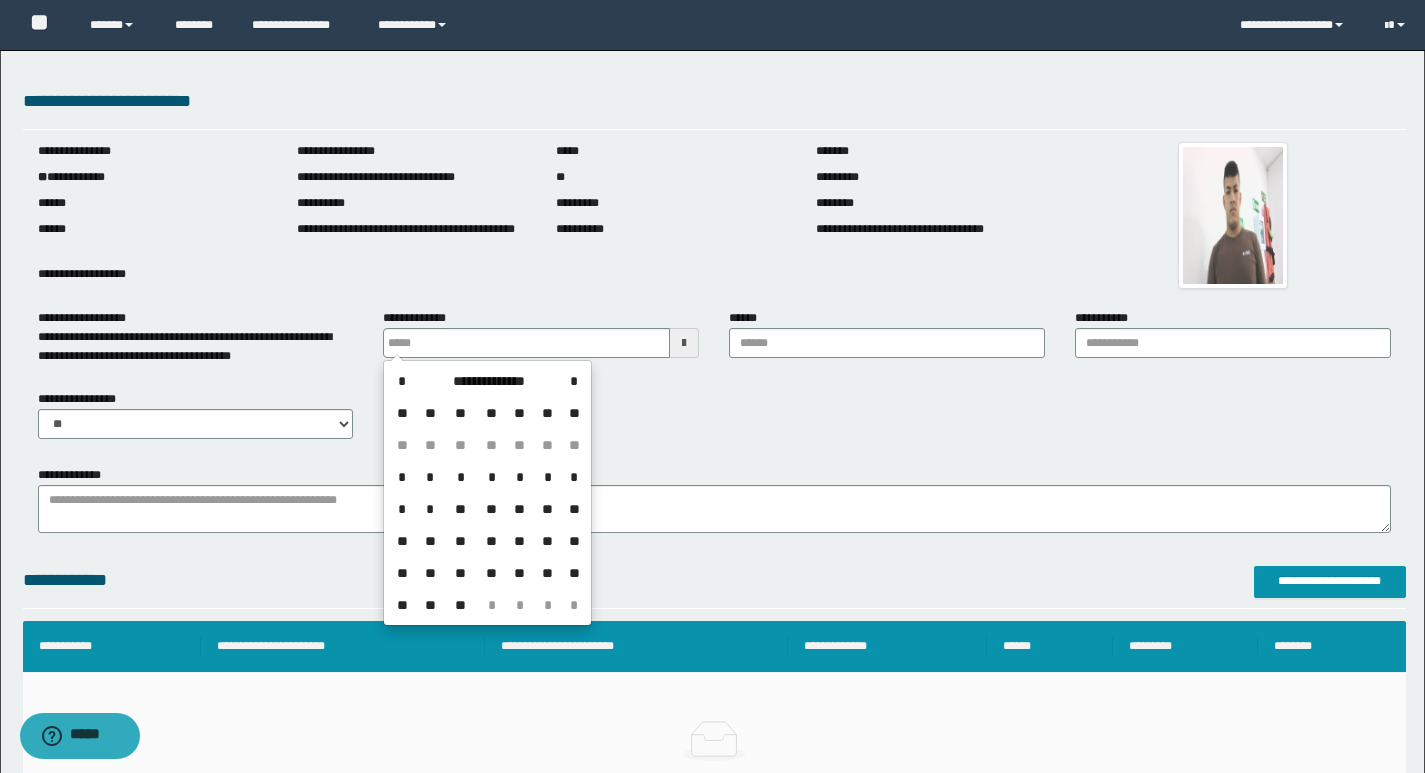 click on "**" at bounding box center [460, 573] 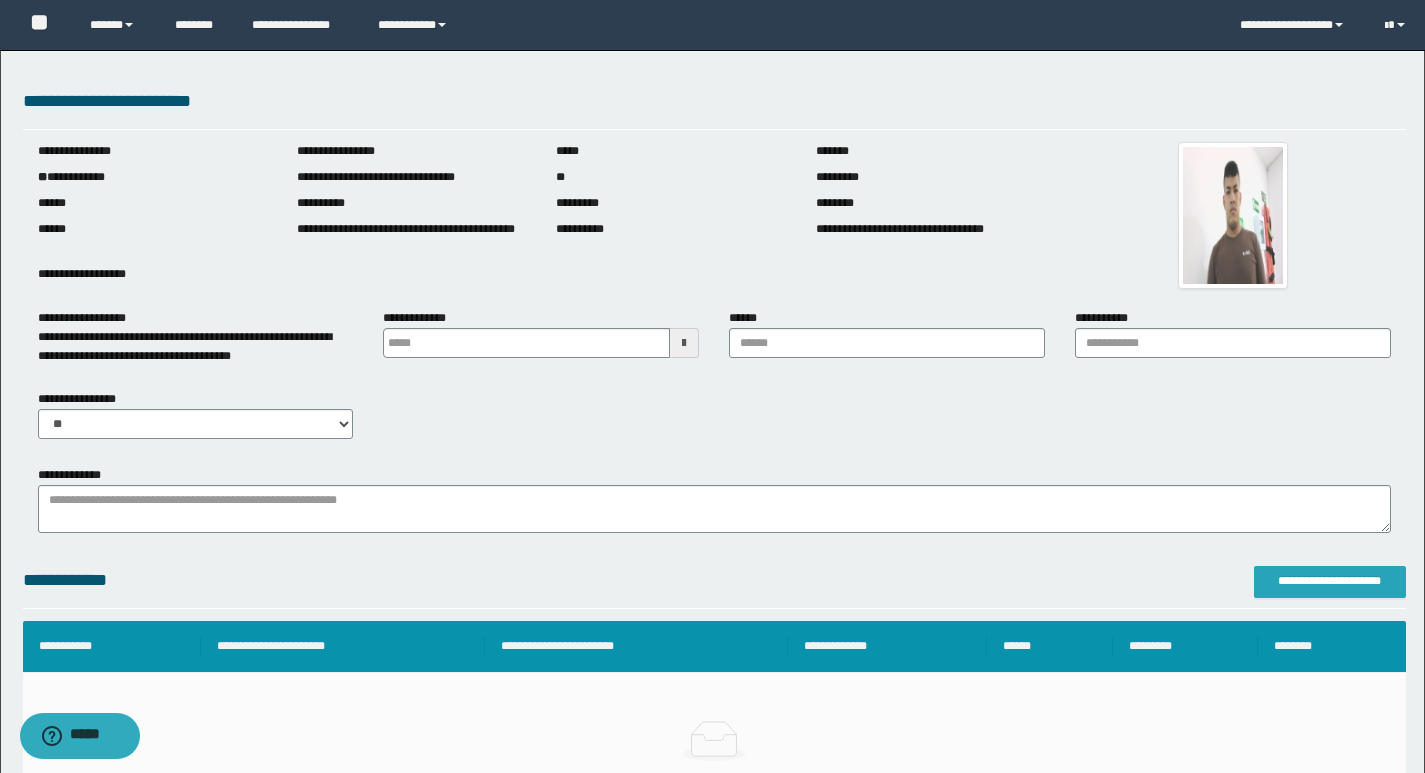 click on "**********" at bounding box center (1330, 581) 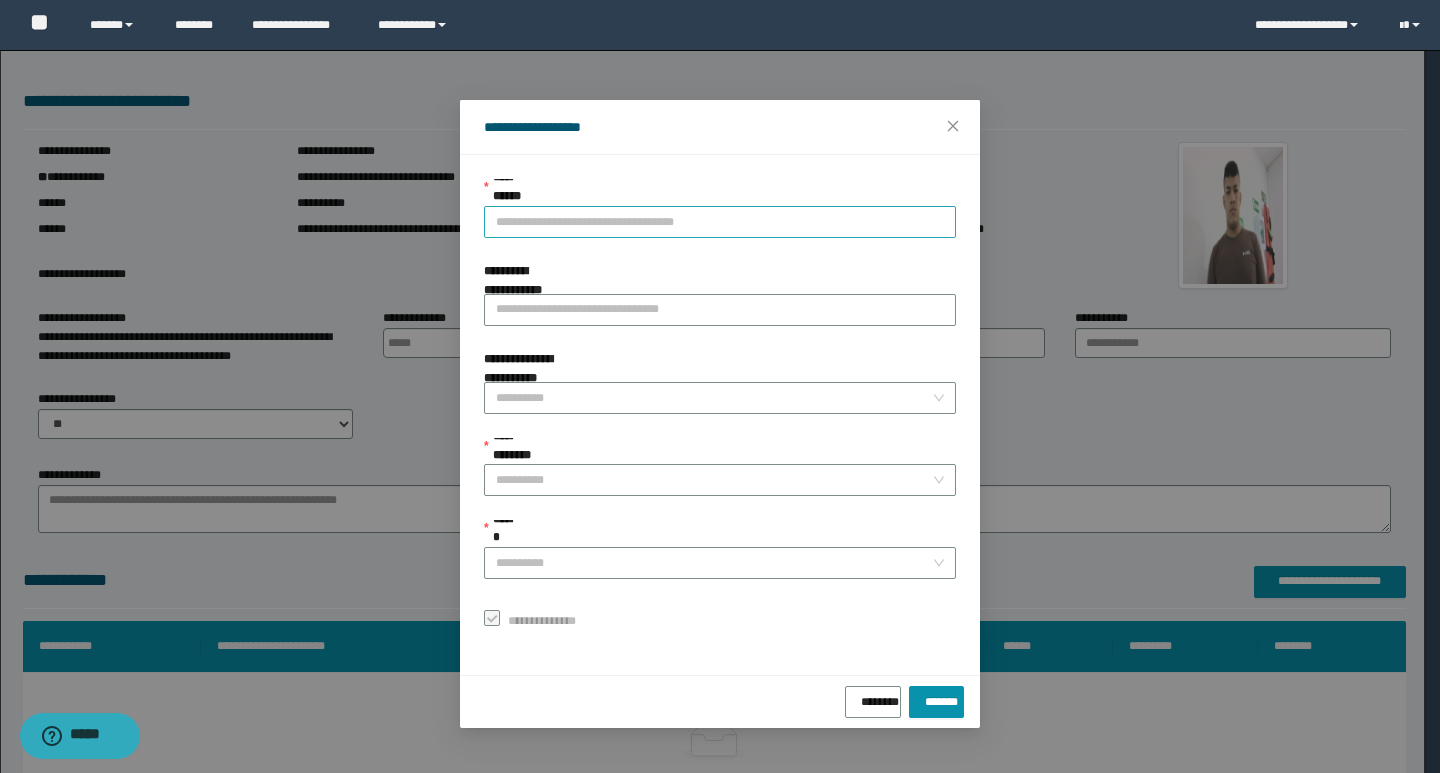 click on "**********" at bounding box center (720, 222) 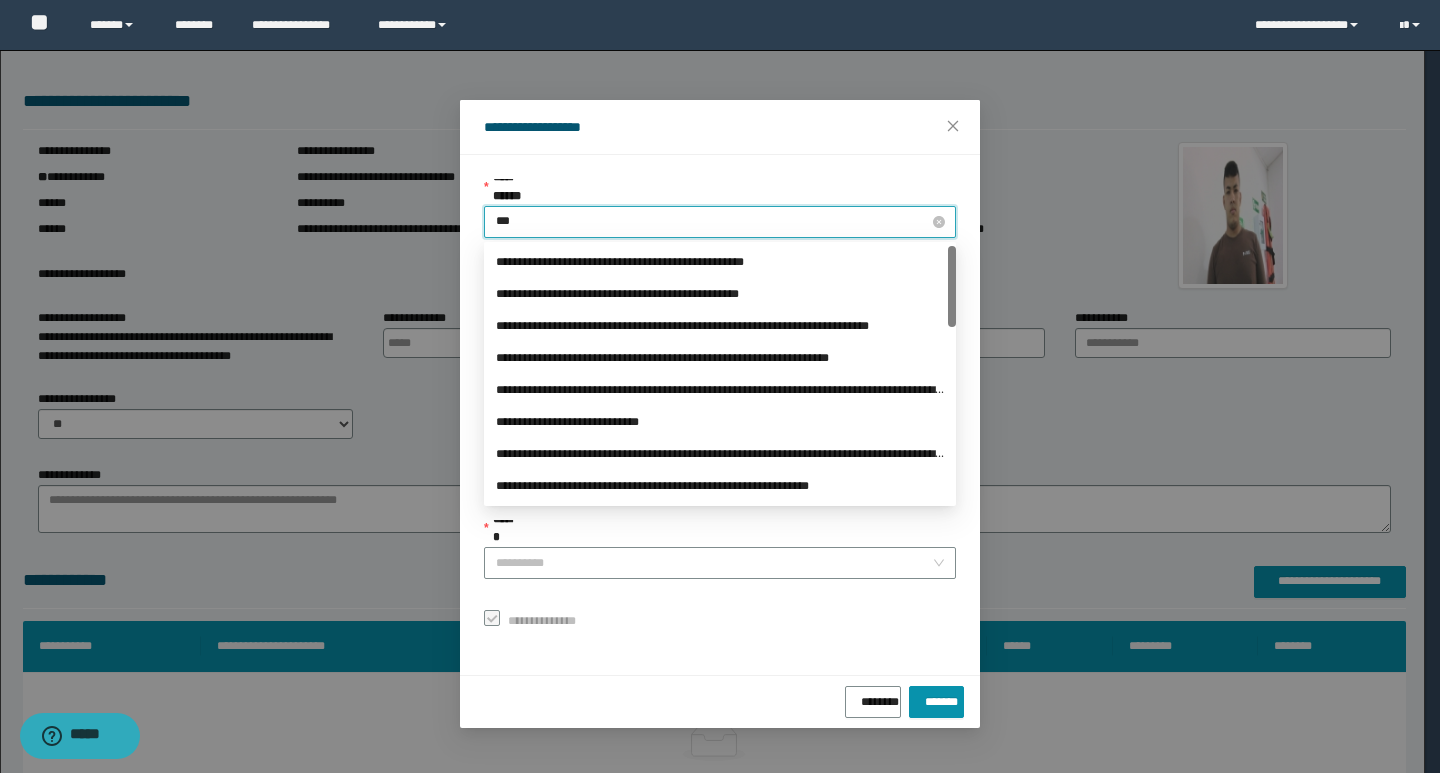 type on "****" 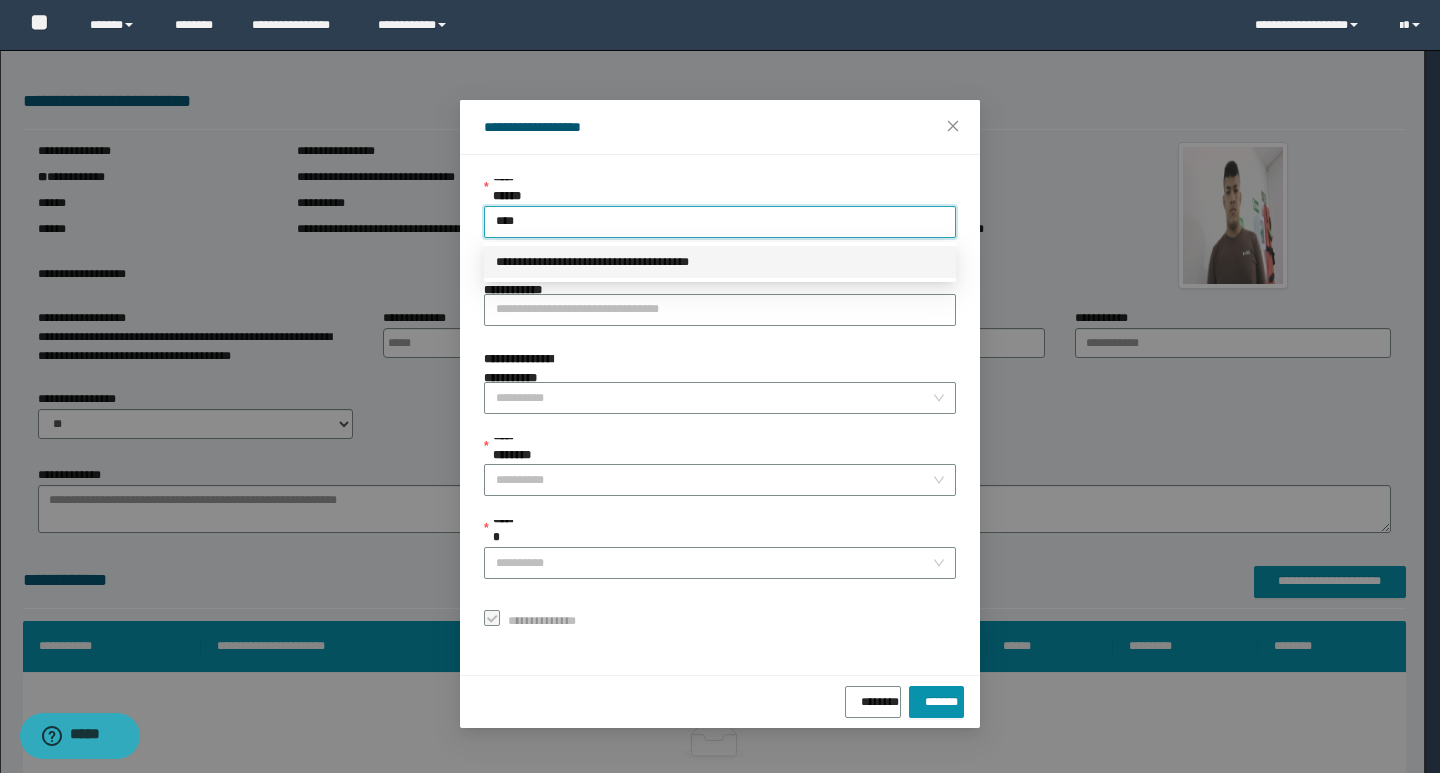 click on "**********" at bounding box center (720, 262) 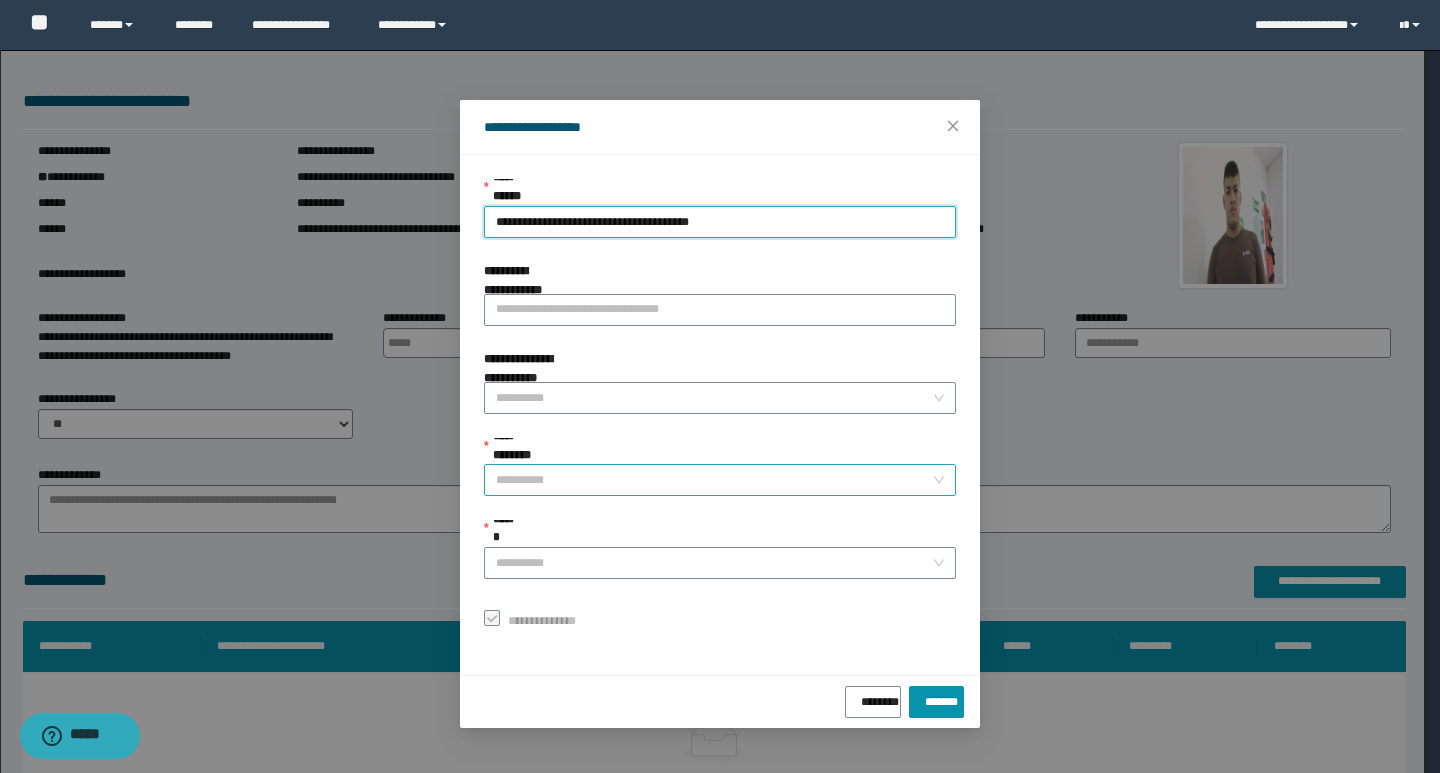 click on "**********" at bounding box center (714, 480) 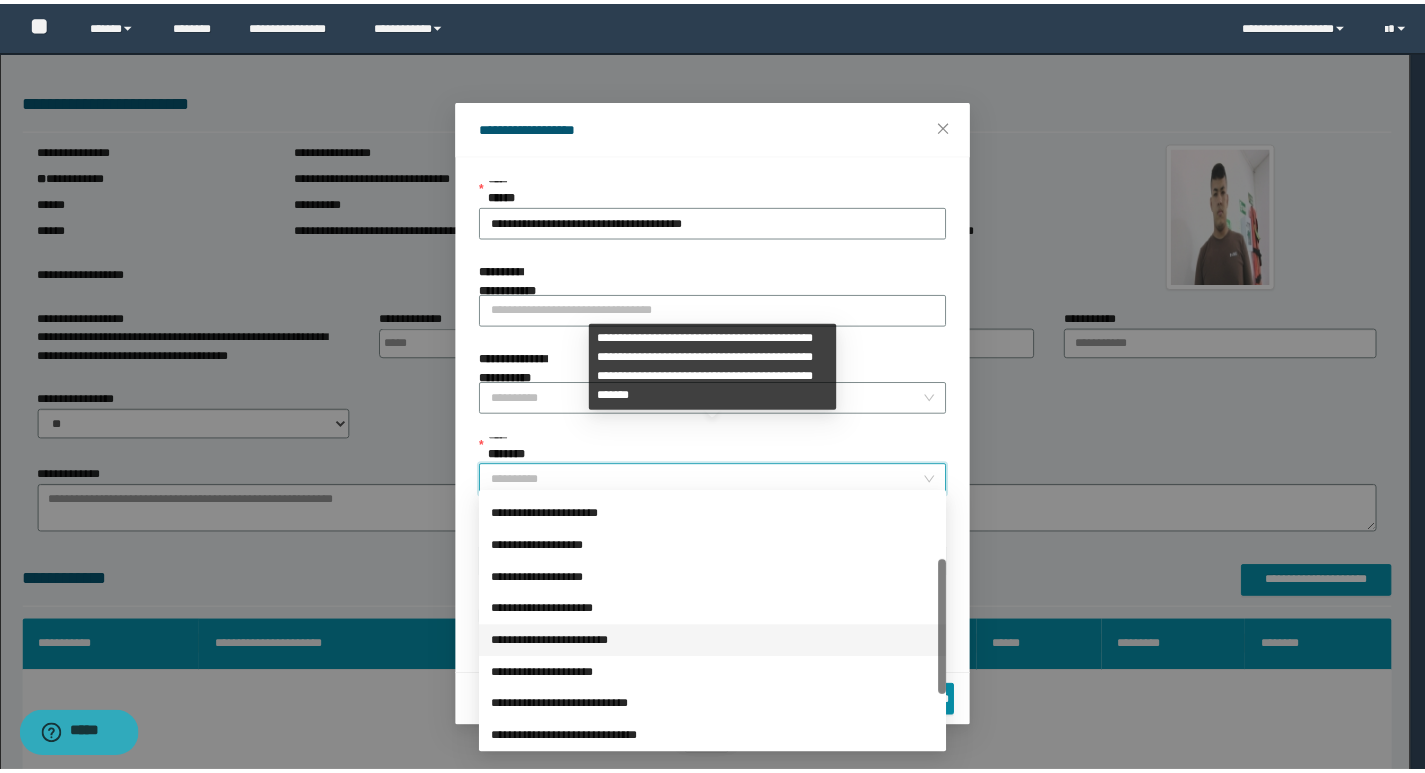 scroll, scrollTop: 224, scrollLeft: 0, axis: vertical 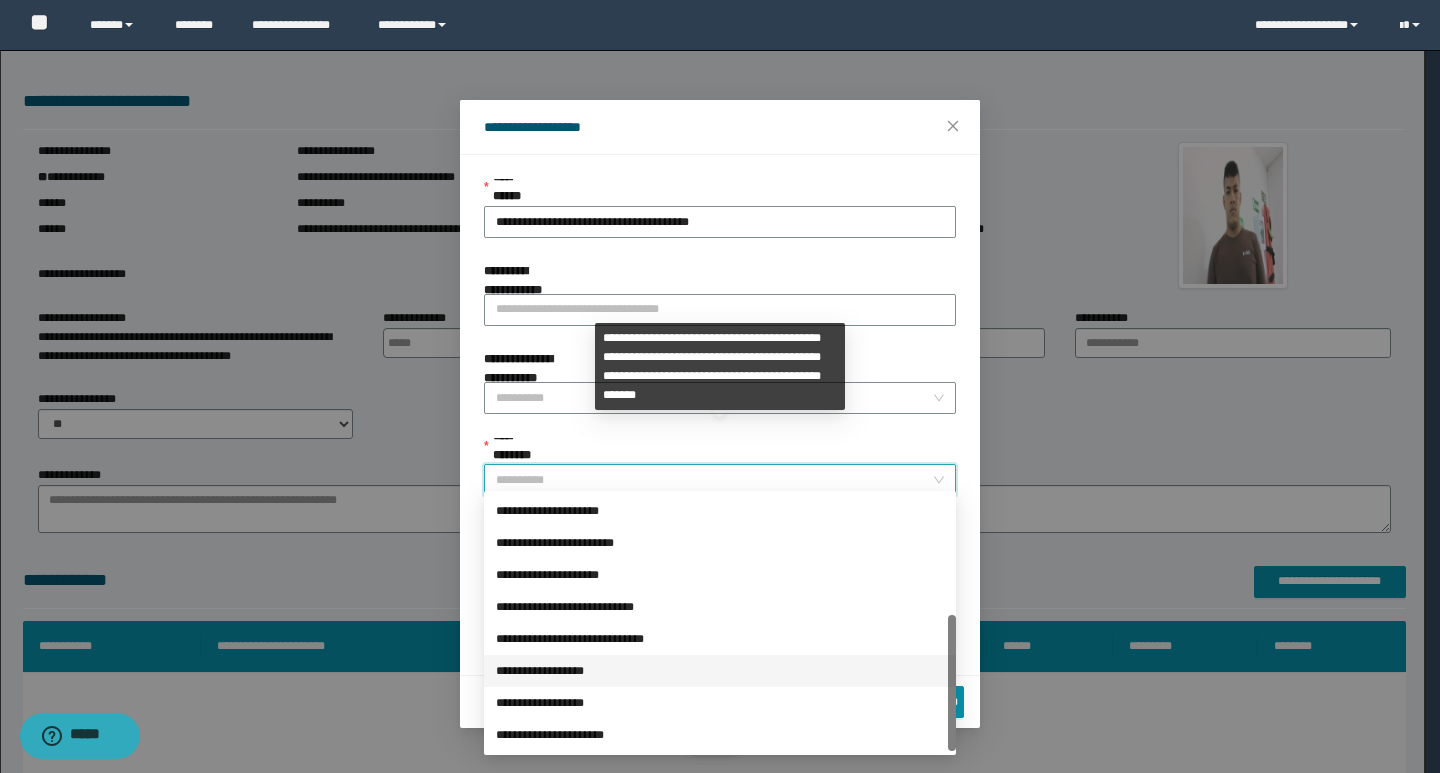 click on "**********" at bounding box center [720, 671] 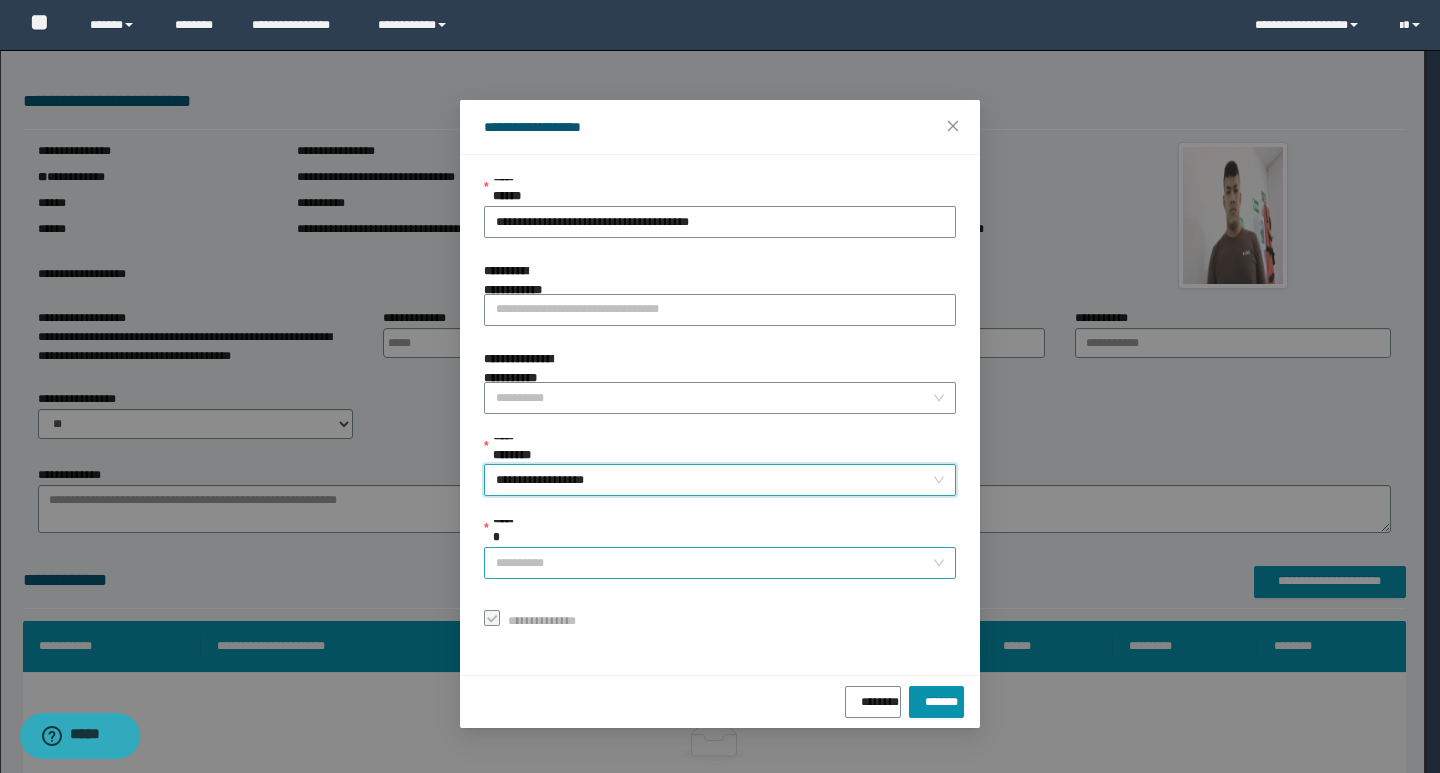 click on "******" at bounding box center [714, 563] 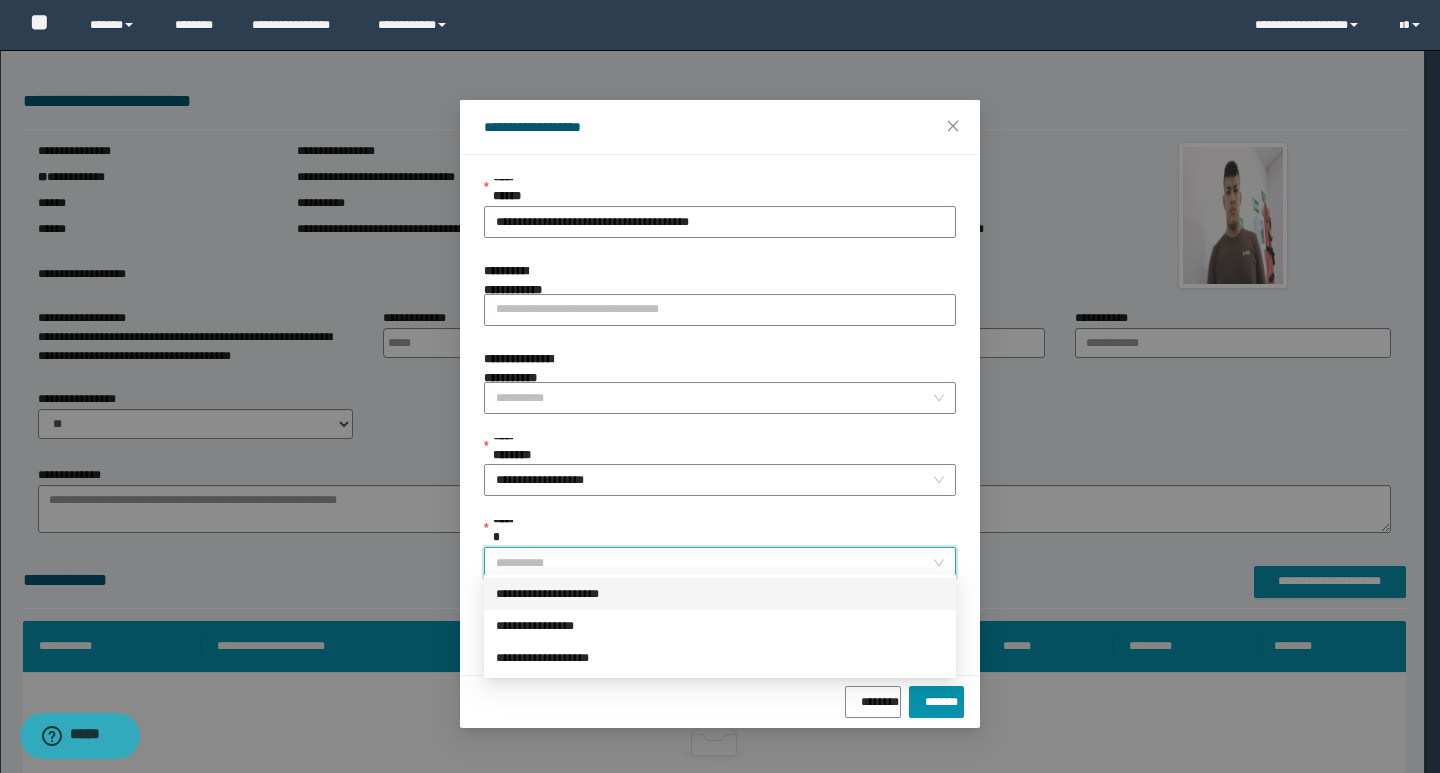 click on "**********" at bounding box center (720, 594) 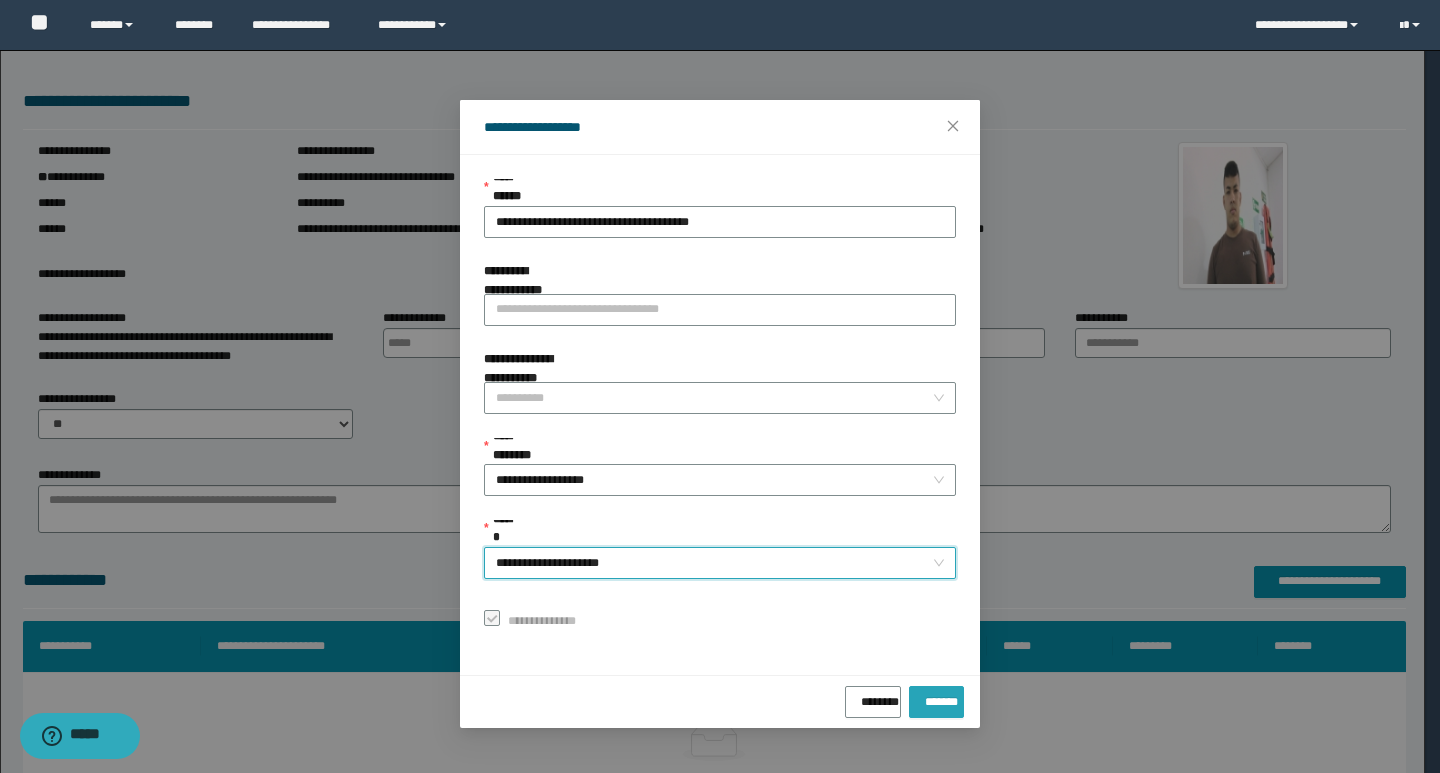 click on "*******" at bounding box center [936, 698] 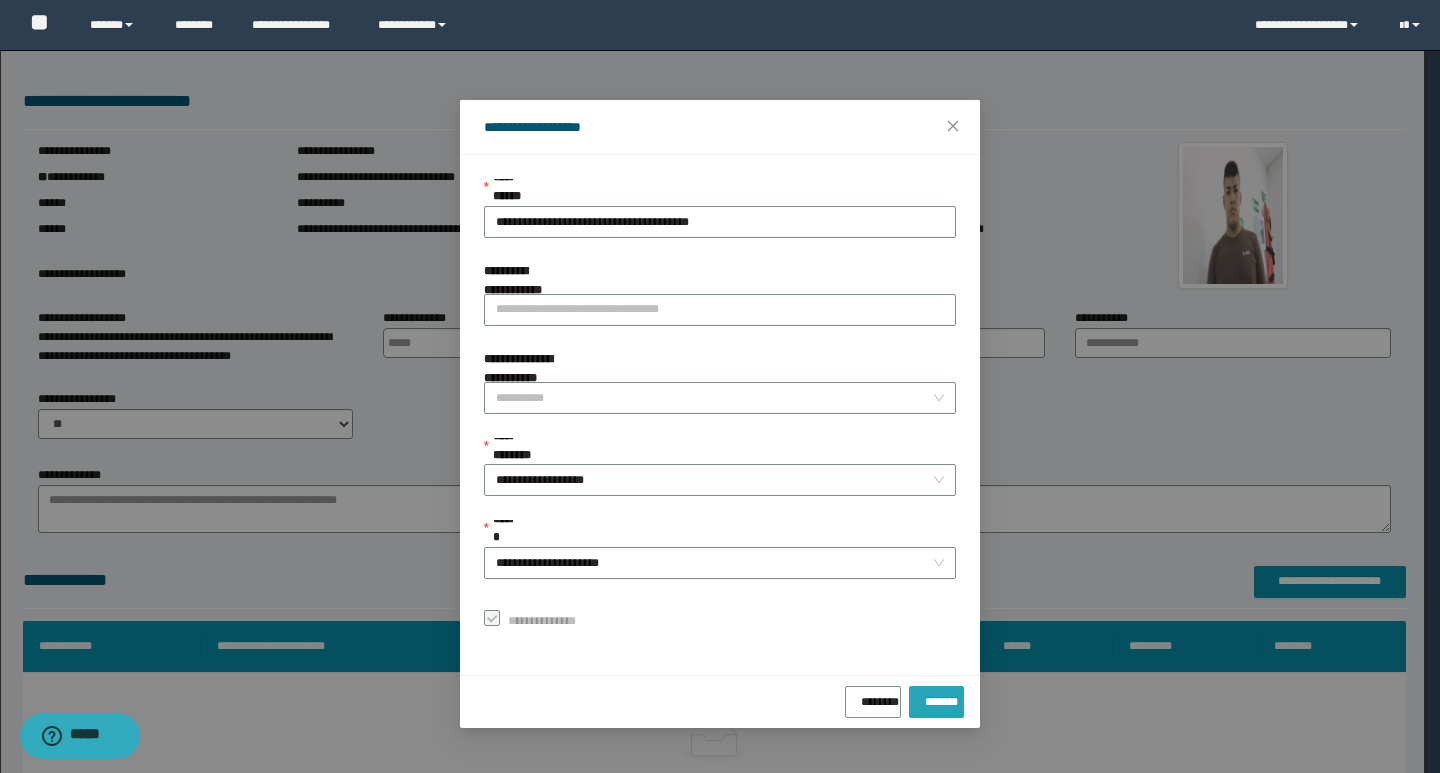click on "*******" at bounding box center [936, 702] 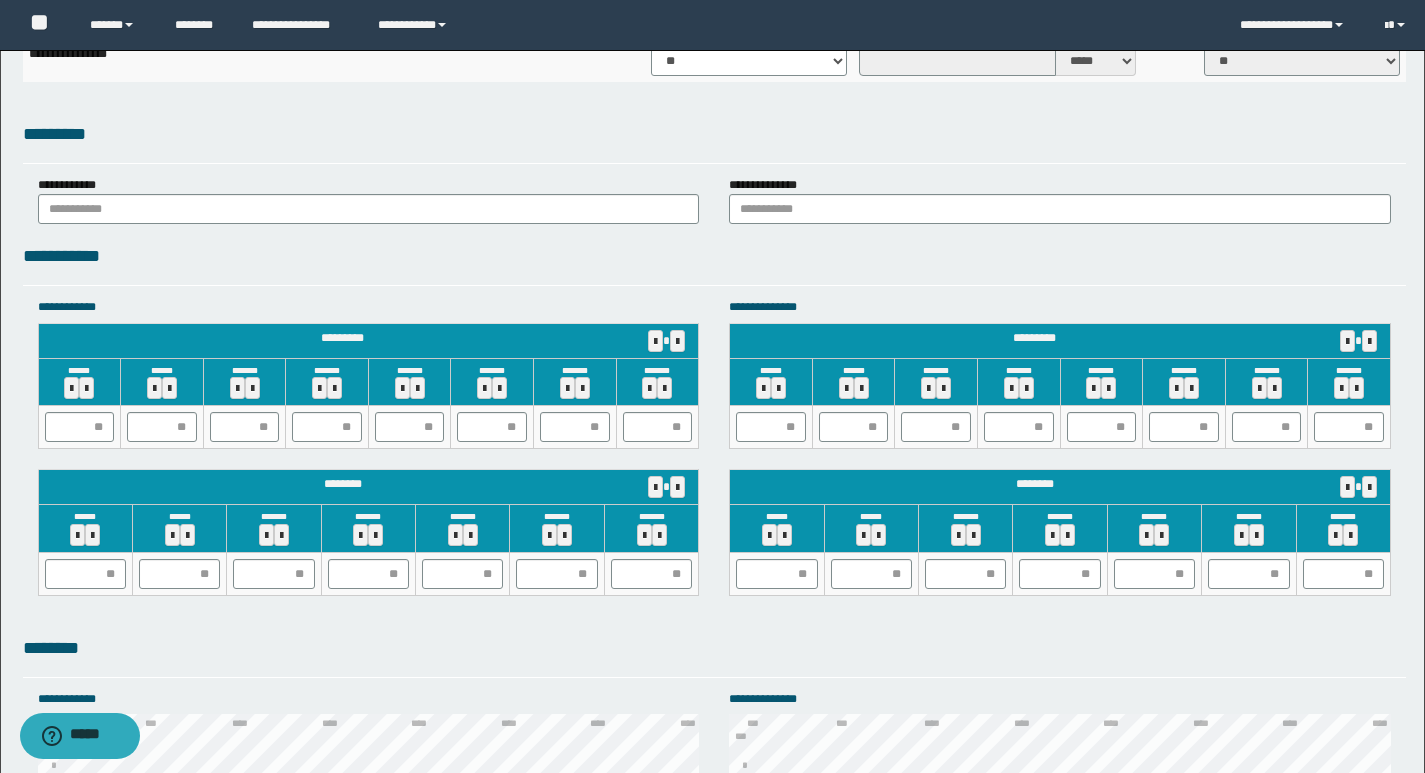 scroll, scrollTop: 1700, scrollLeft: 0, axis: vertical 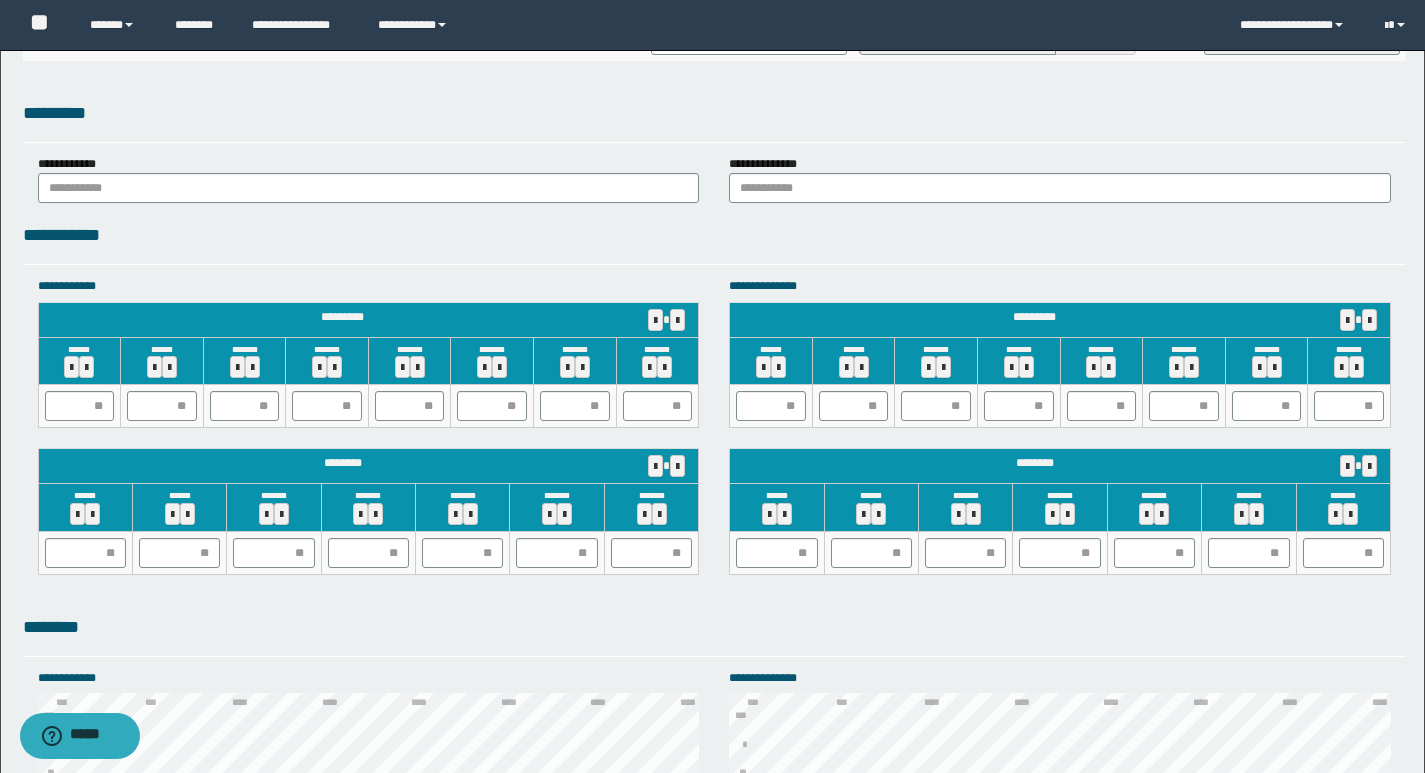 click on "**********" at bounding box center [369, 179] 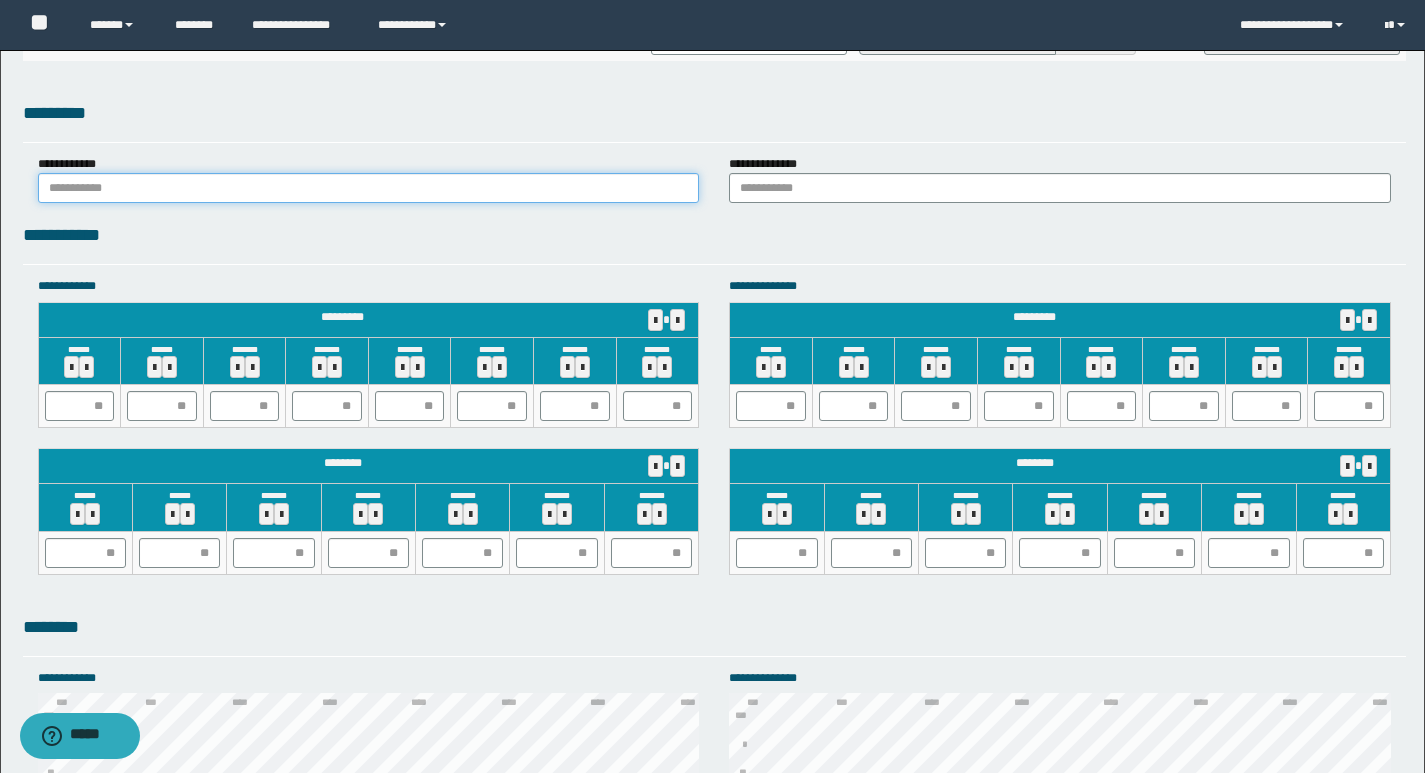 click at bounding box center [369, 188] 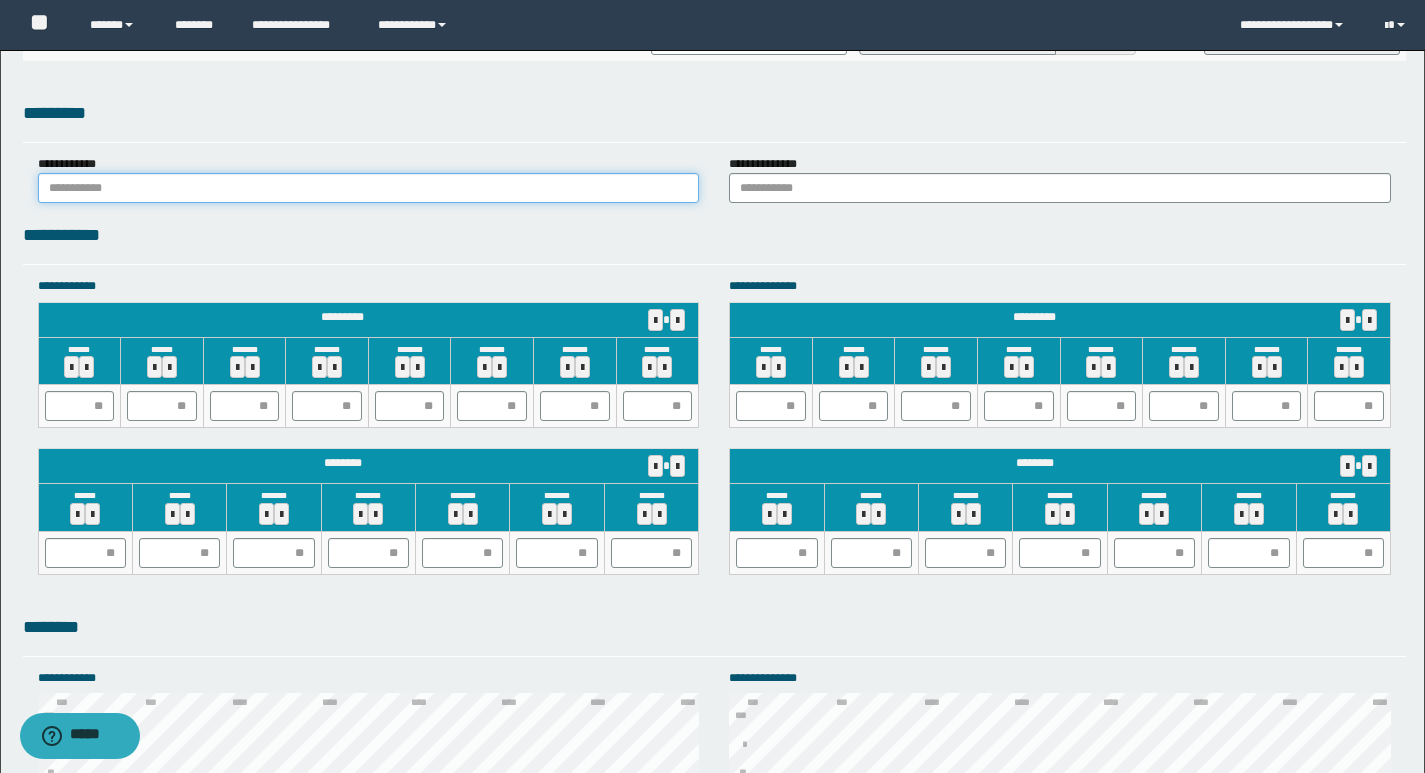 type on "******" 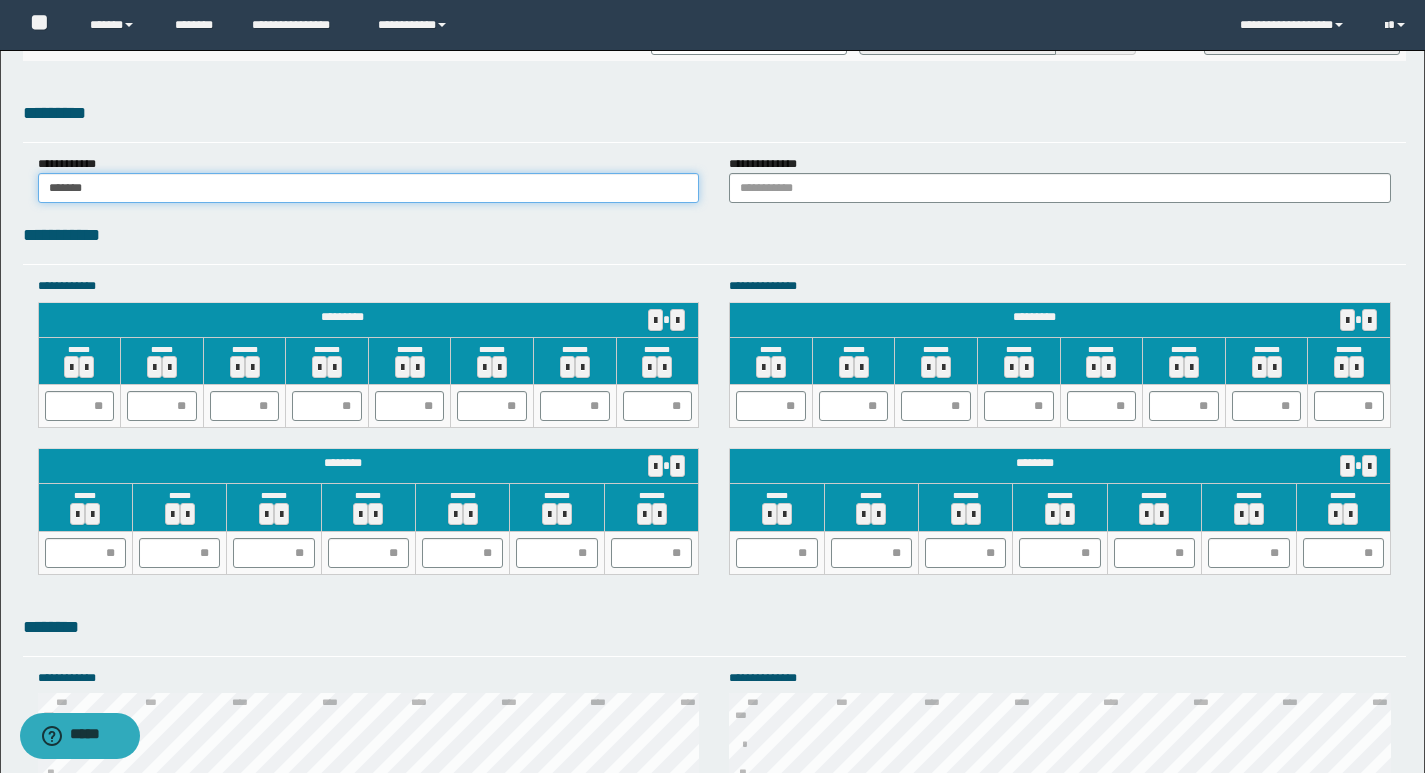 scroll, scrollTop: 1765, scrollLeft: 0, axis: vertical 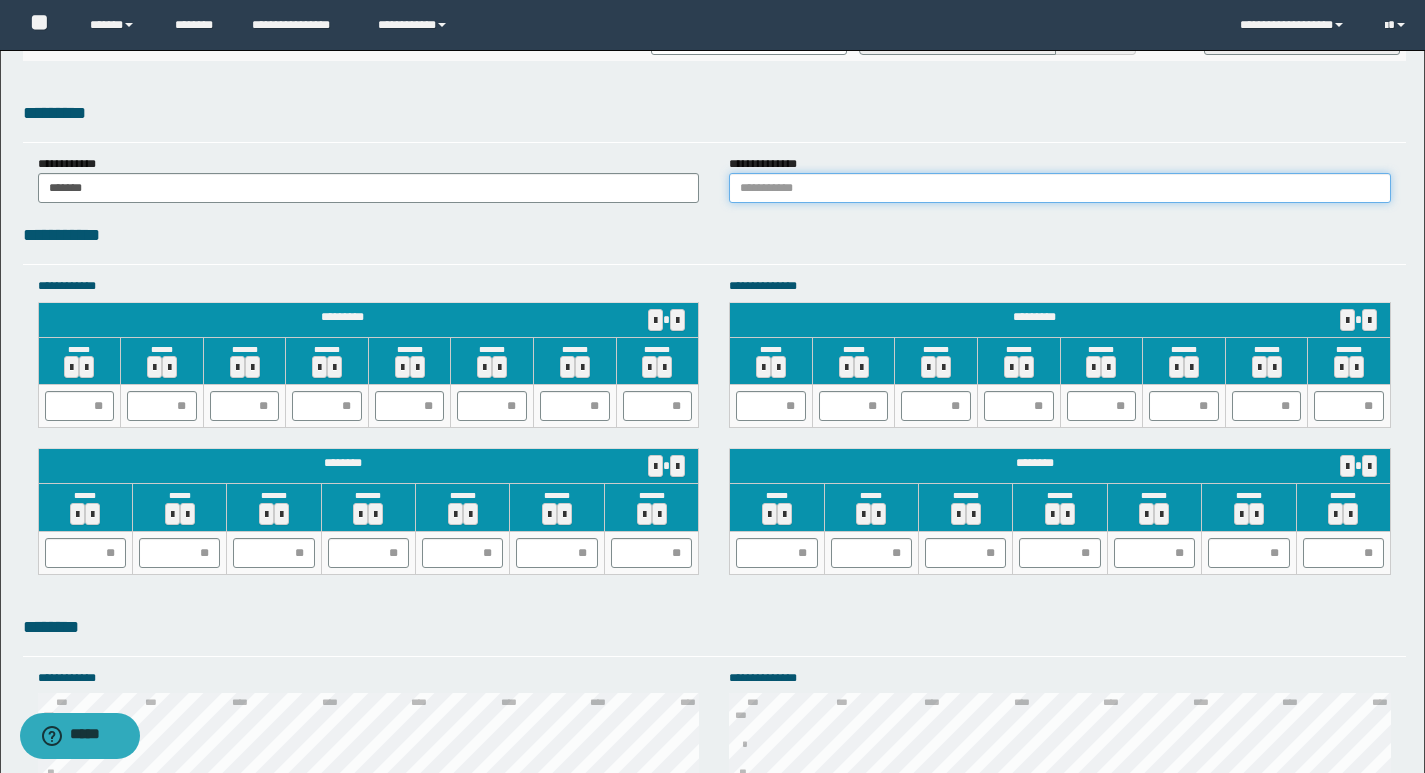 click at bounding box center [1060, 188] 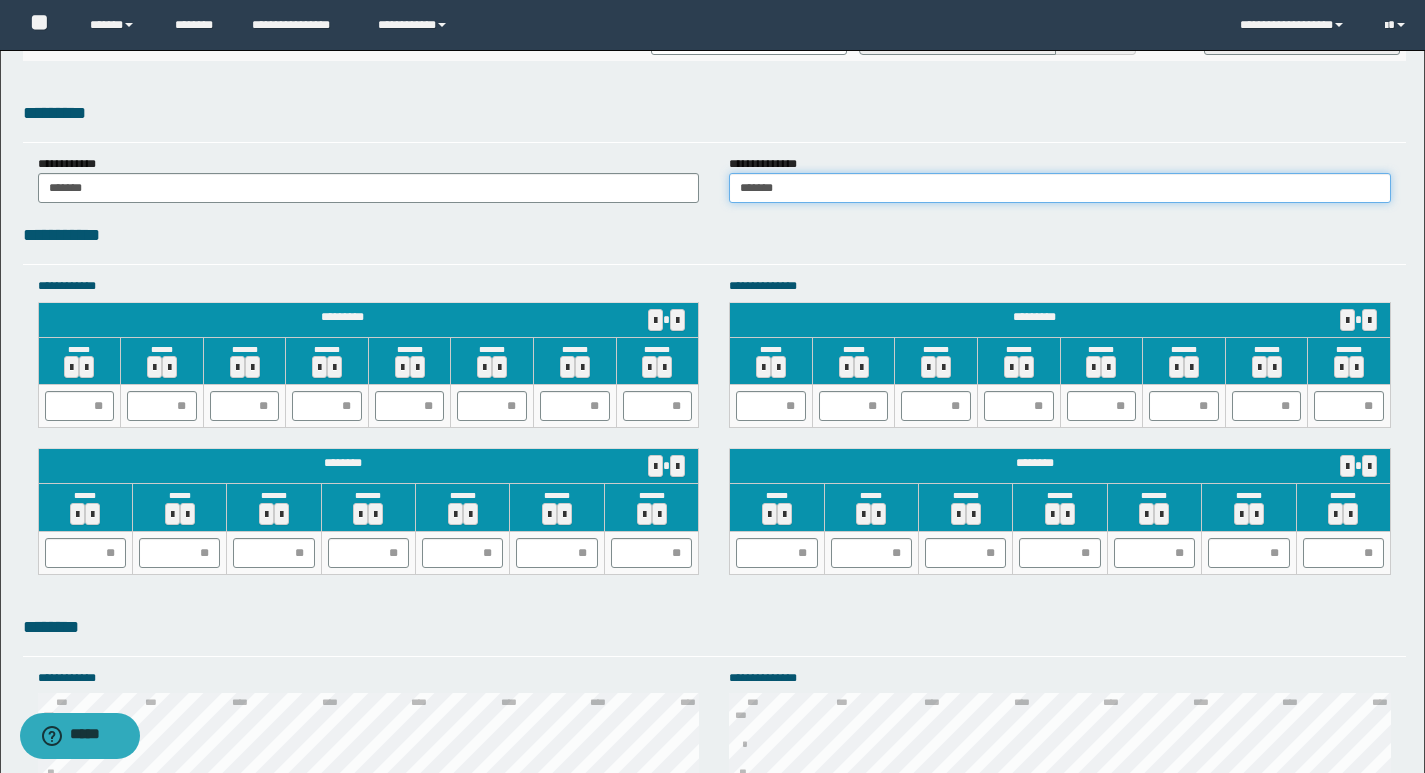 scroll, scrollTop: 1965, scrollLeft: 0, axis: vertical 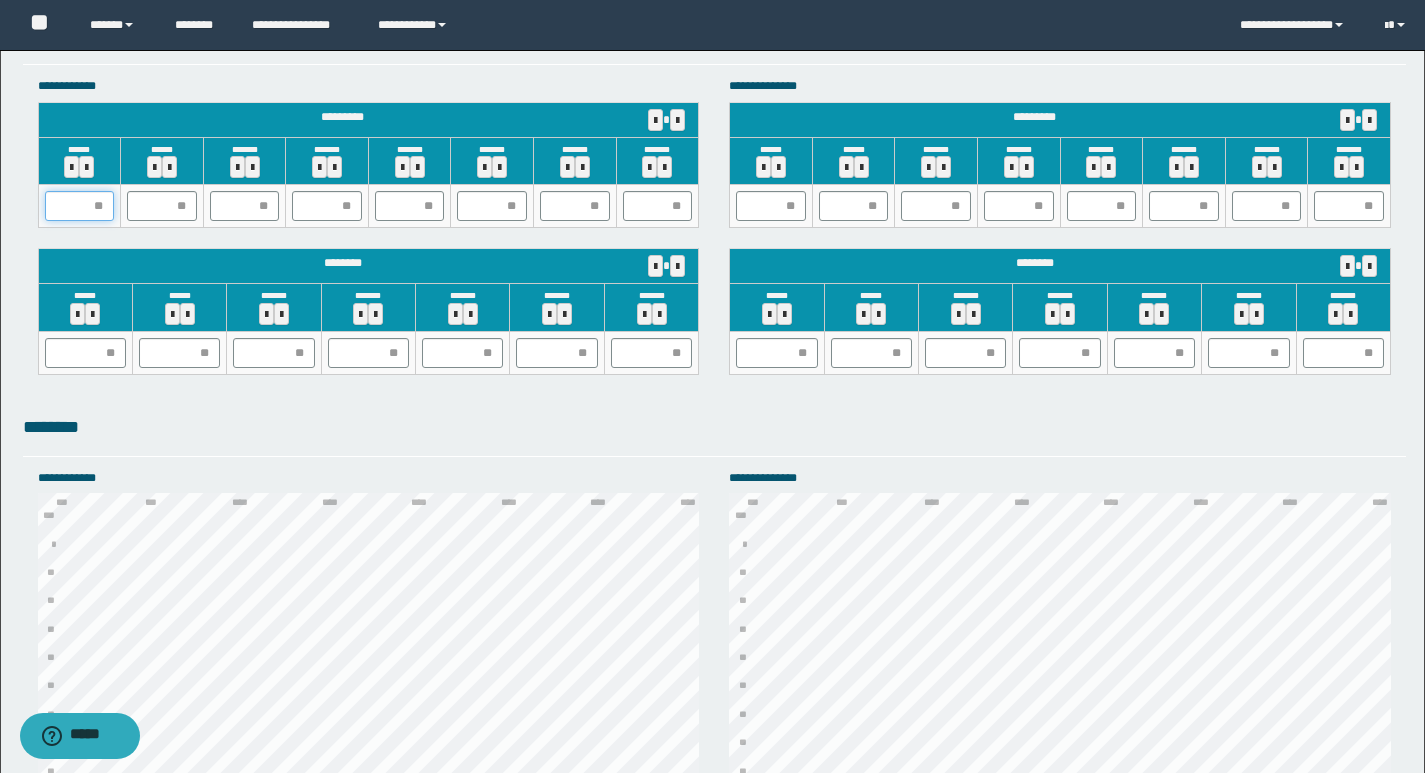 click at bounding box center (80, 206) 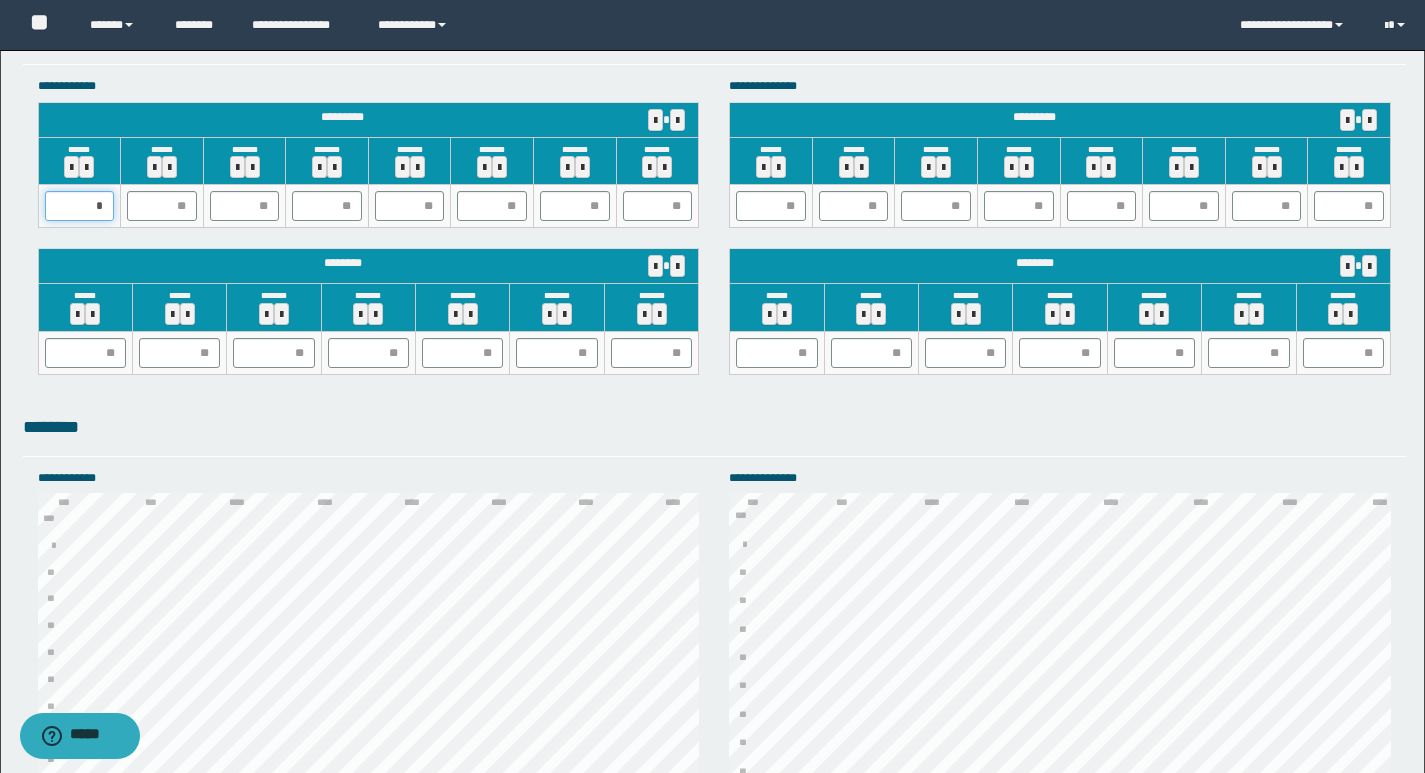 type on "**" 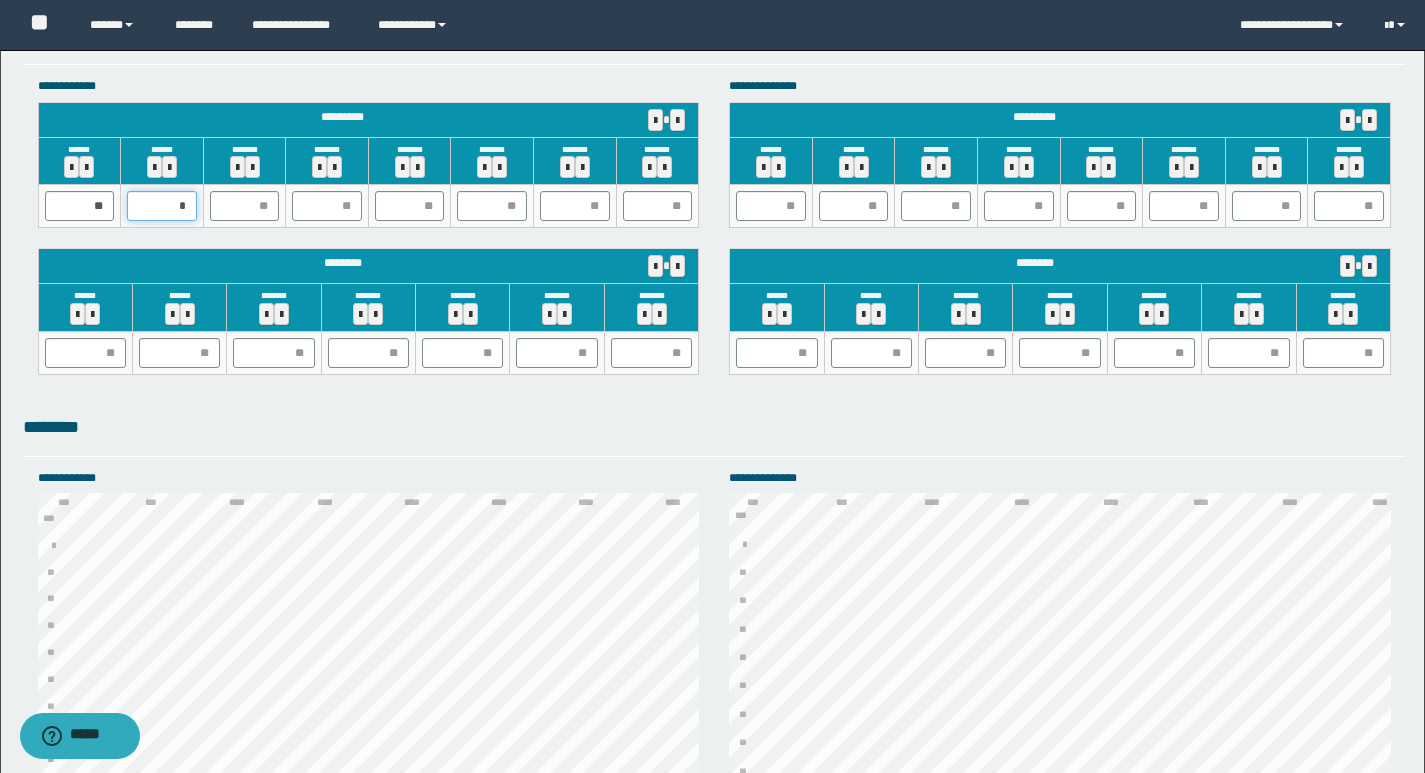type on "**" 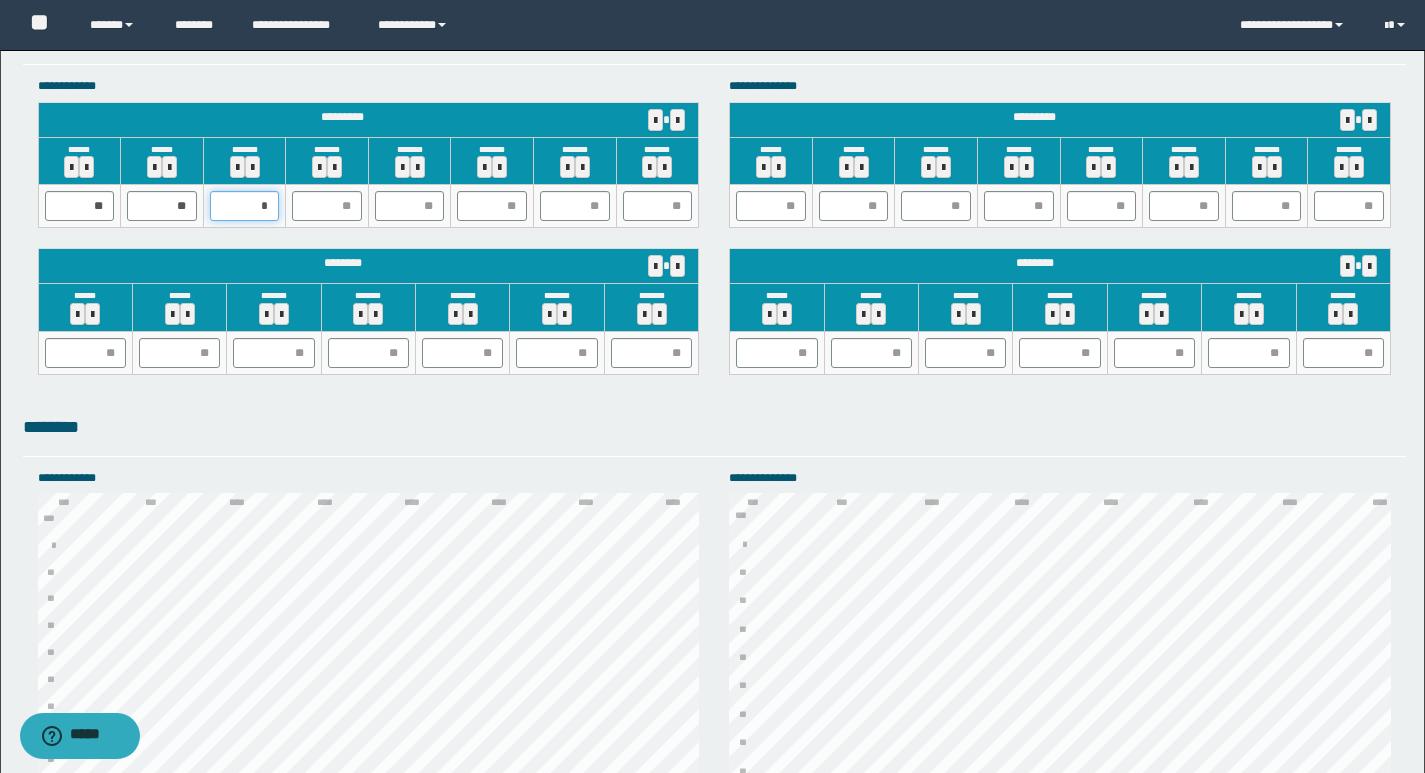 type on "**" 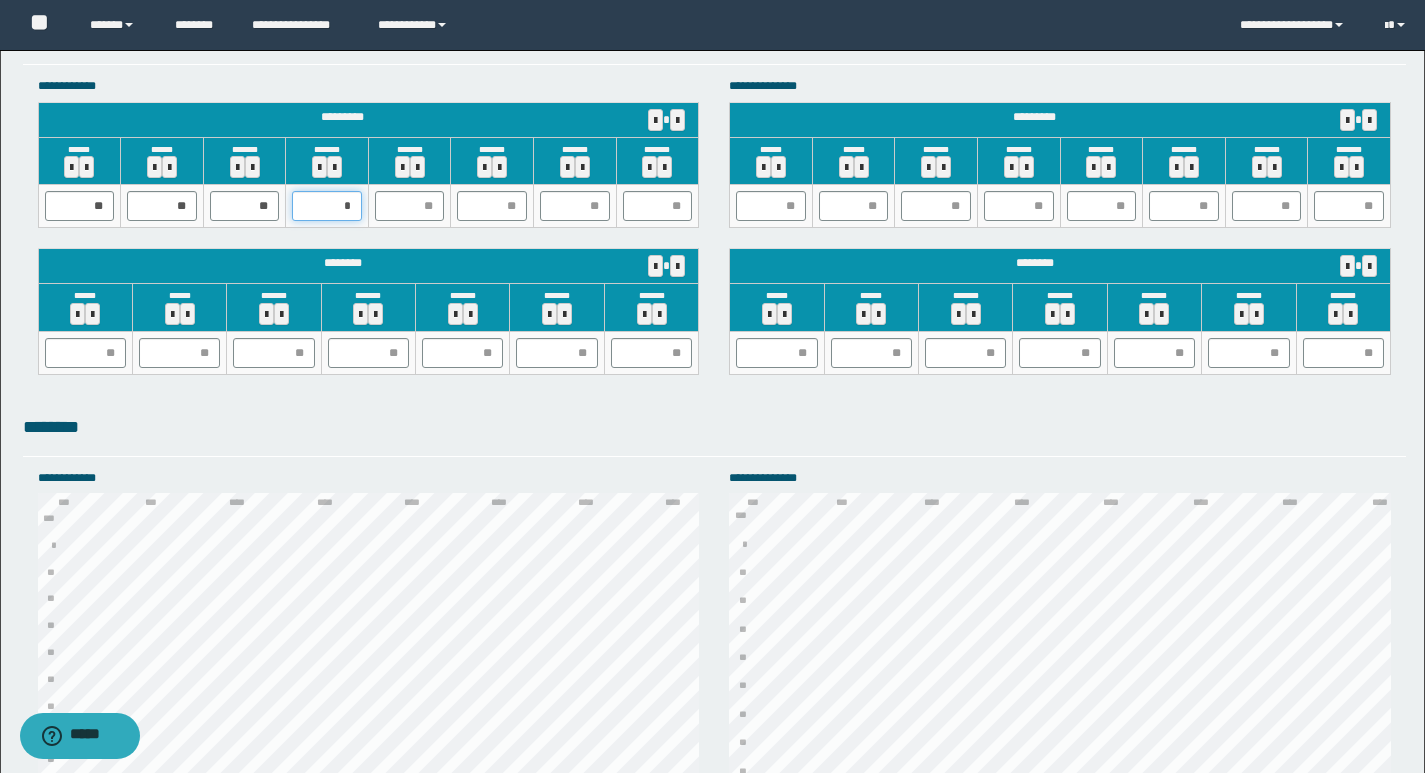 type on "**" 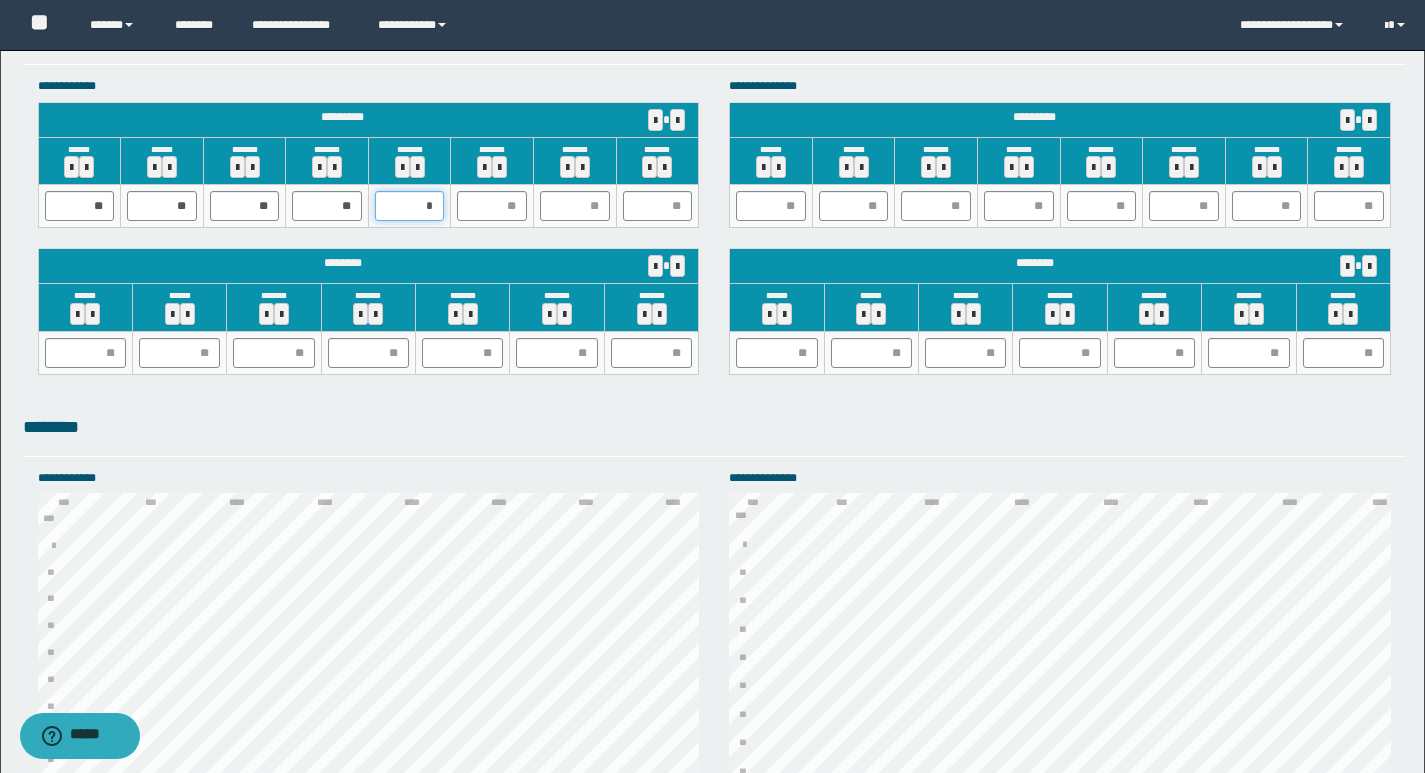 type on "**" 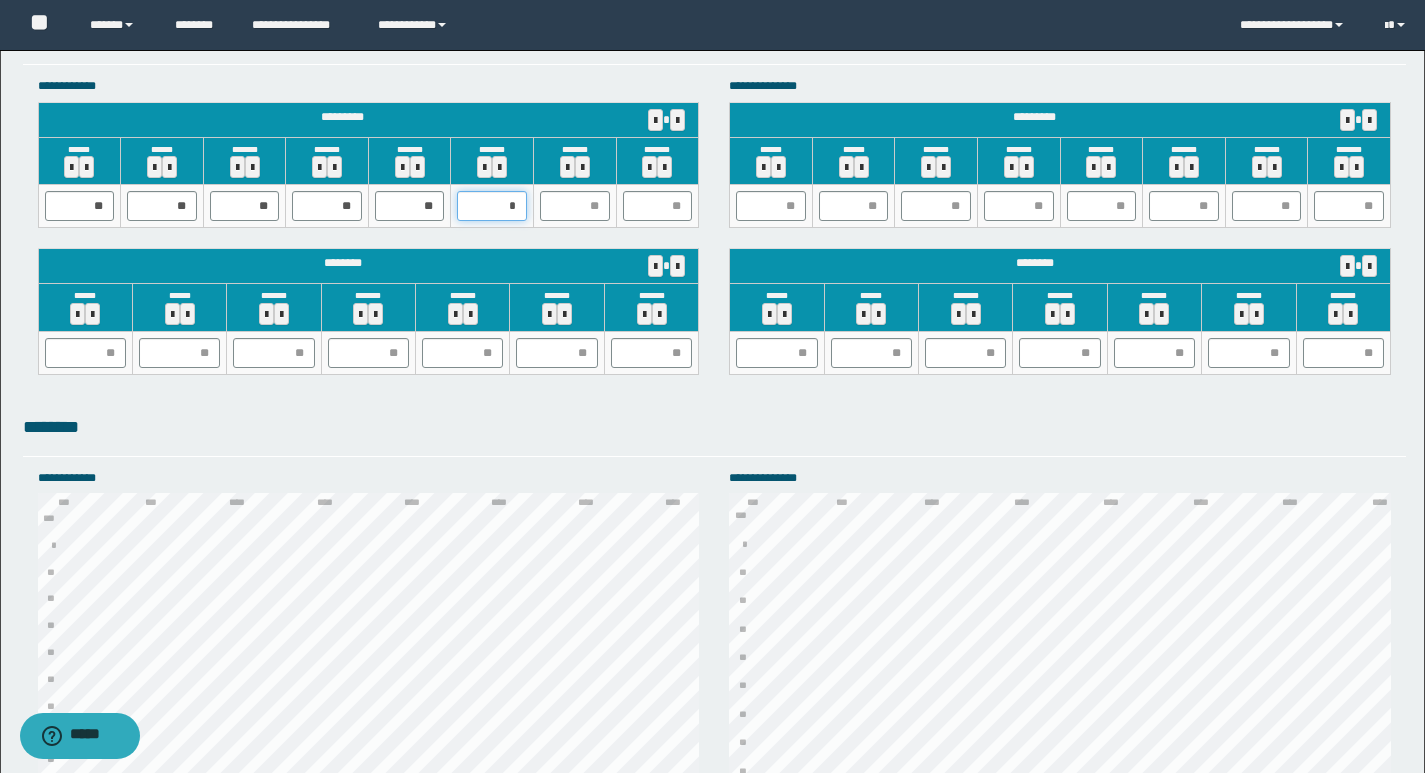 type on "**" 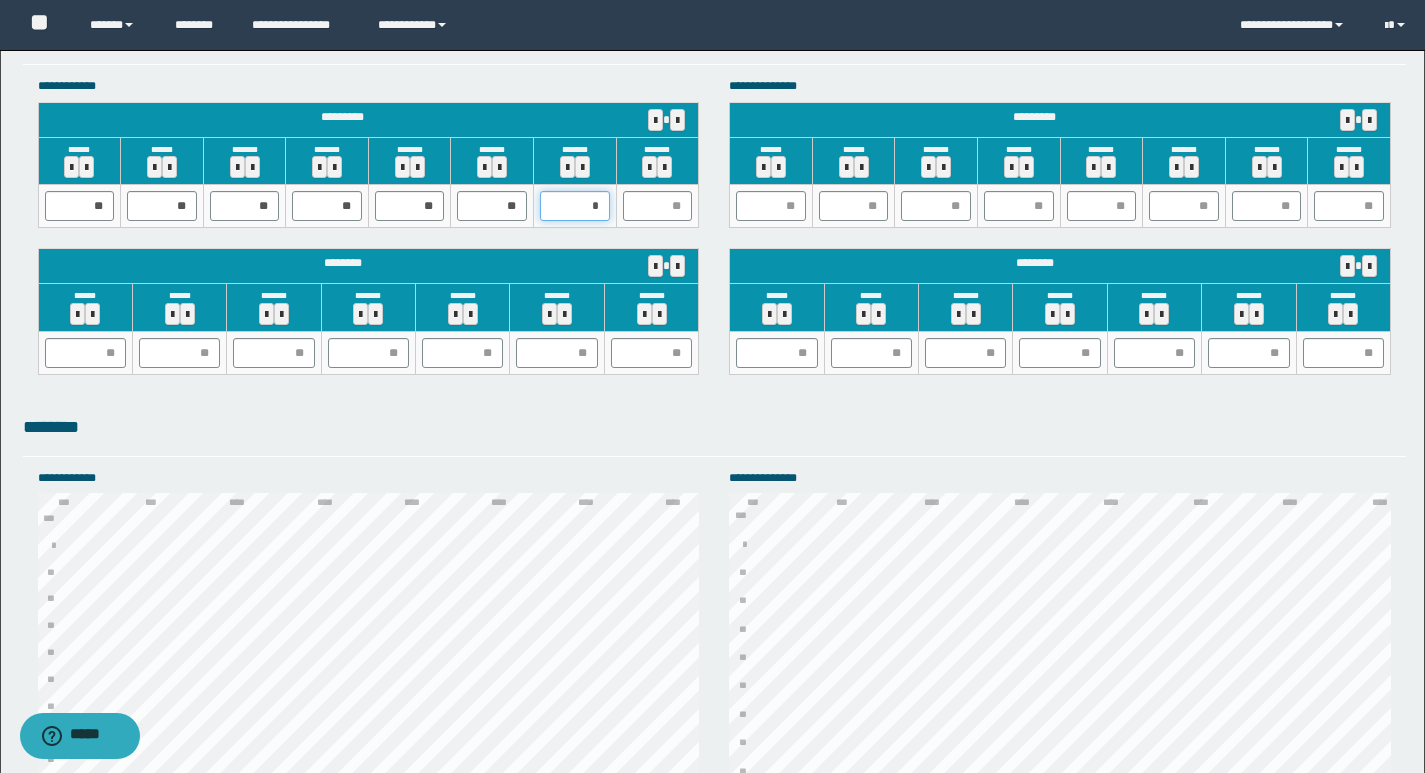 type on "**" 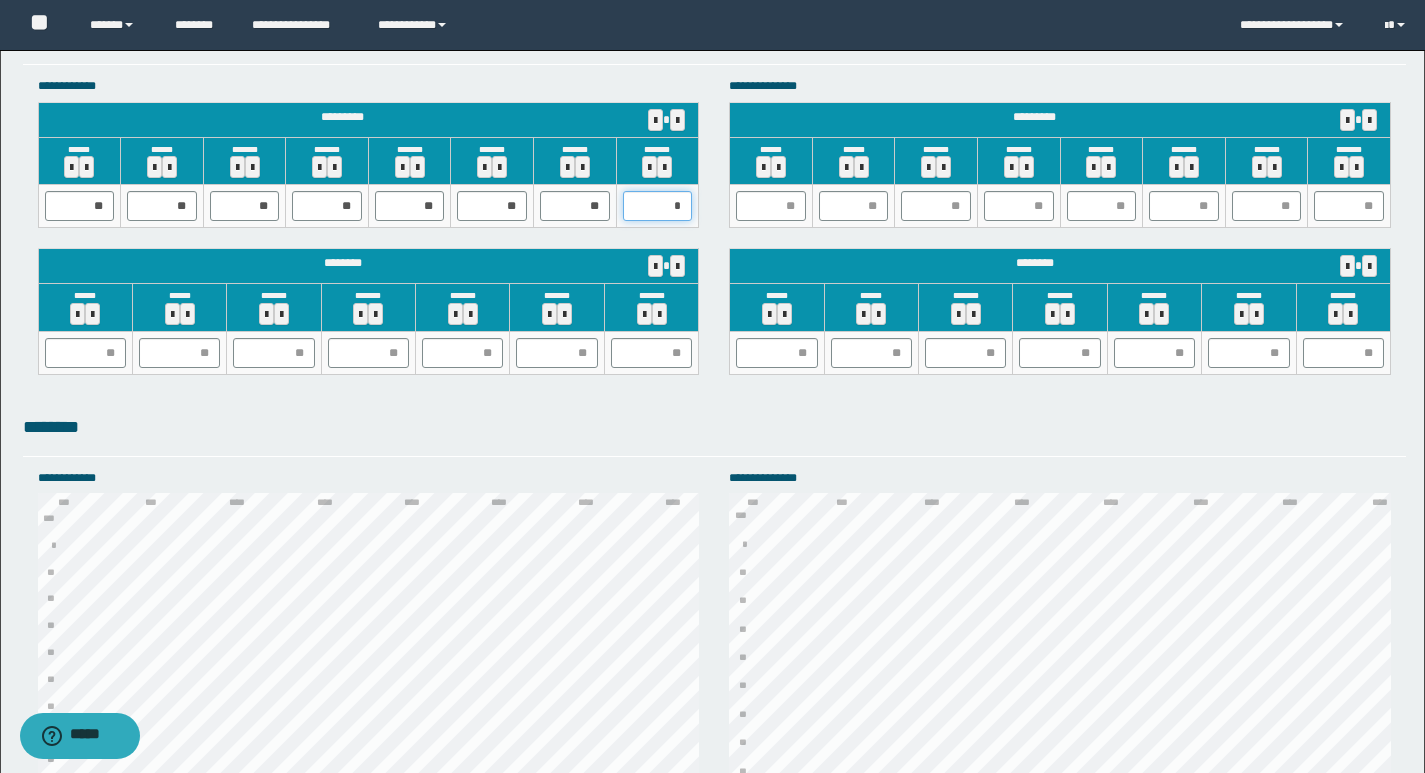 type on "**" 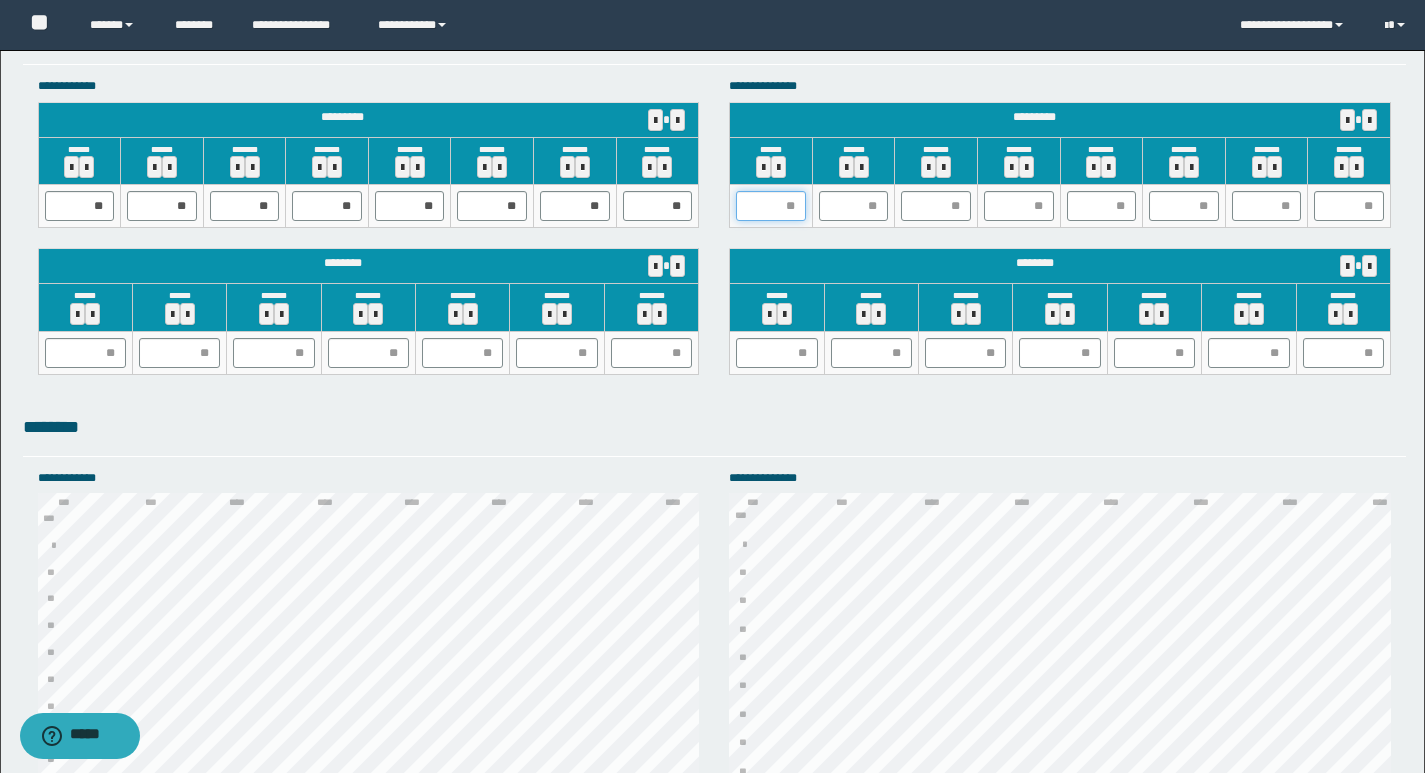 click at bounding box center [771, 206] 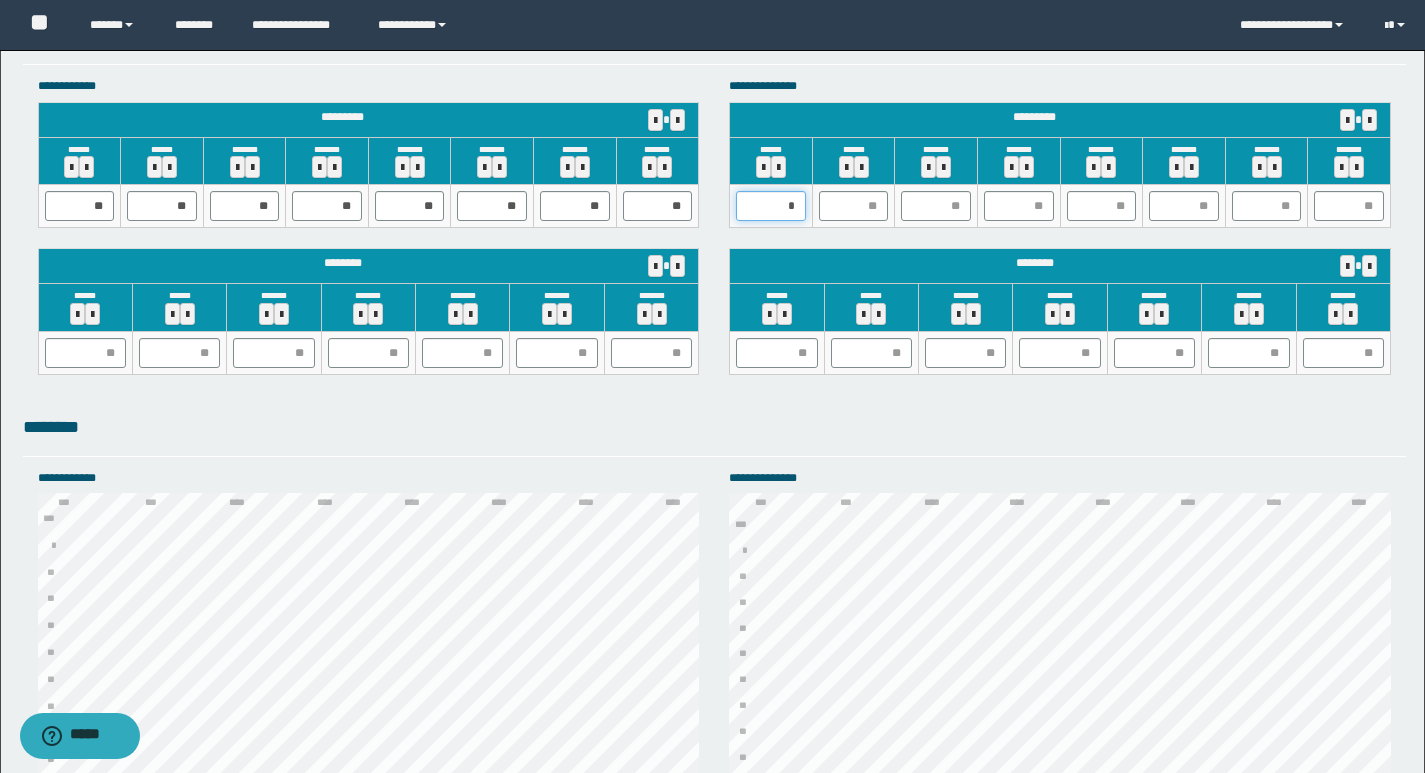 type on "**" 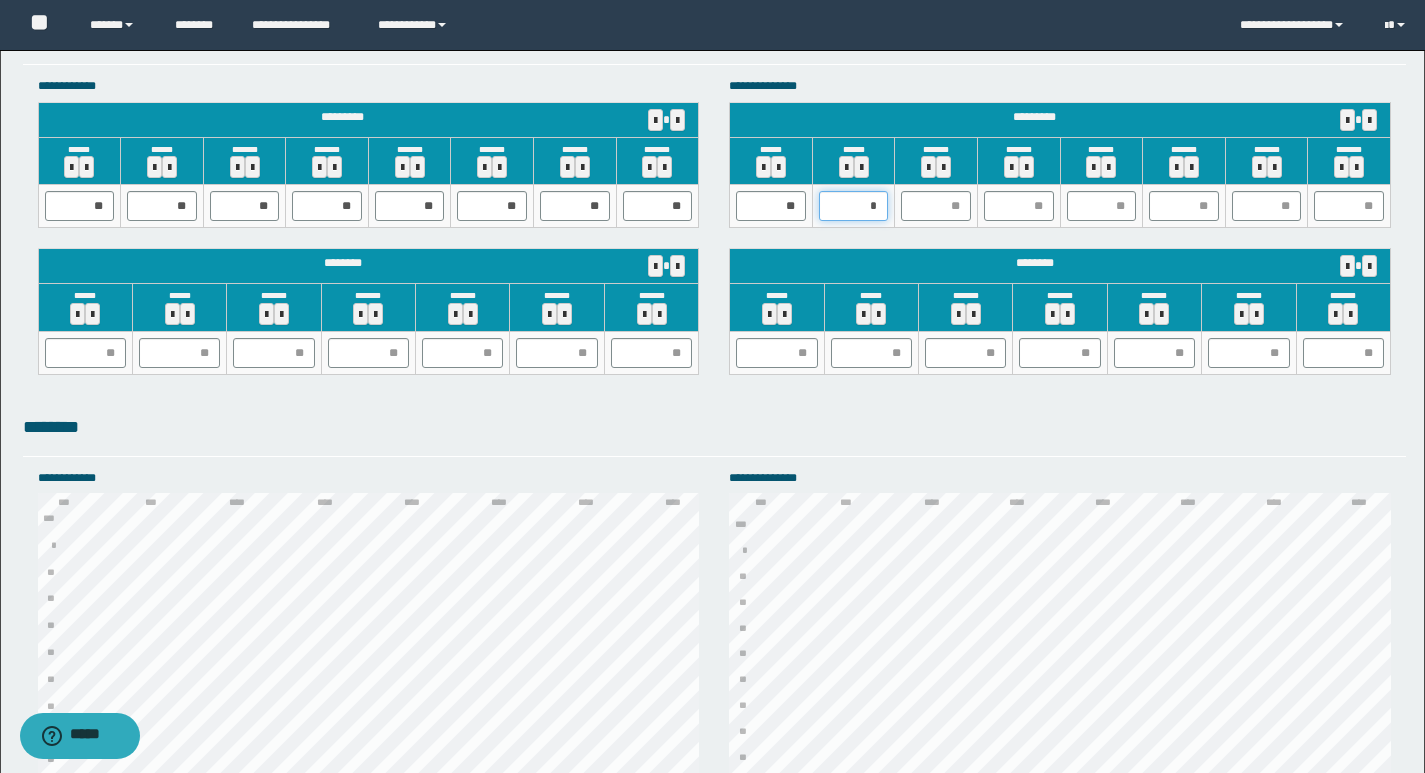 type on "**" 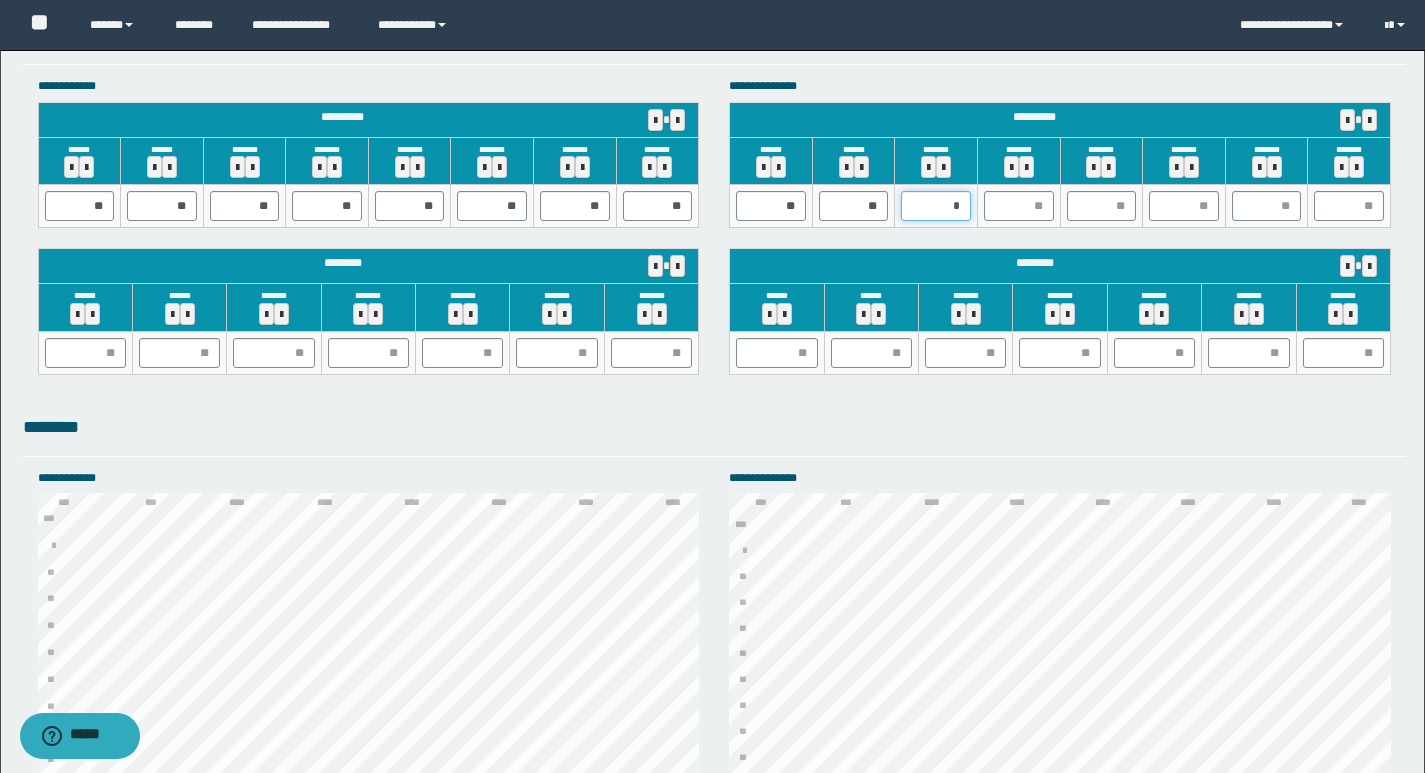 type on "**" 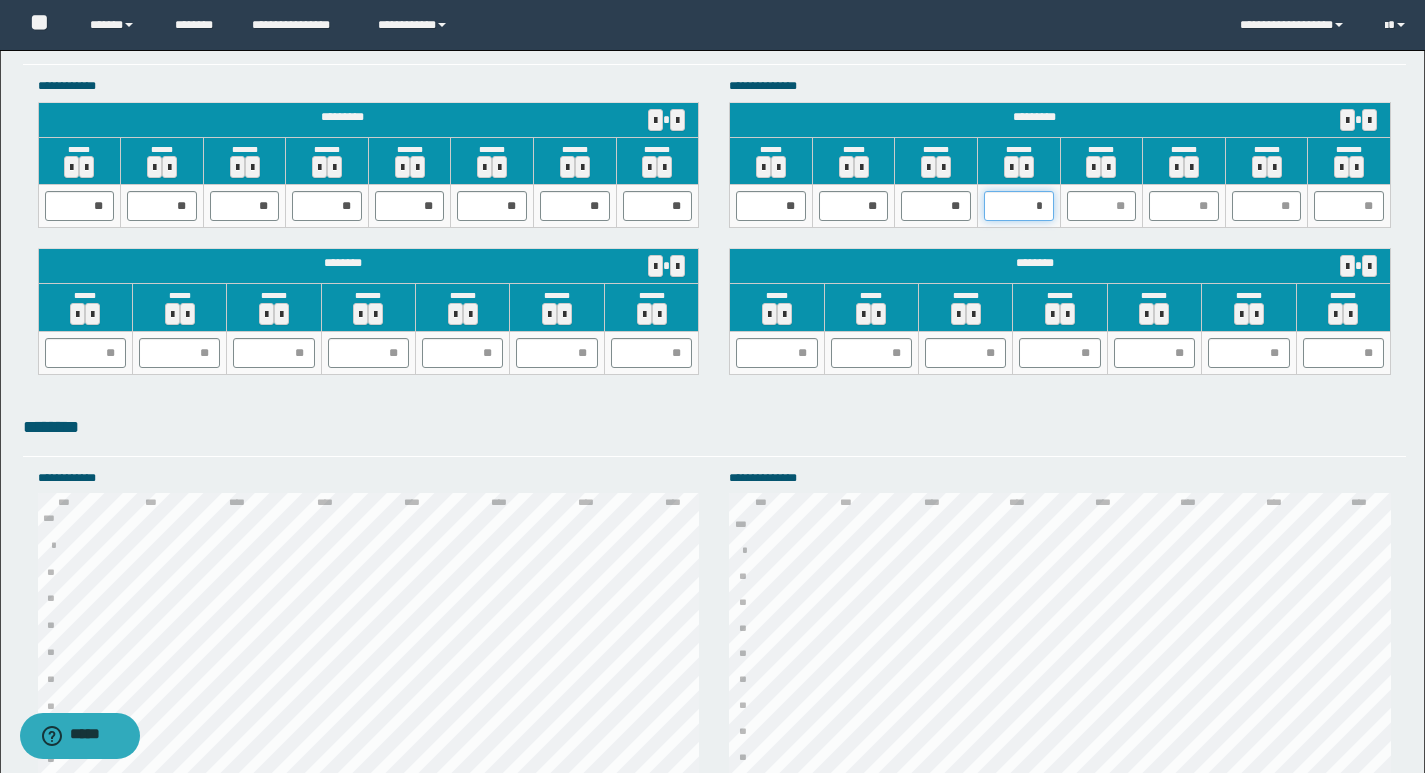 type on "**" 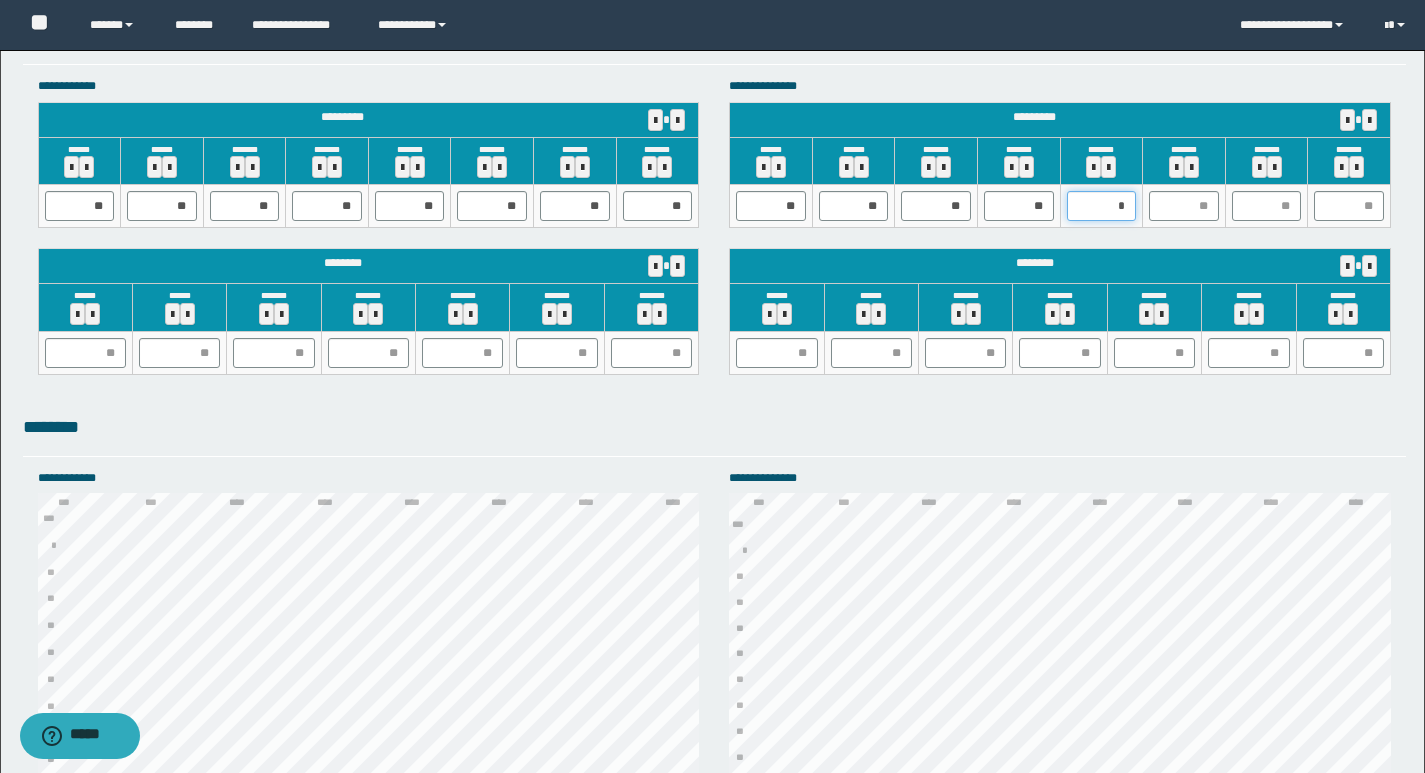 type on "**" 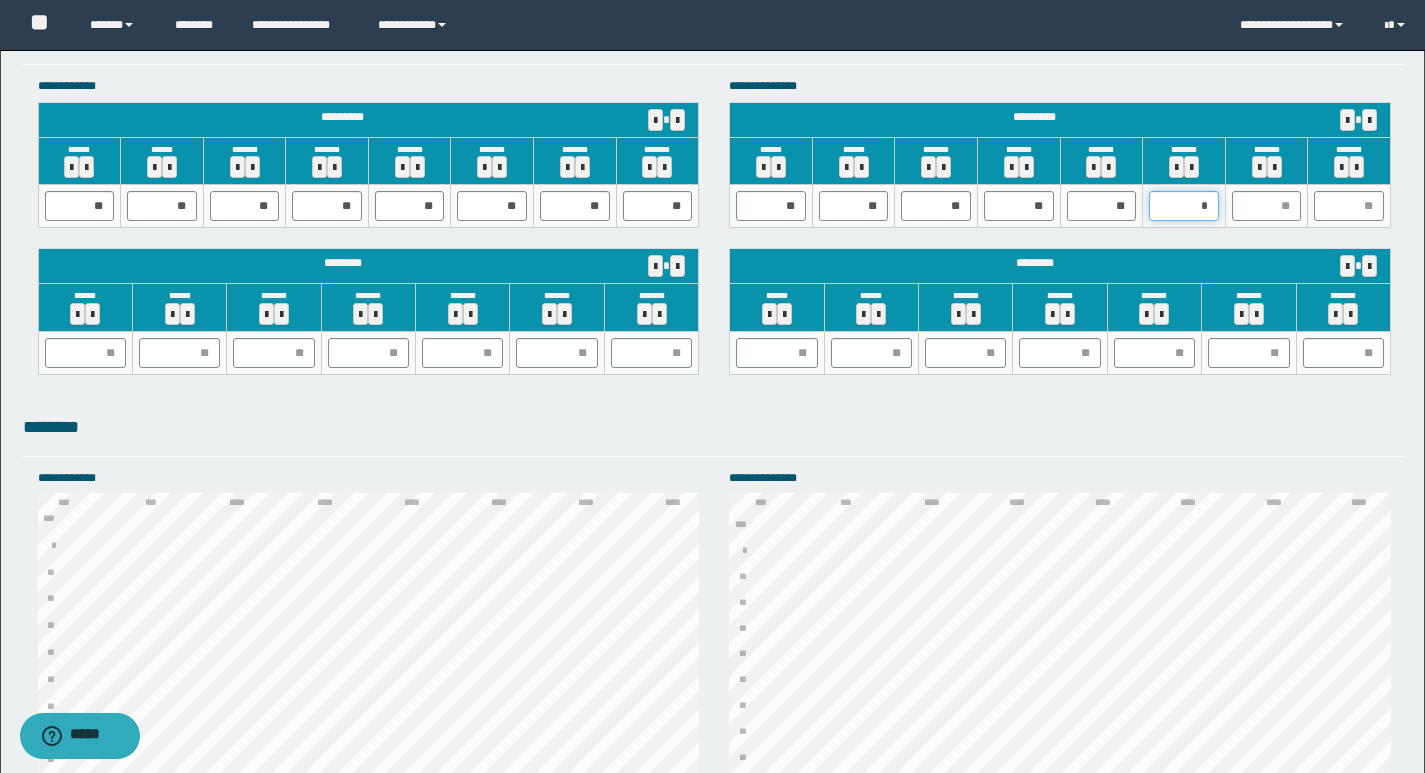 type on "**" 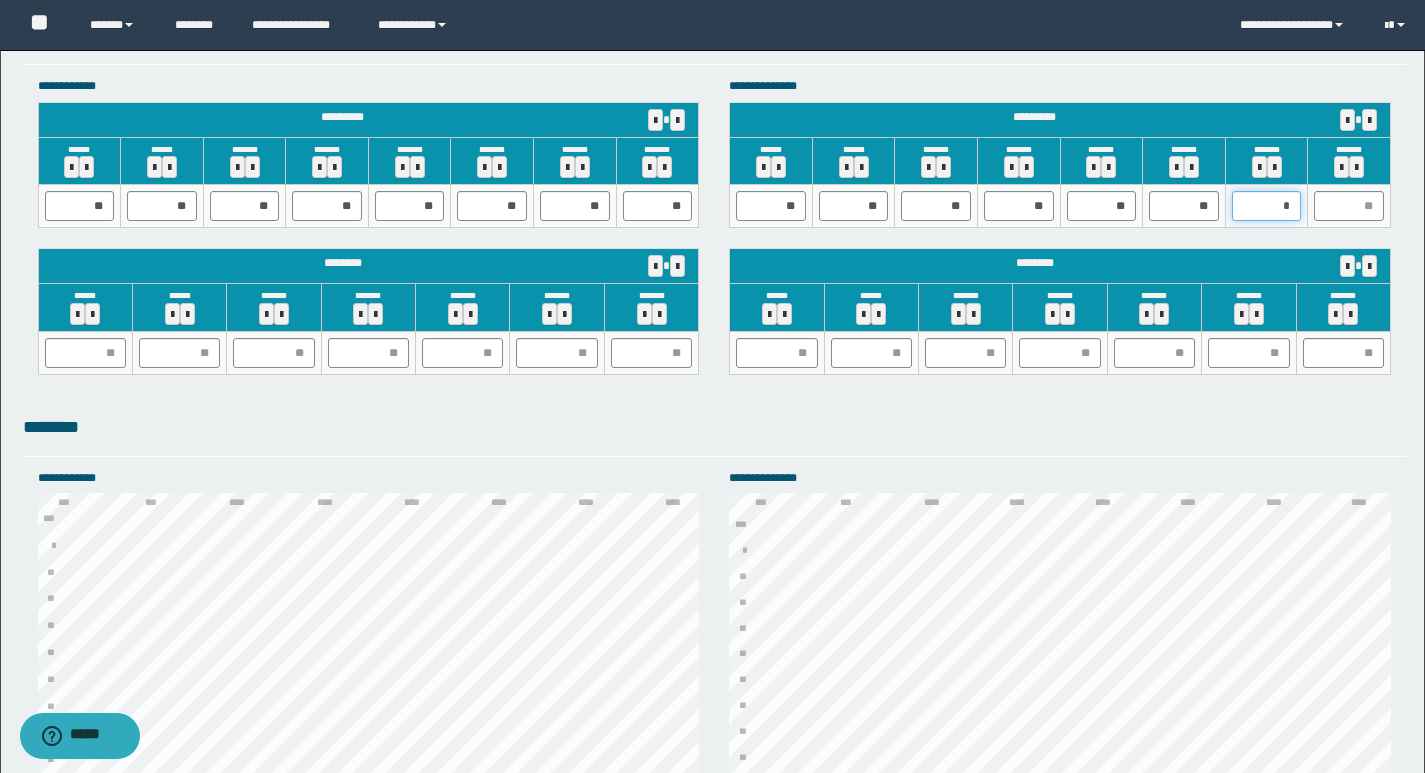 type on "**" 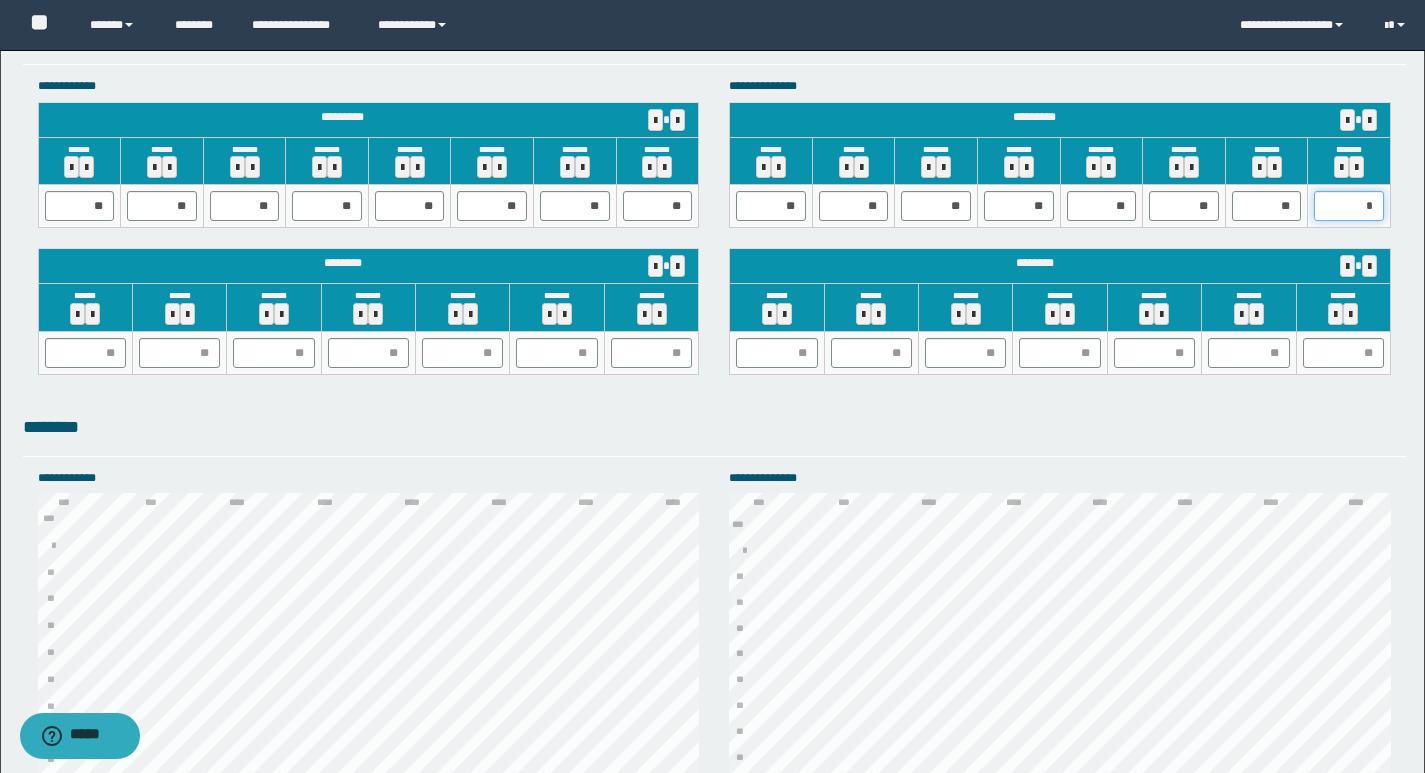 type on "**" 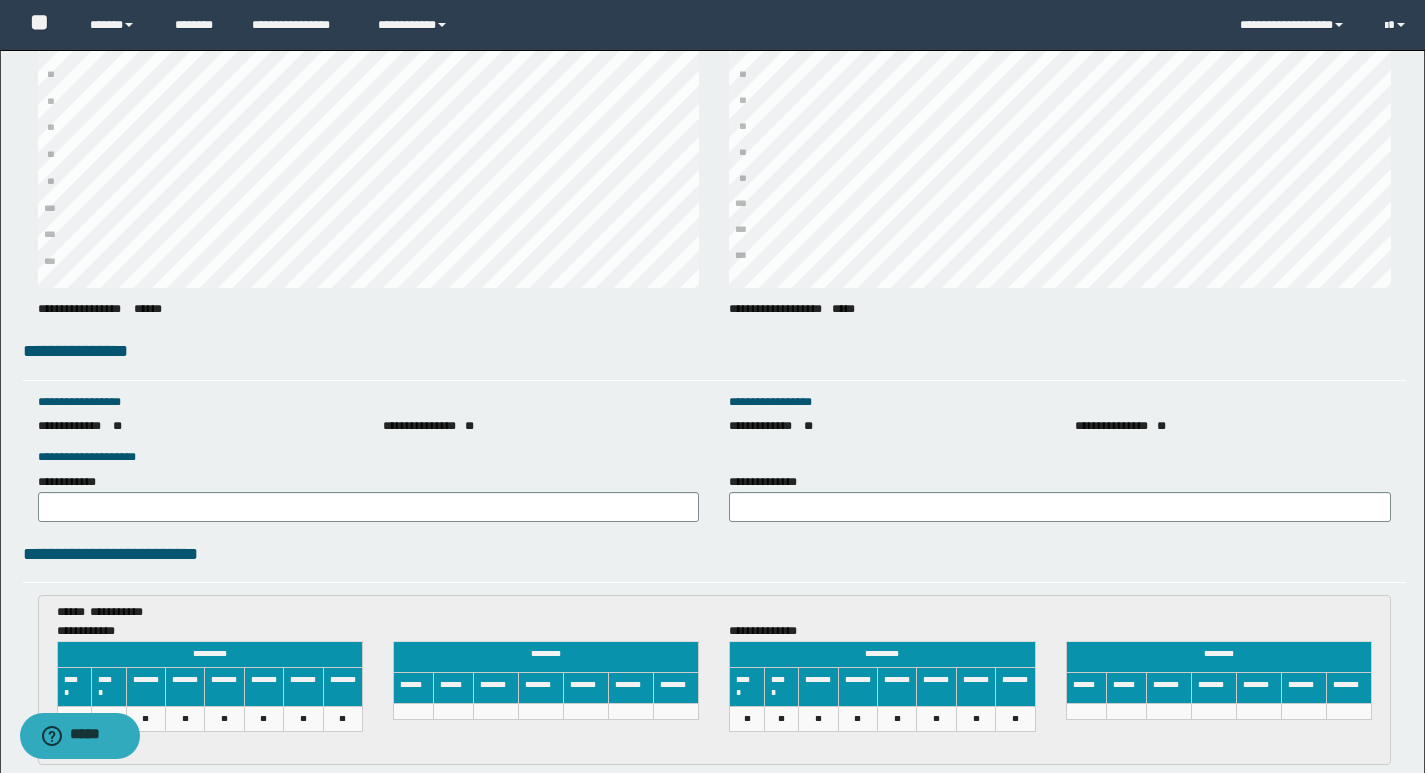 scroll, scrollTop: 2665, scrollLeft: 0, axis: vertical 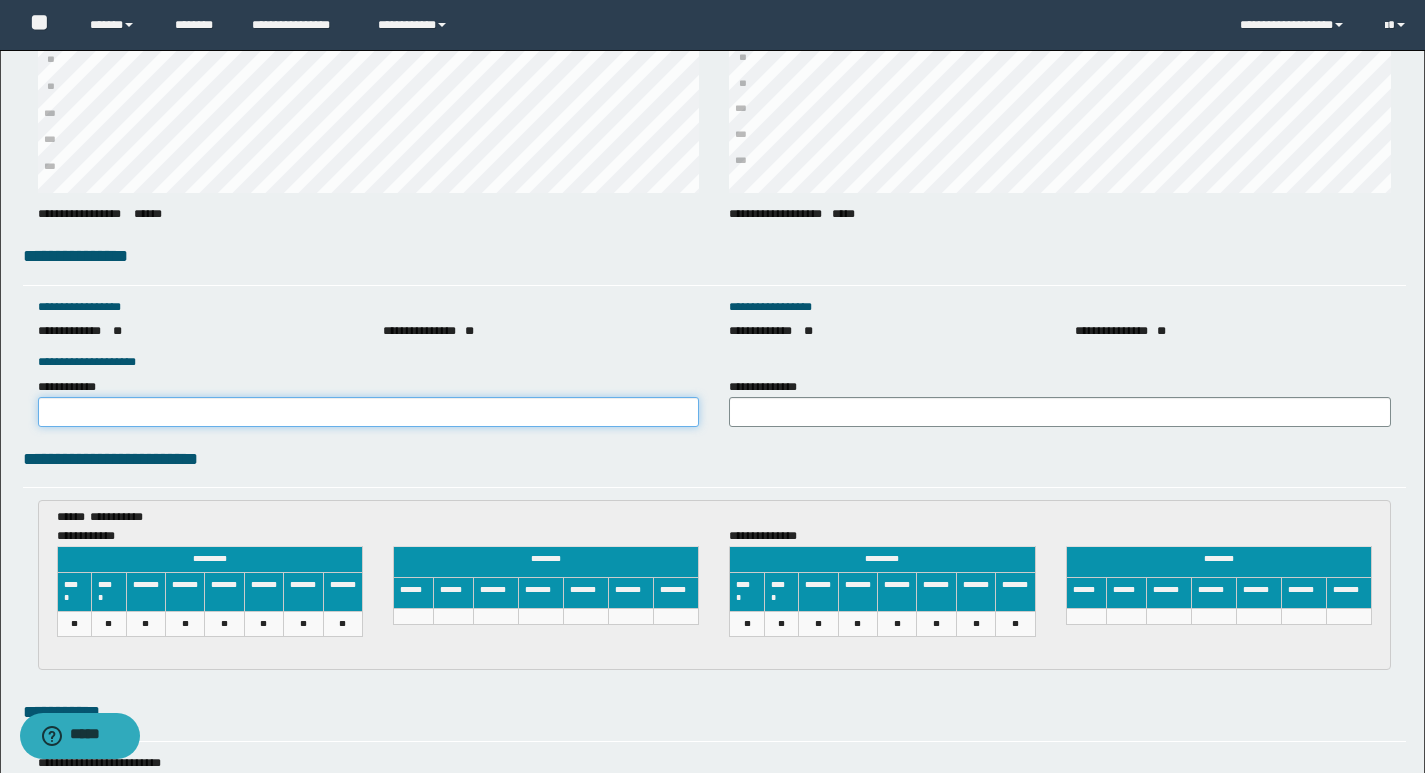 click on "**********" at bounding box center (369, 412) 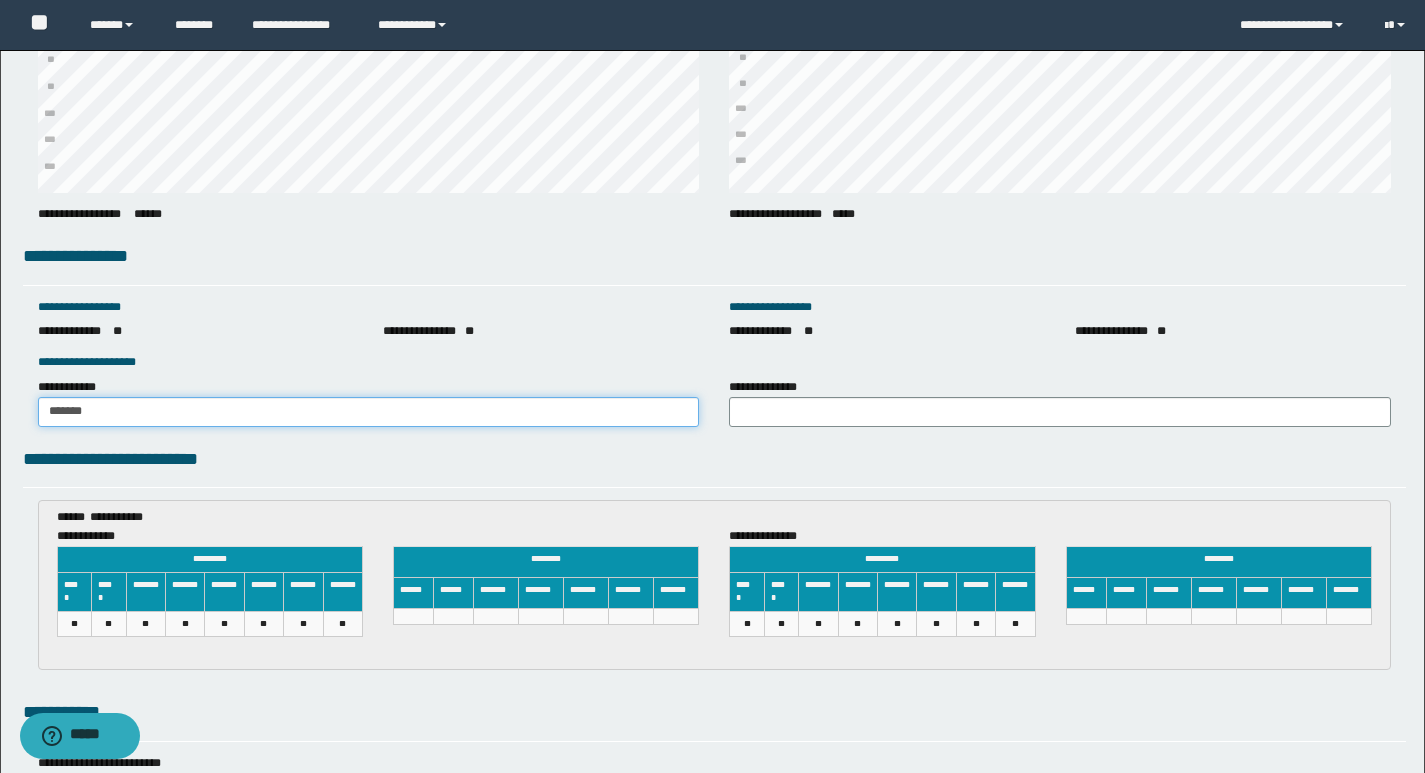 type on "******" 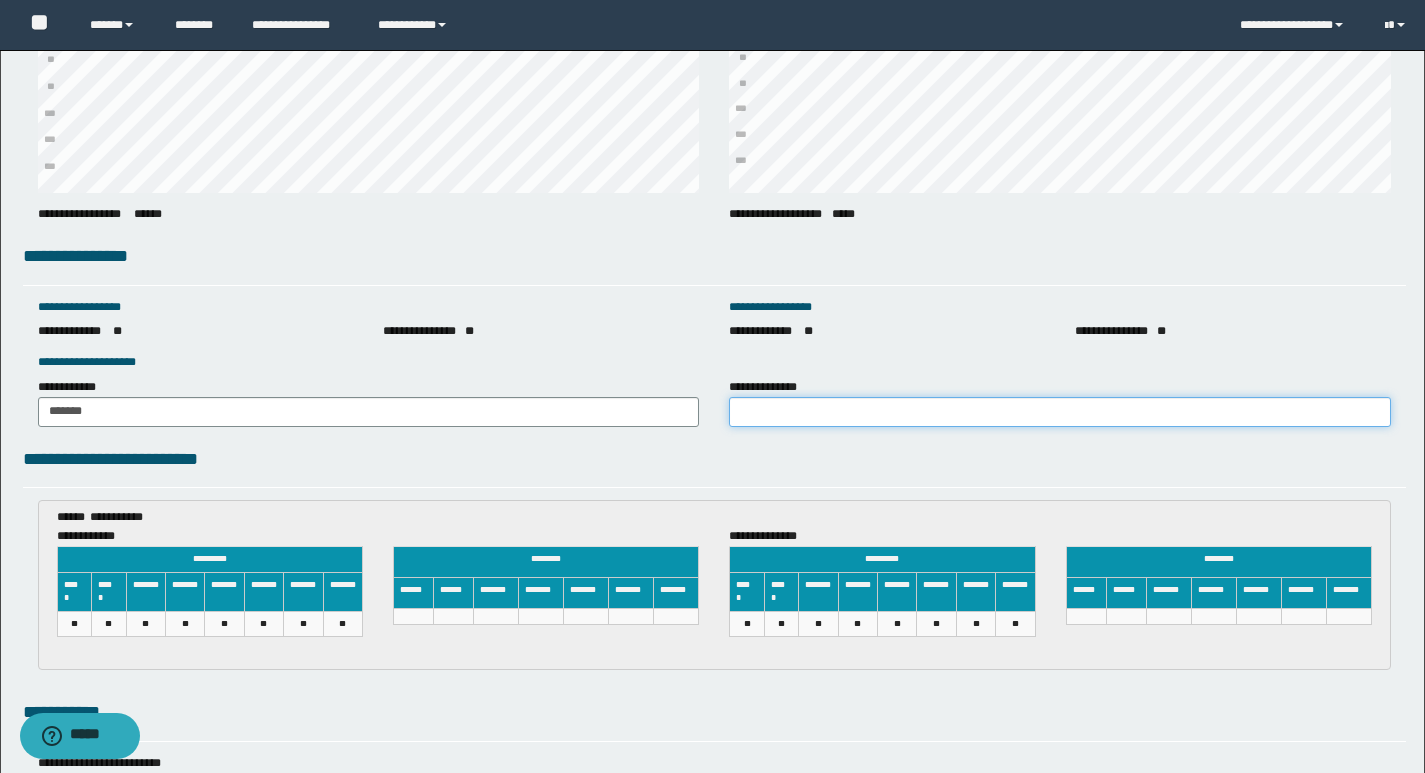 click on "**********" at bounding box center (1060, 412) 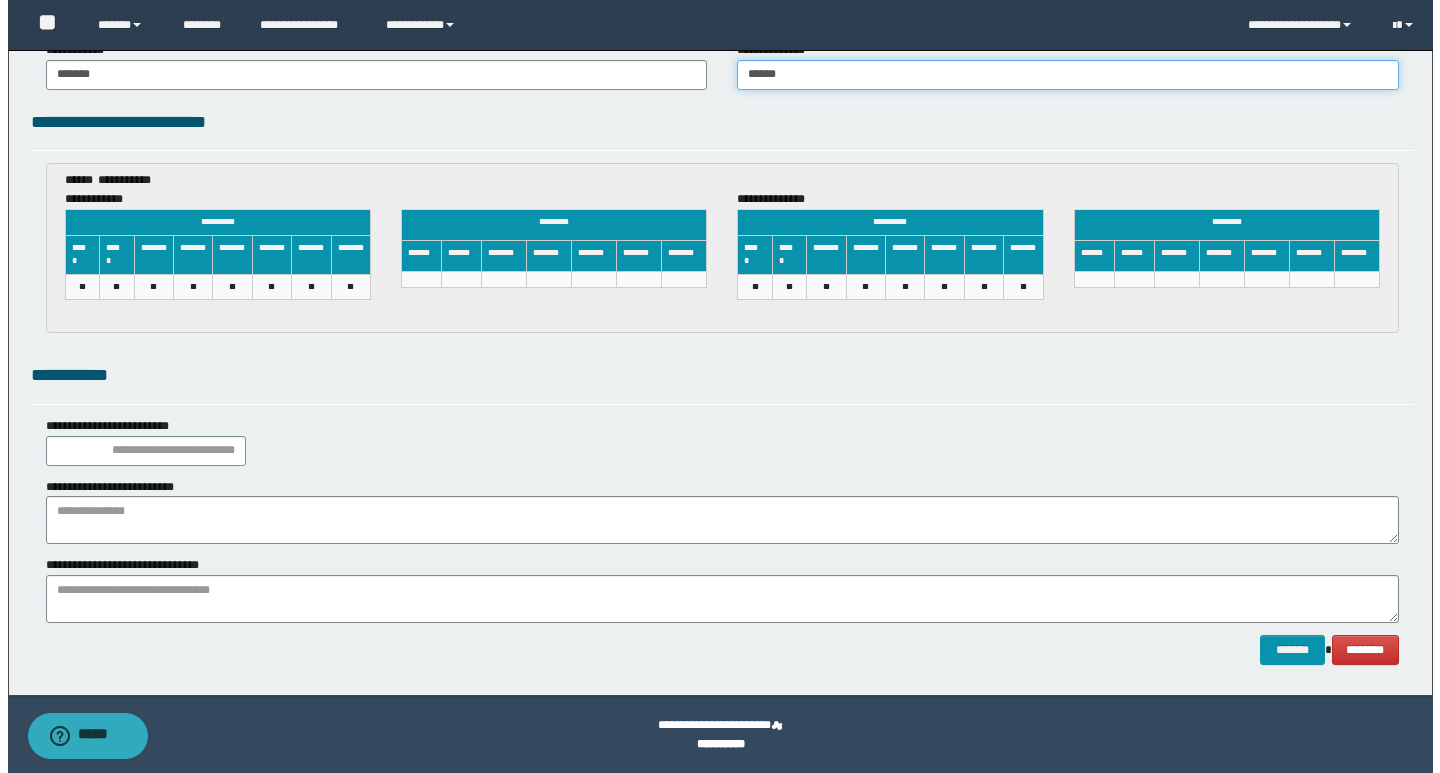 scroll, scrollTop: 3003, scrollLeft: 0, axis: vertical 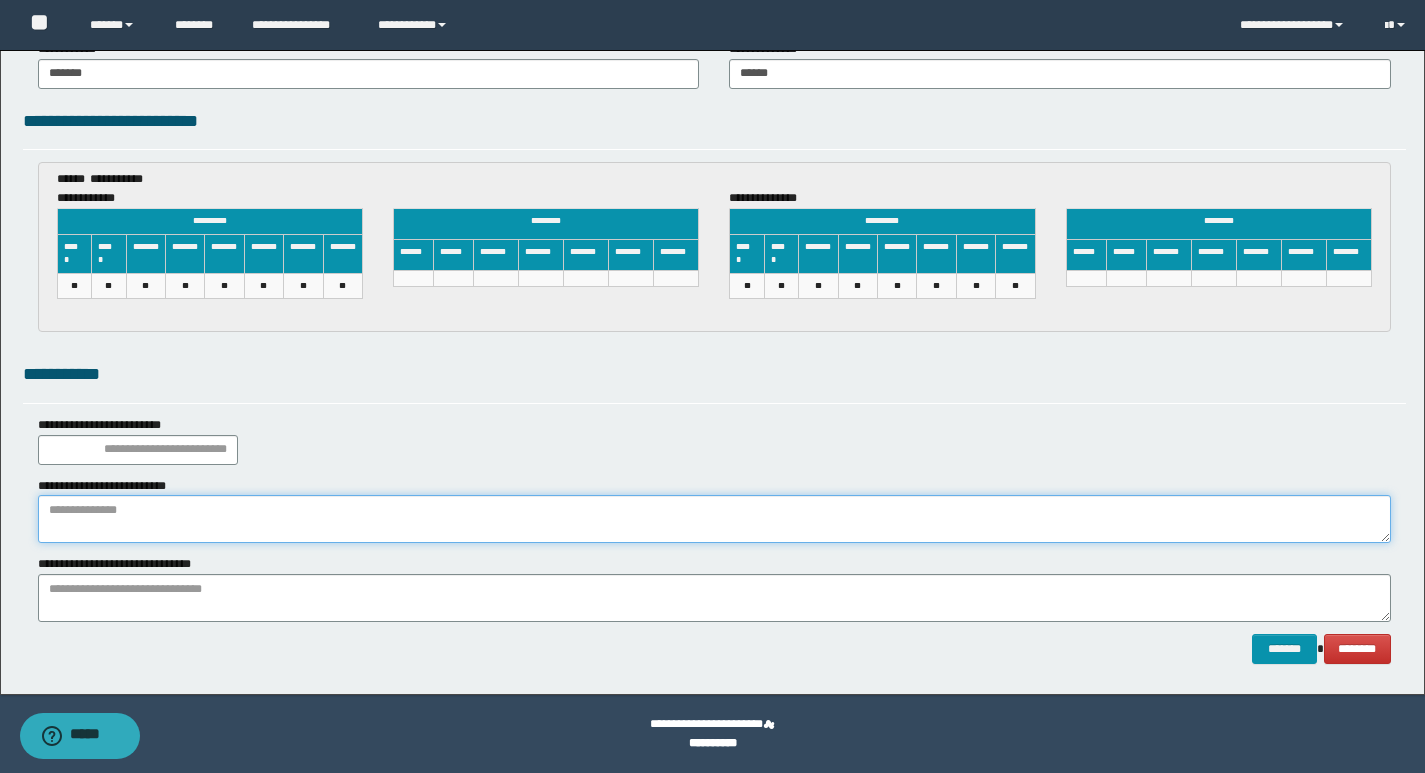 click at bounding box center (714, 519) 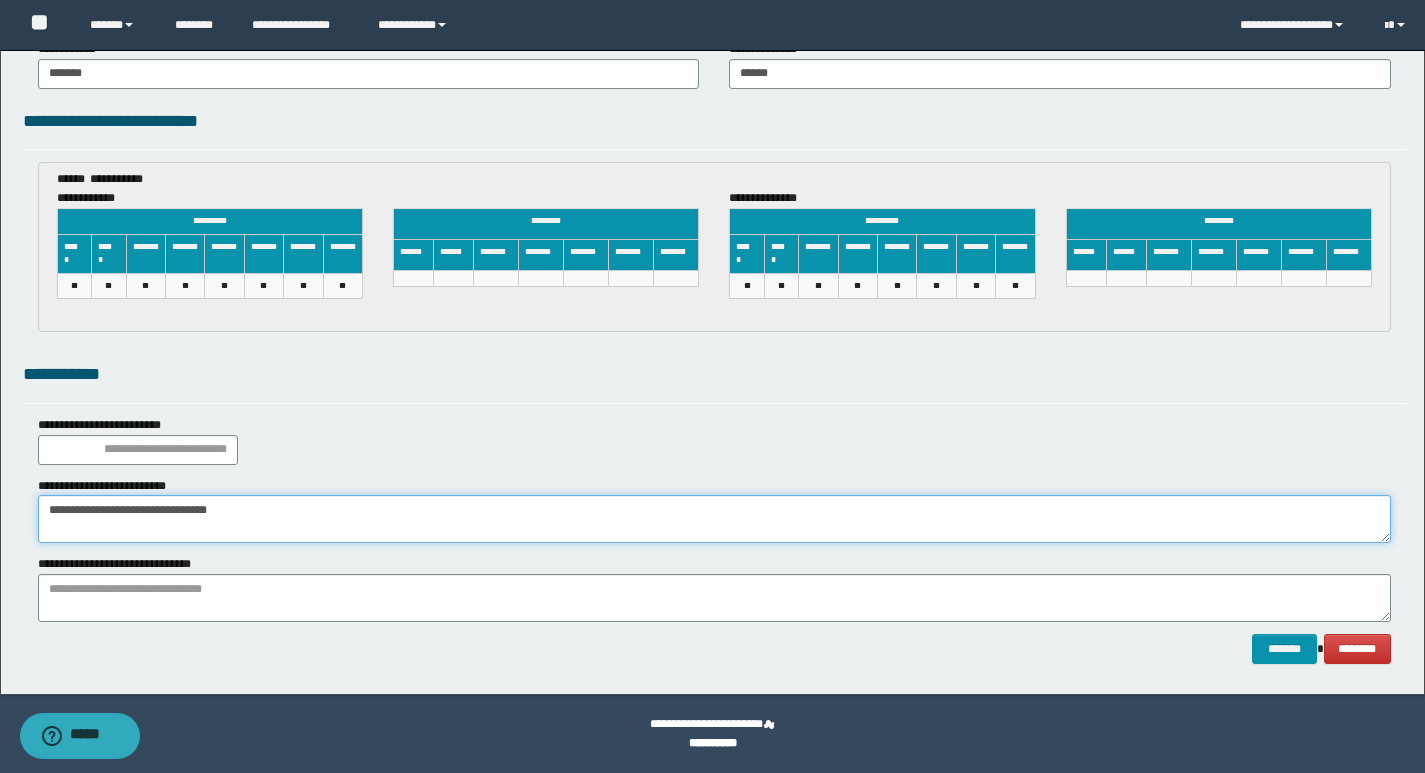 type on "**********" 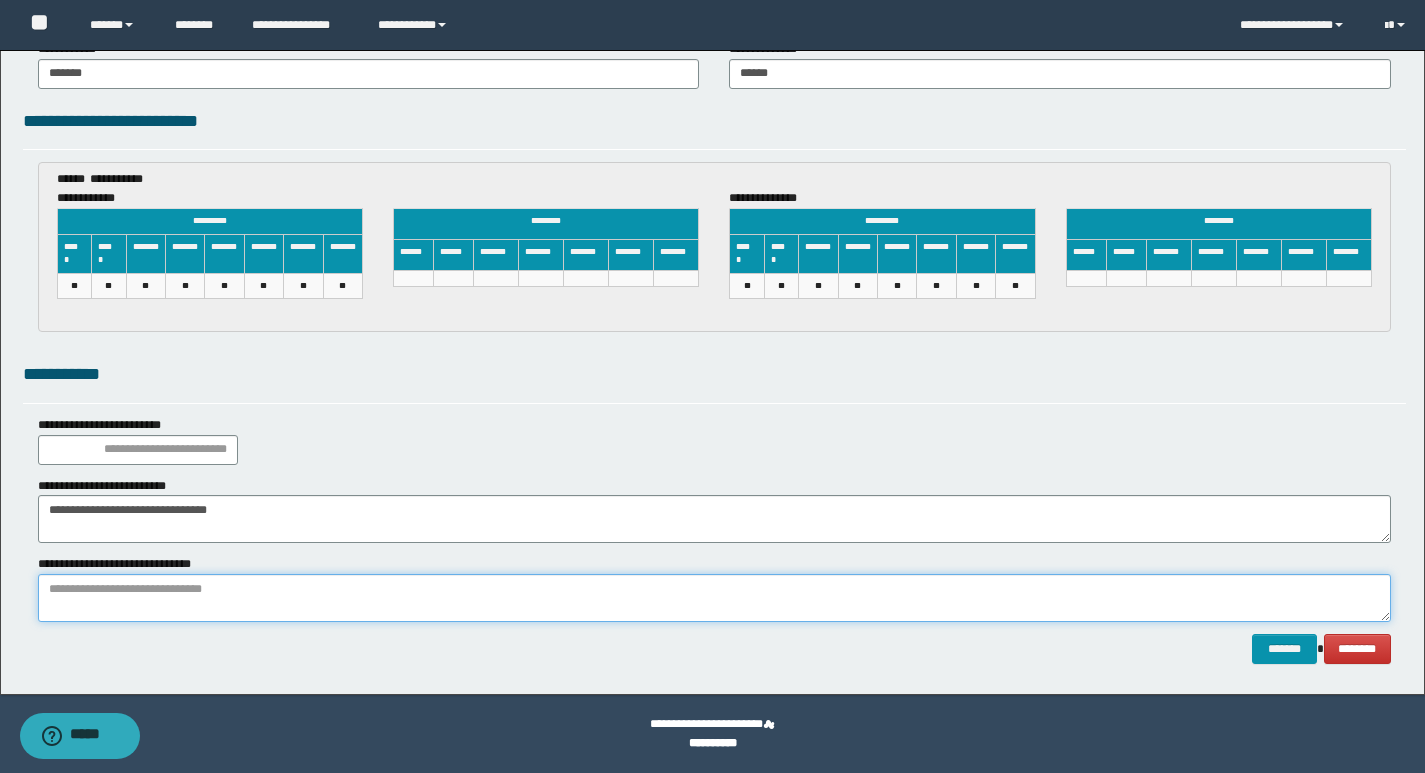 click at bounding box center [714, 598] 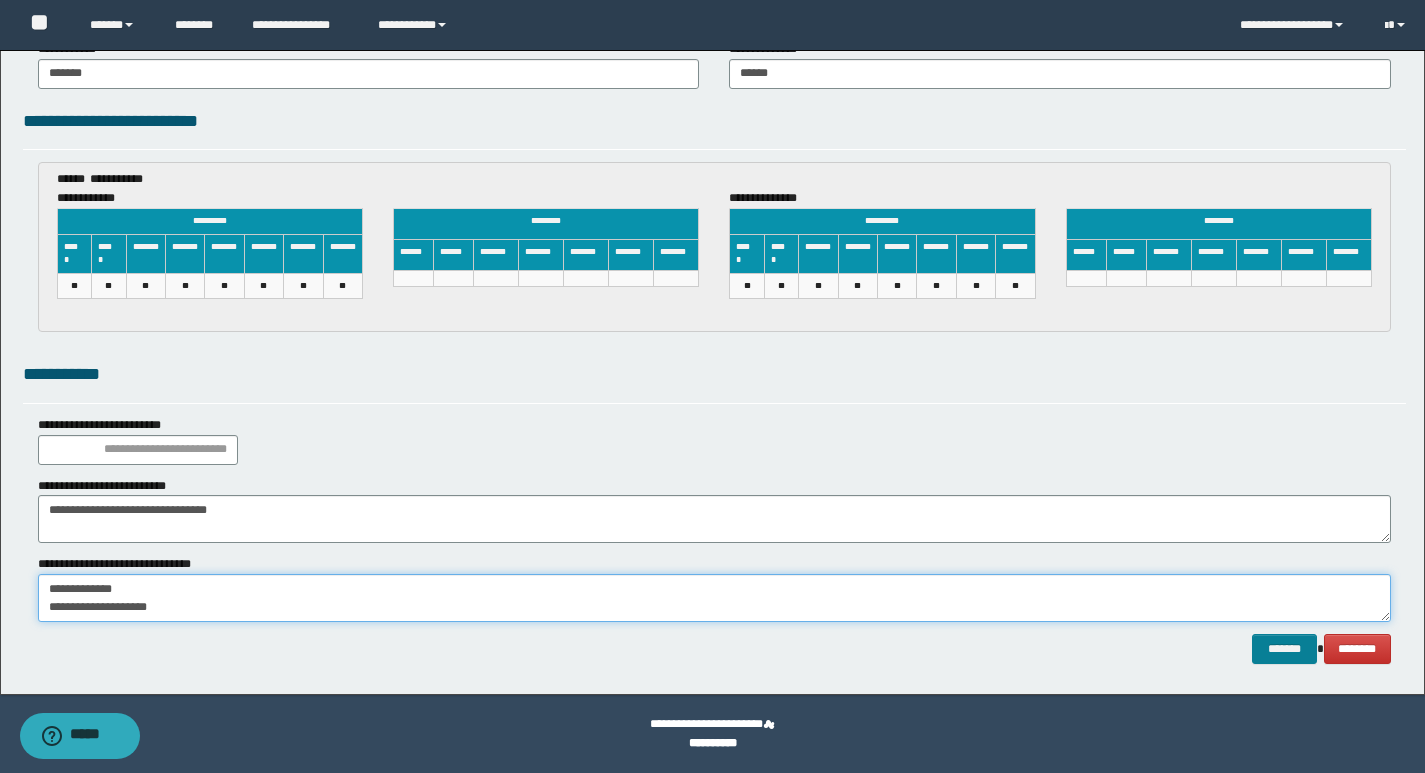 type on "**********" 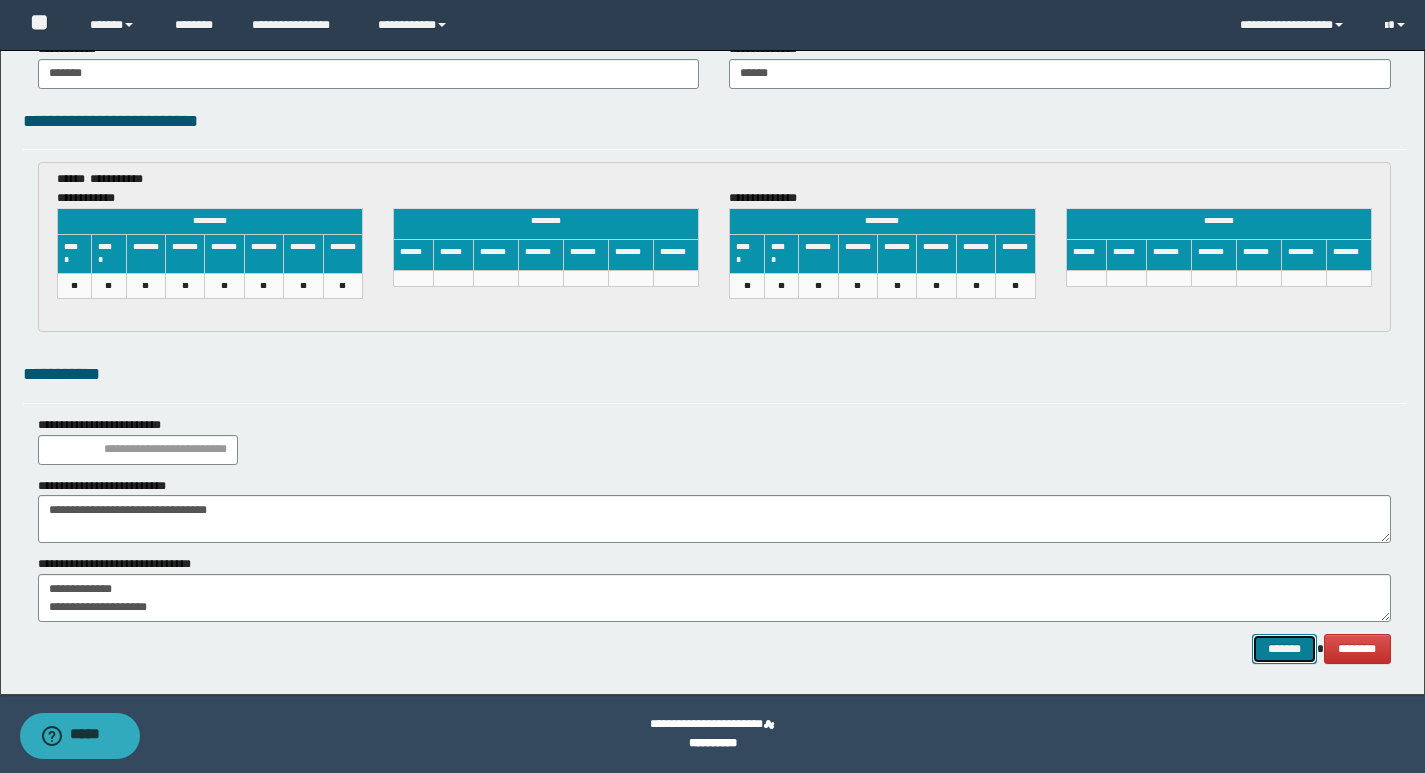 click on "*******" at bounding box center (1284, 649) 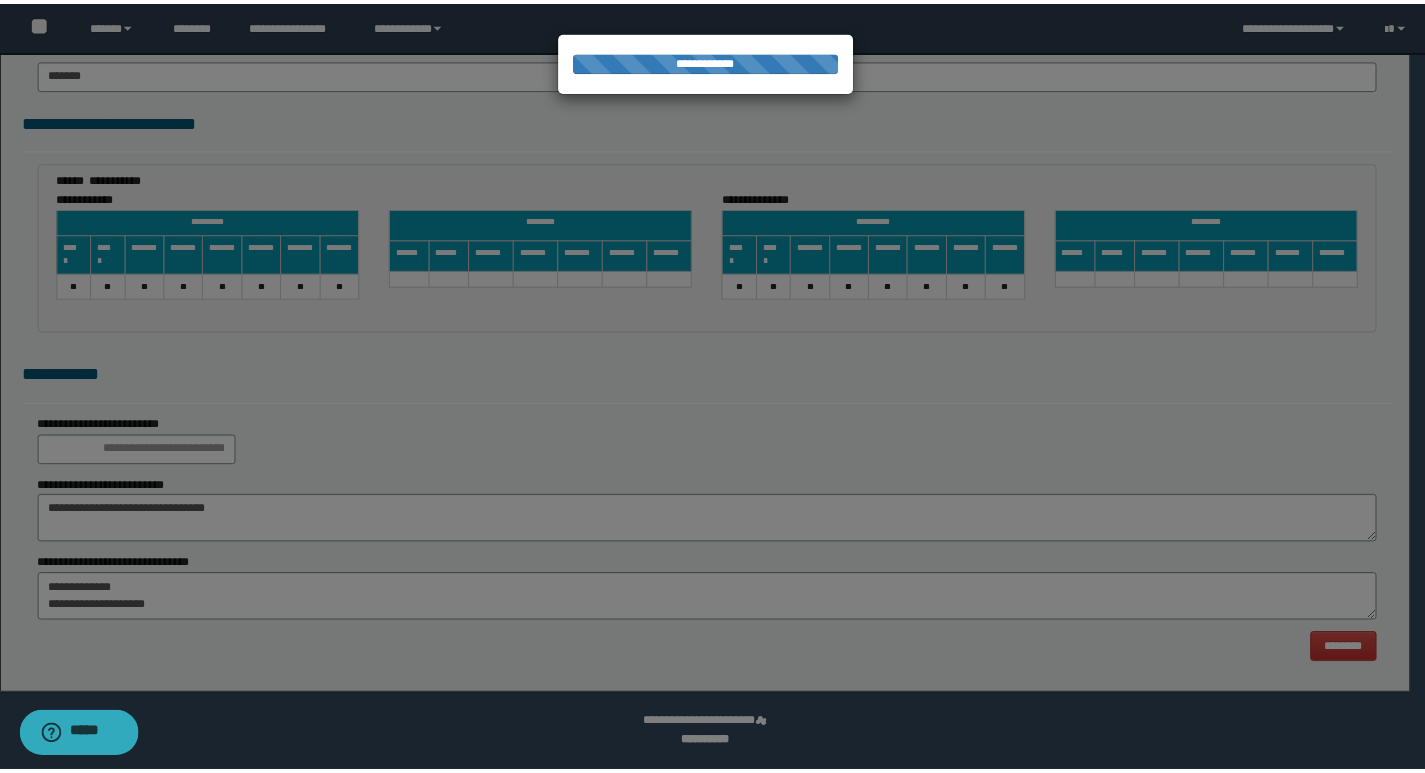 scroll, scrollTop: 0, scrollLeft: 0, axis: both 